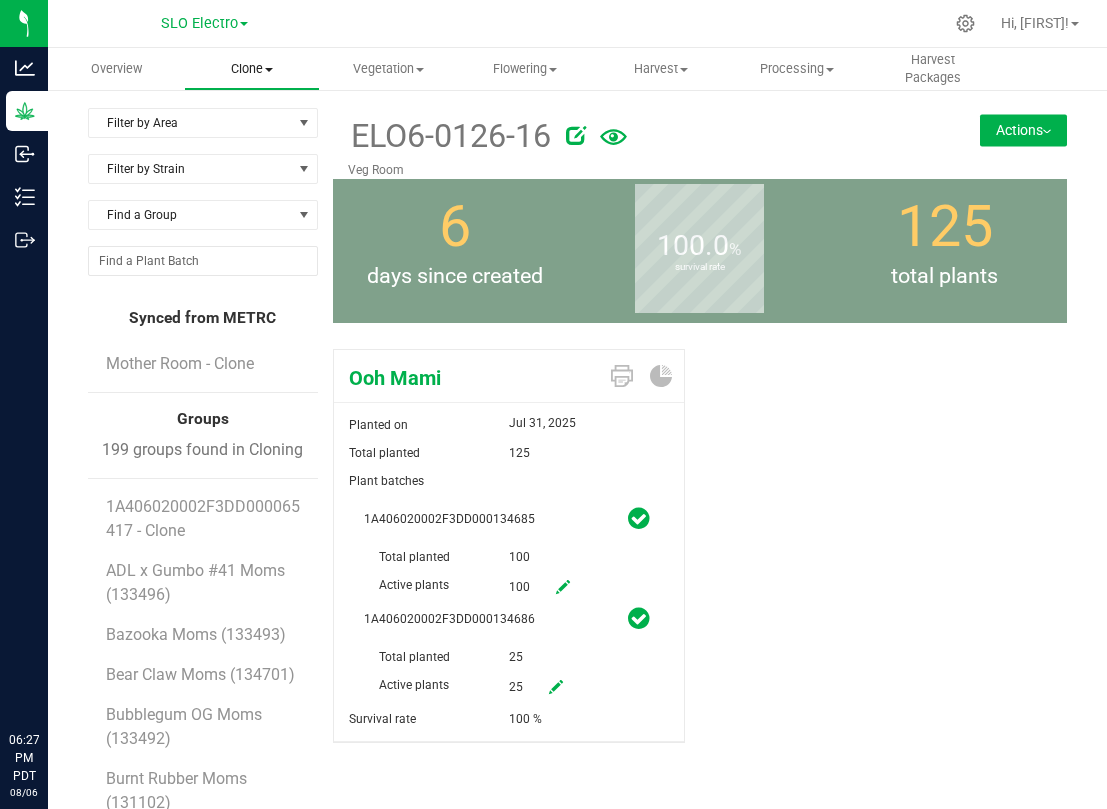 scroll, scrollTop: 0, scrollLeft: 0, axis: both 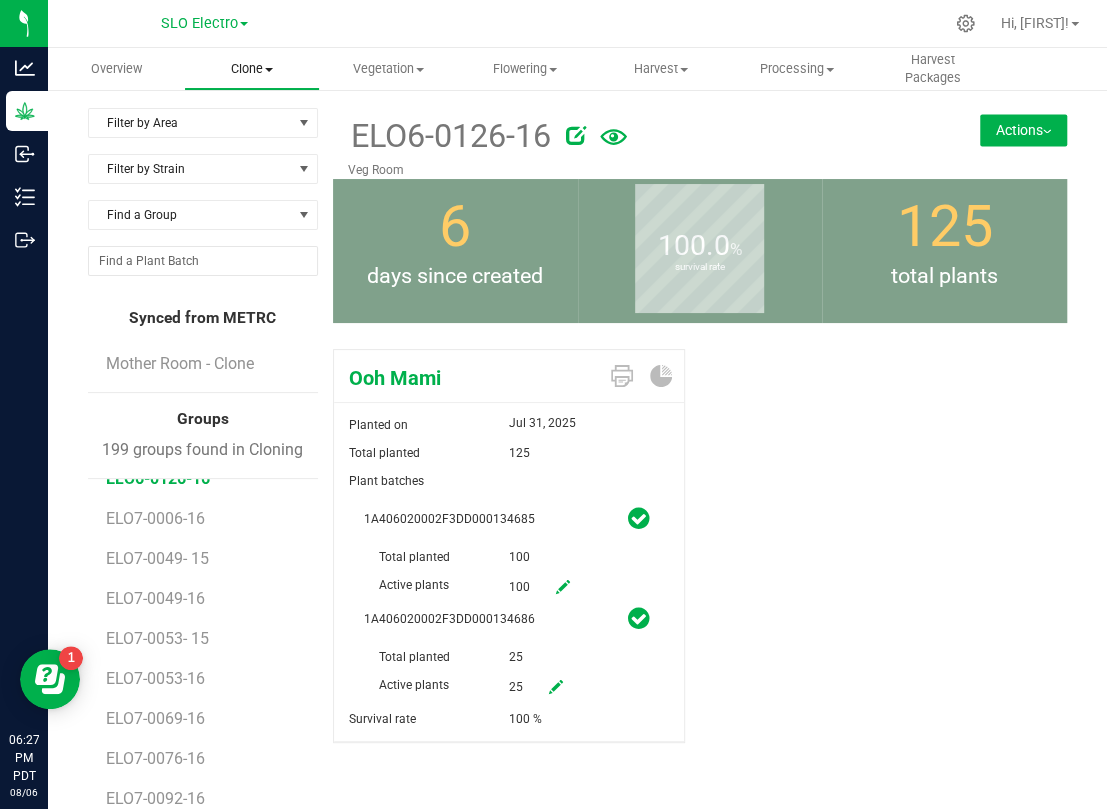 click on "Clone
Create plants
Cloning groups
Cloning plant batches
Apply to plants" at bounding box center (252, 69) 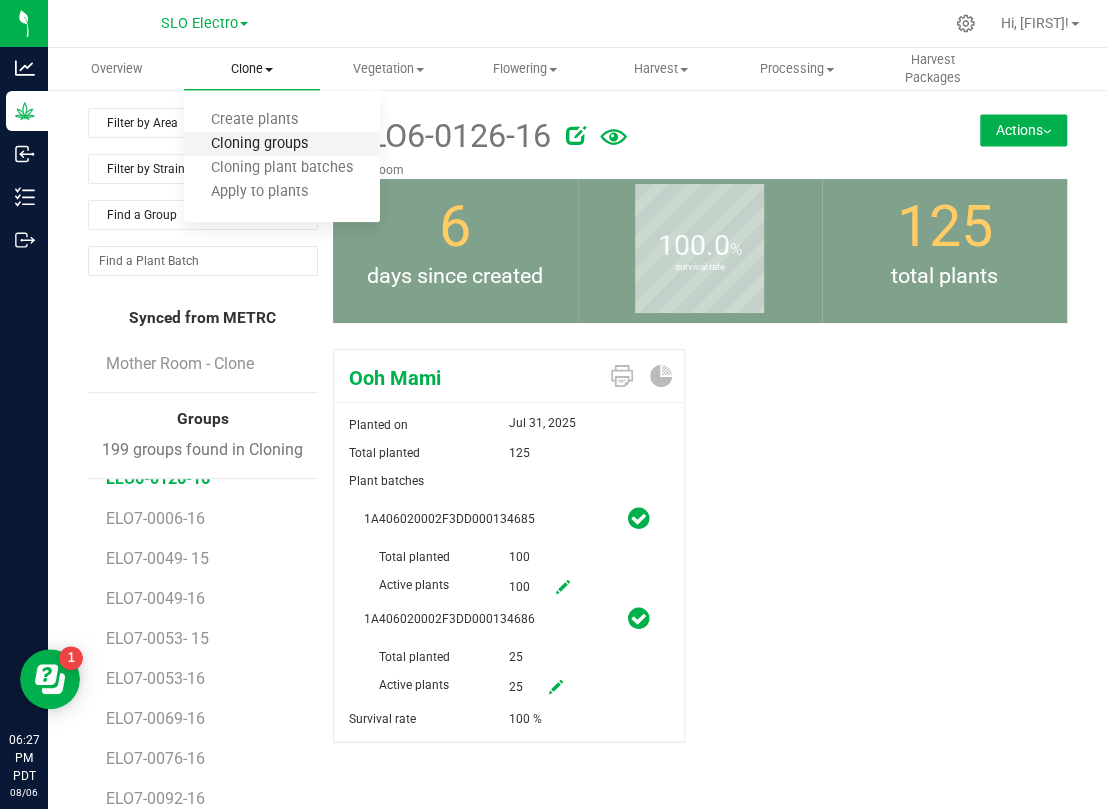 click on "Cloning groups" at bounding box center (259, 144) 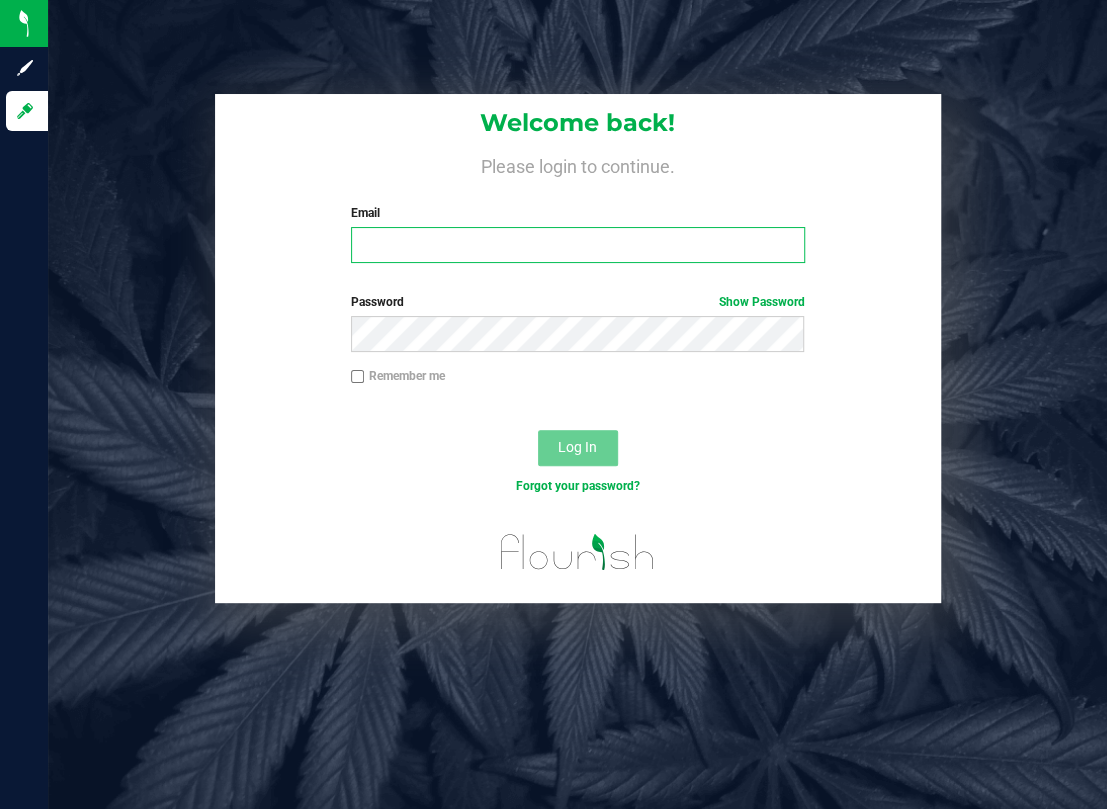 type on "[EMAIL]@[DOMAIN]" 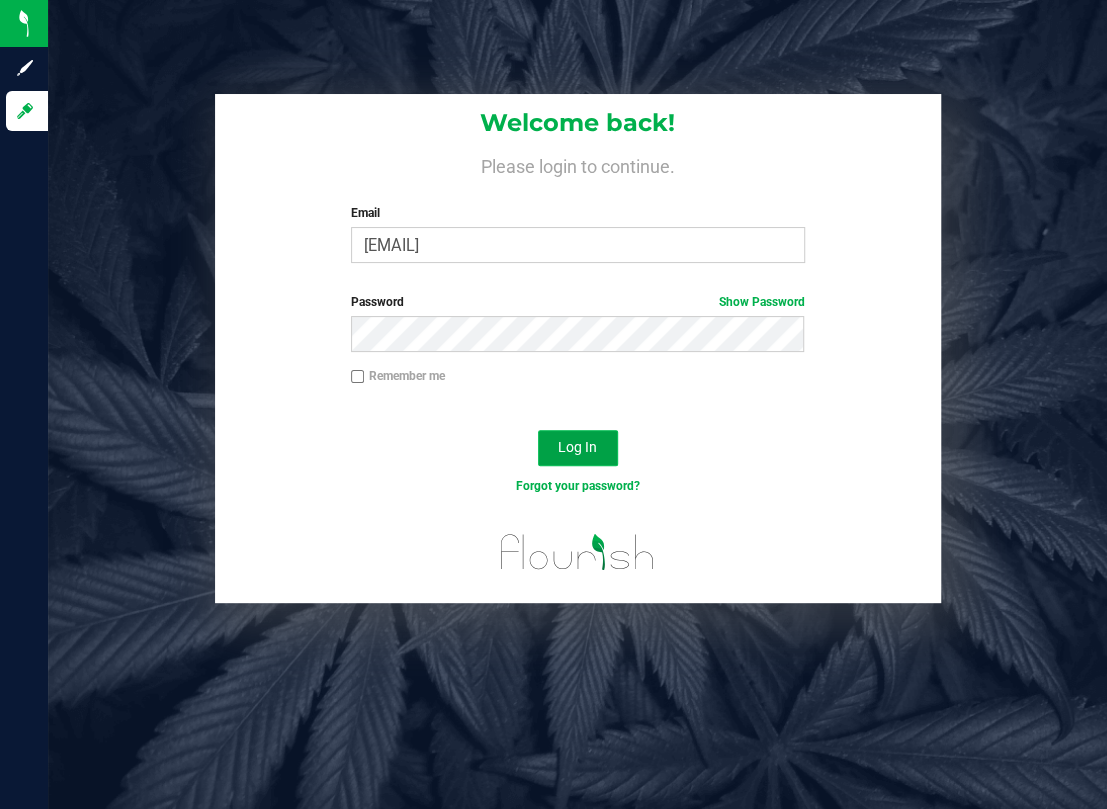 click on "Log In" at bounding box center (577, 447) 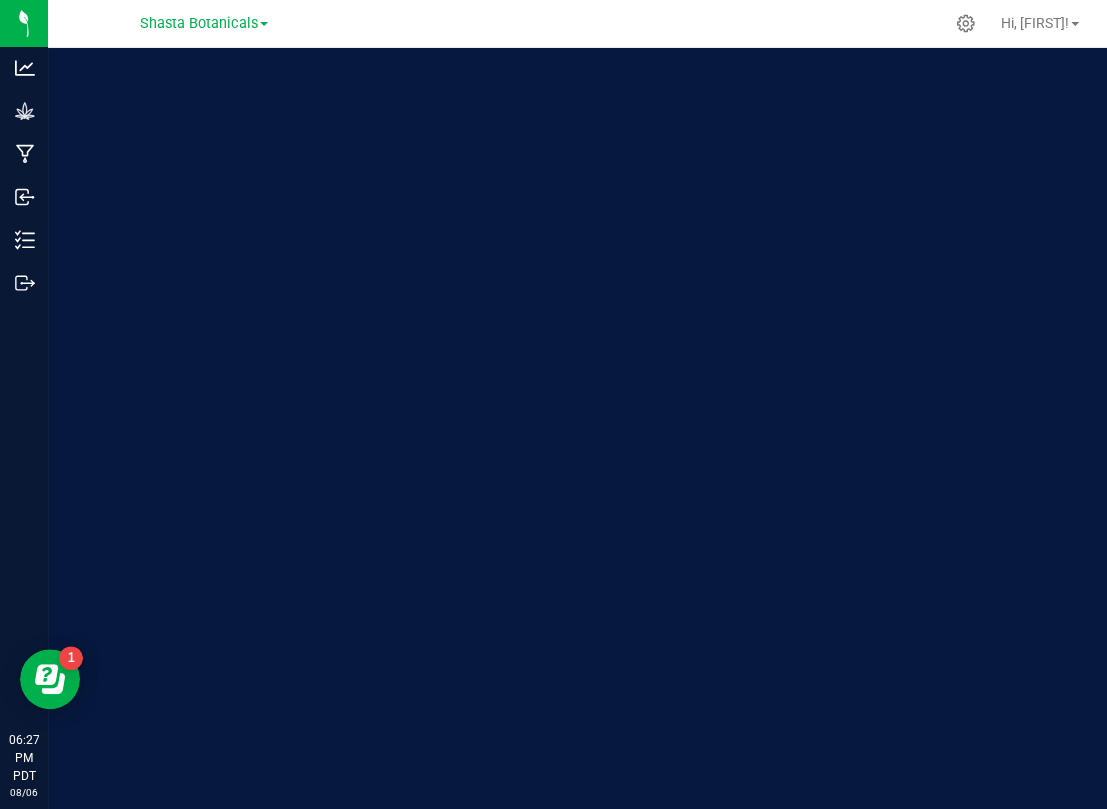 scroll, scrollTop: 0, scrollLeft: 0, axis: both 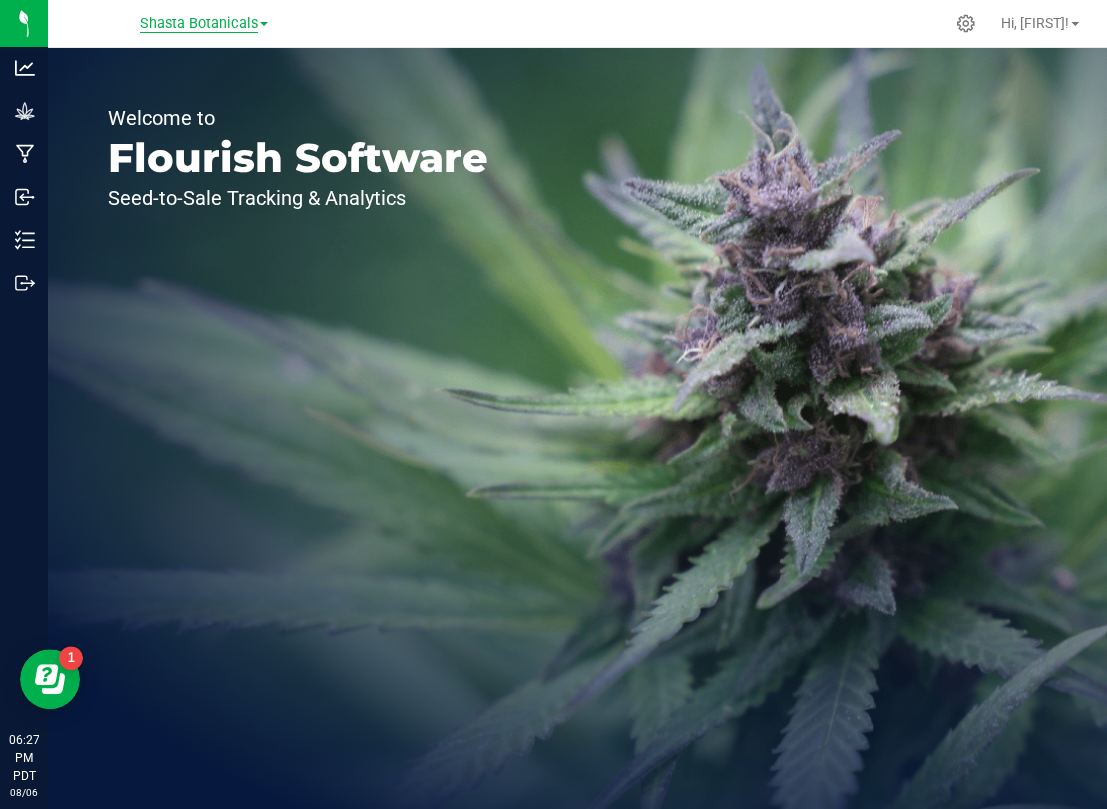 click on "Shasta Botanicals" at bounding box center [199, 24] 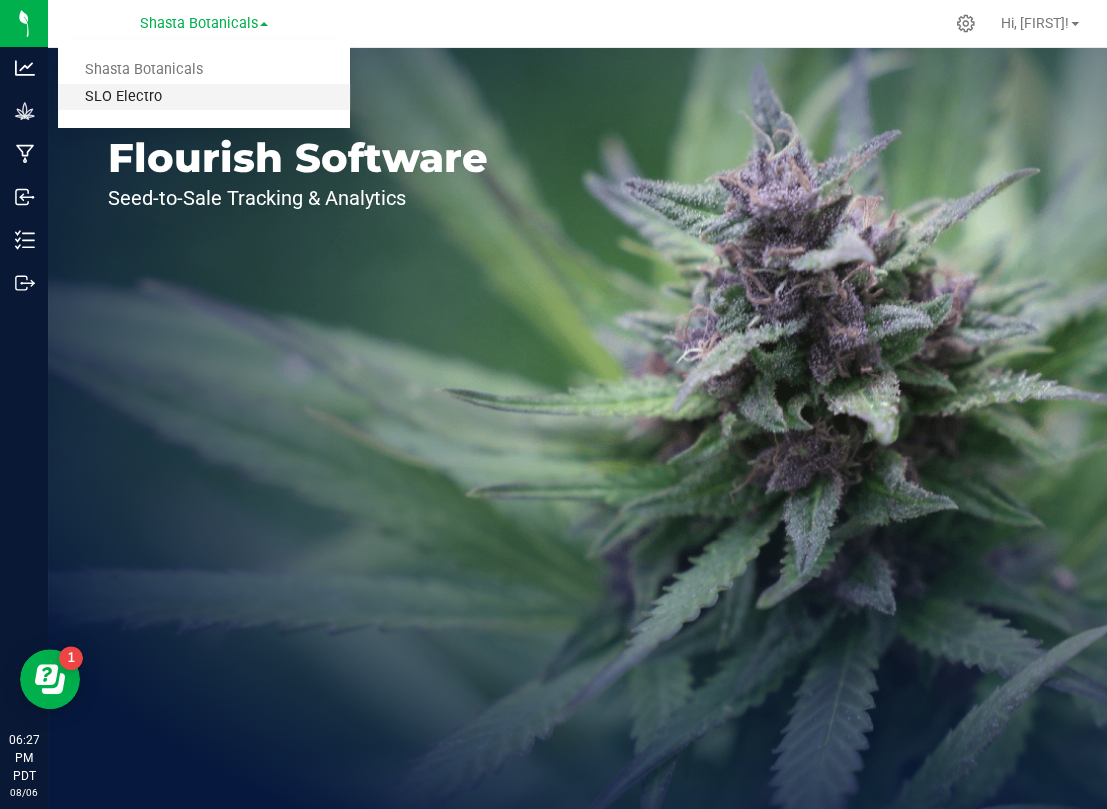 click on "SLO Electro" at bounding box center [204, 97] 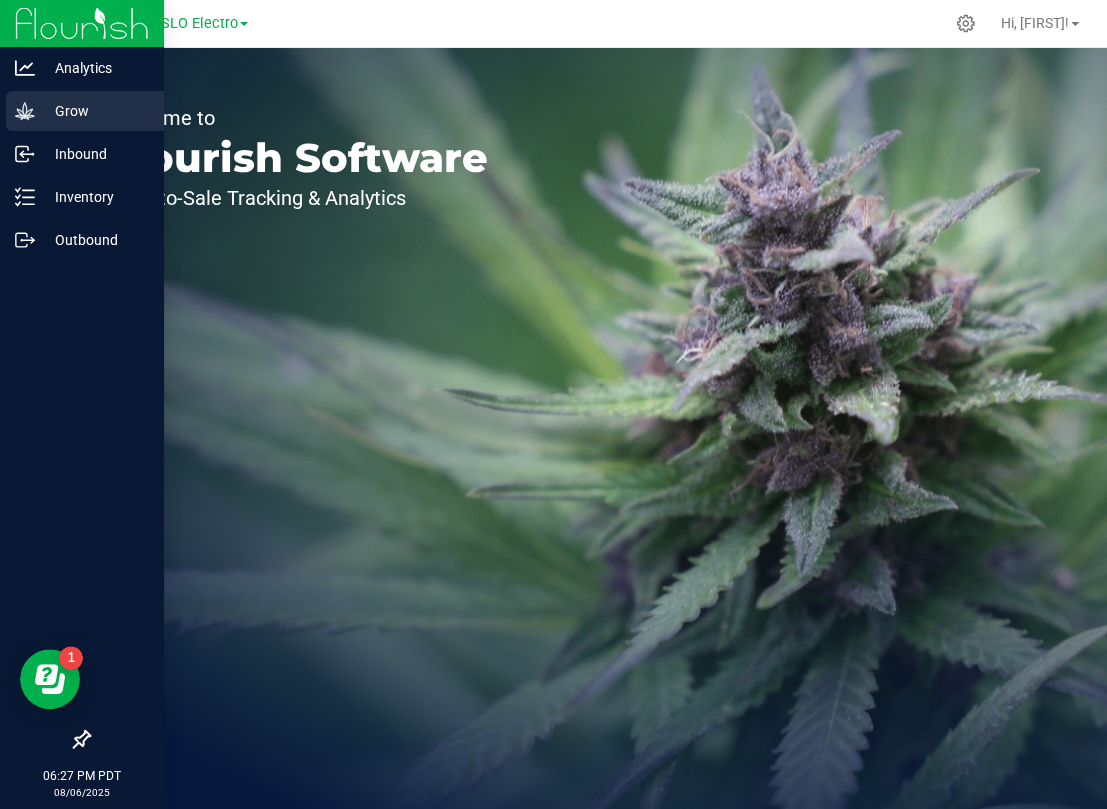 click on "Grow" at bounding box center [95, 111] 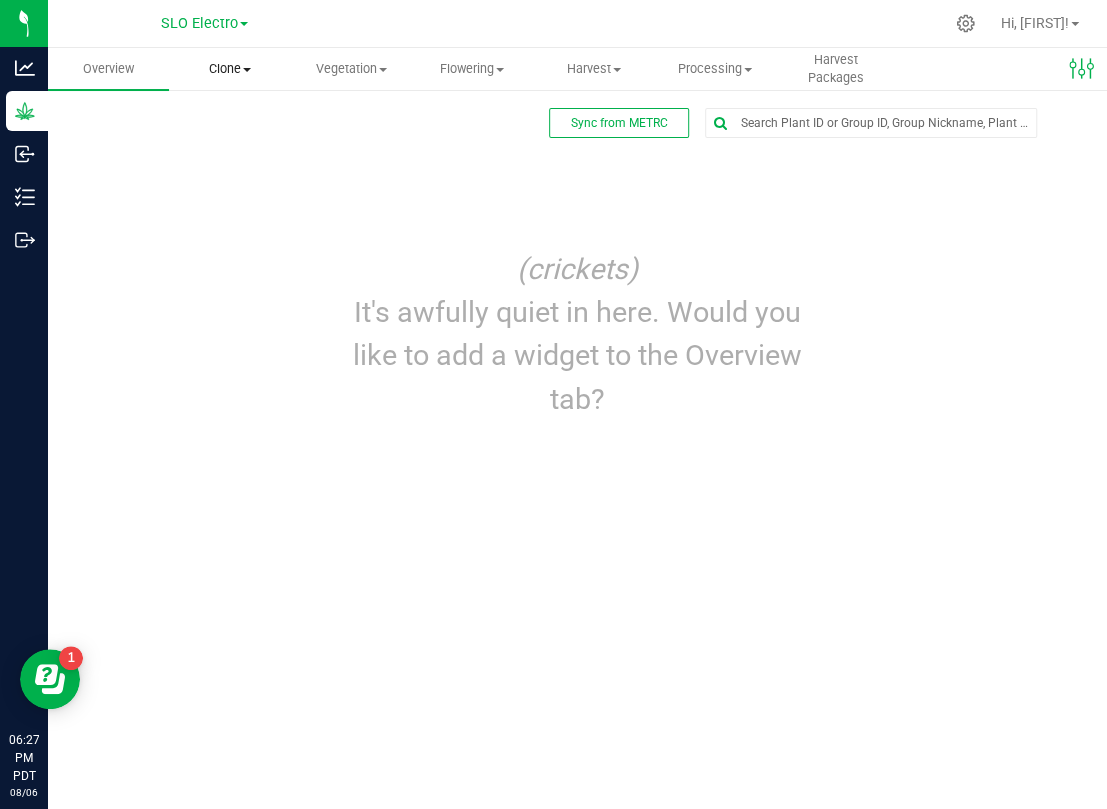 click on "Clone" at bounding box center (229, 69) 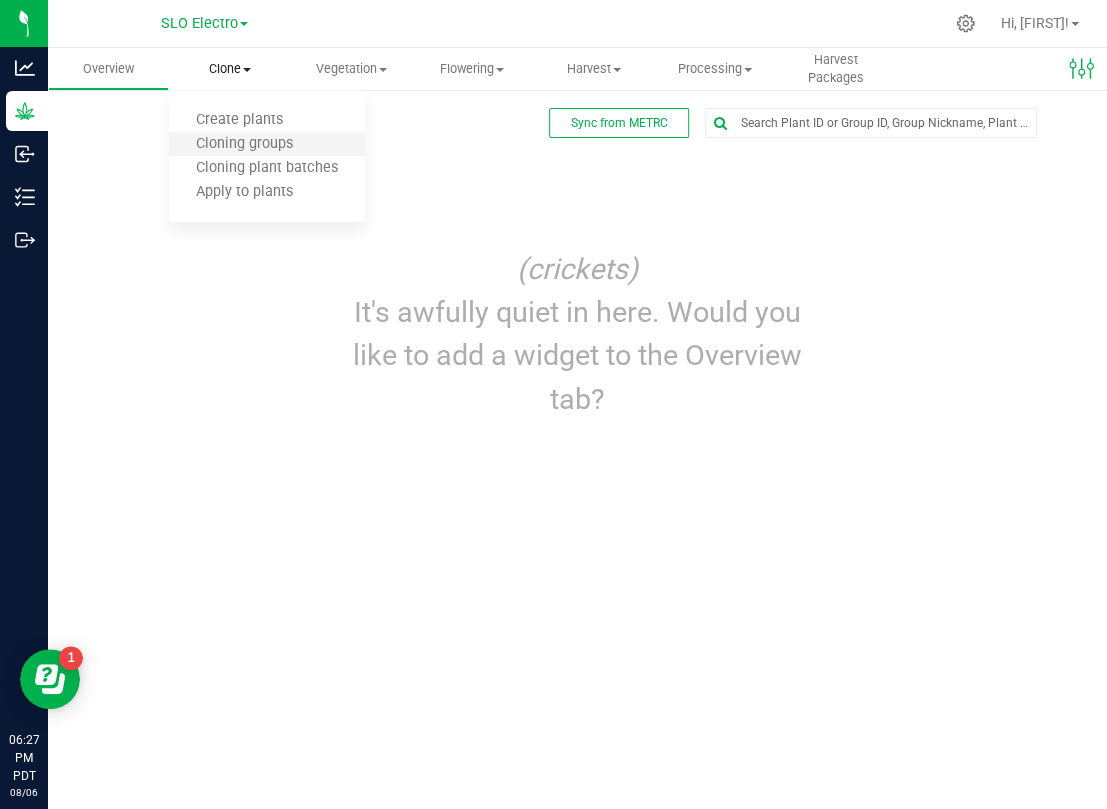 click on "Cloning groups" at bounding box center (267, 145) 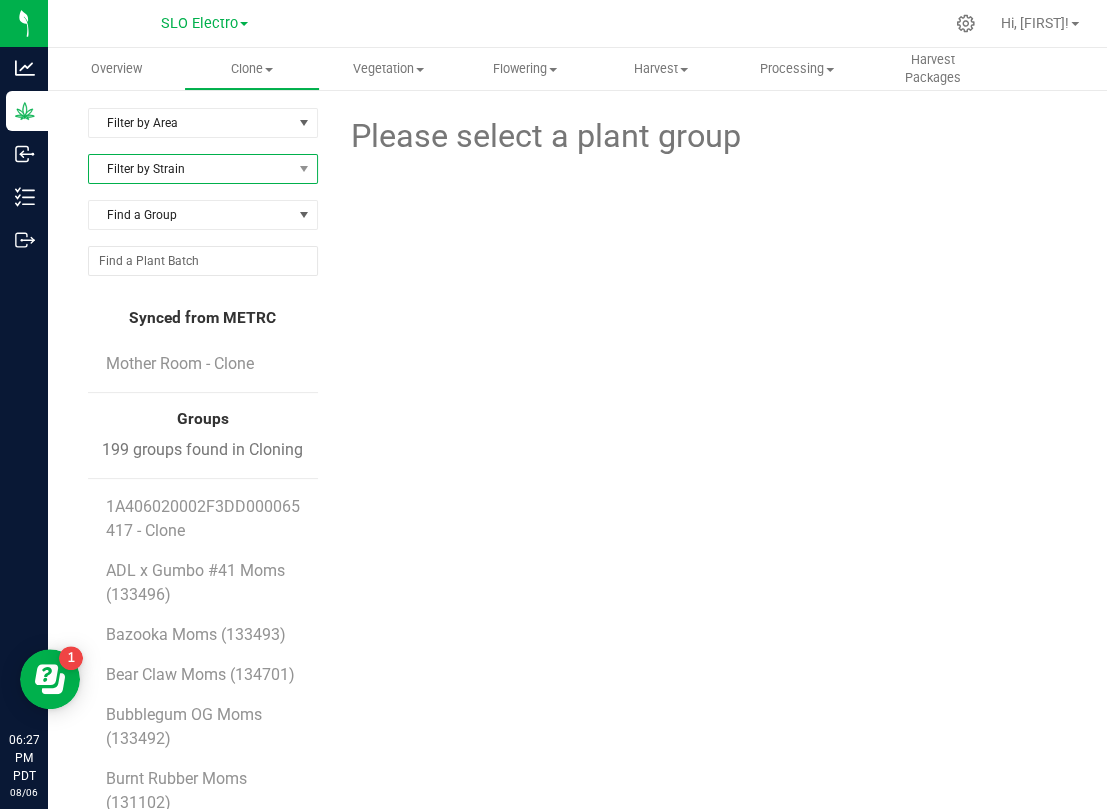 click on "Filter by Strain" at bounding box center [190, 169] 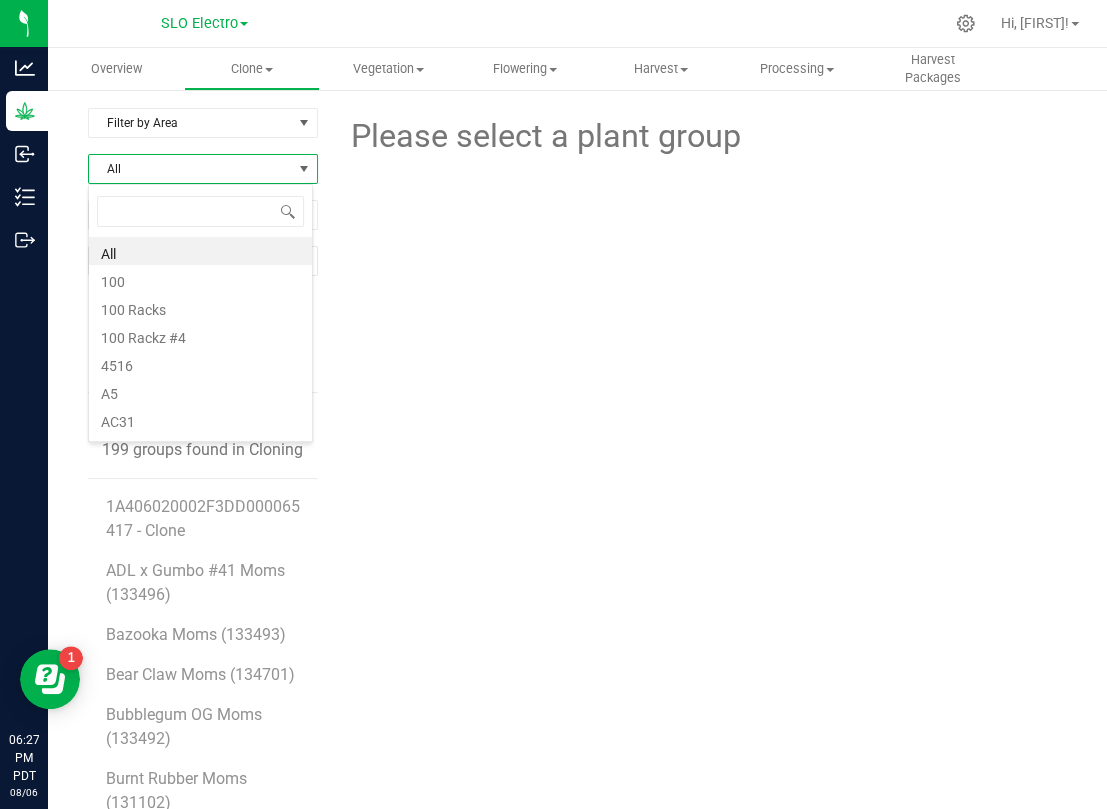 scroll, scrollTop: 99969, scrollLeft: 99774, axis: both 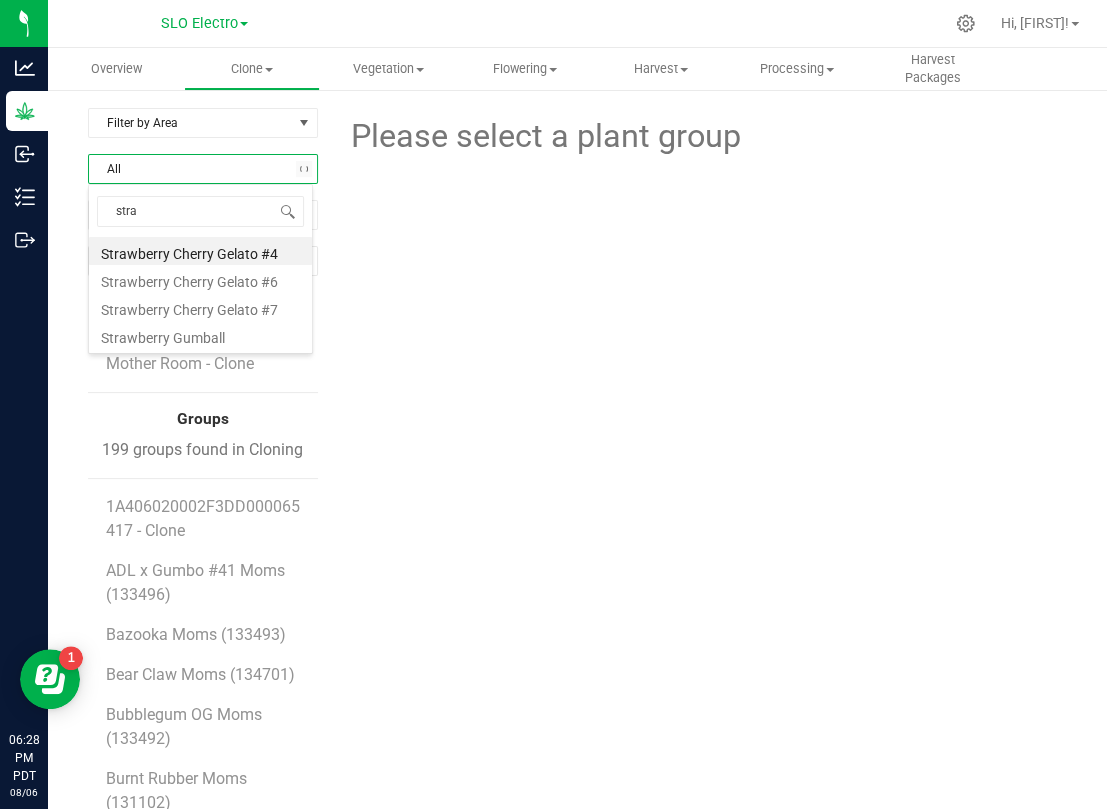 type on "straw" 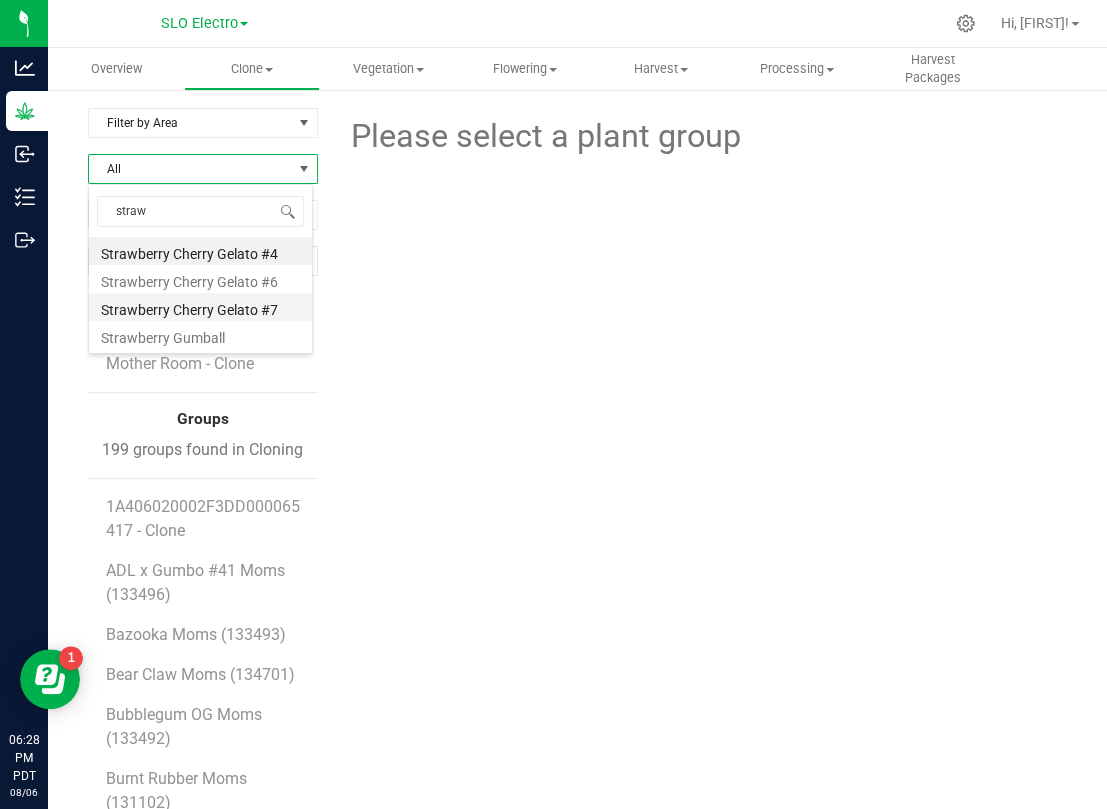click on "Strawberry Cherry Gelato #7" at bounding box center [200, 307] 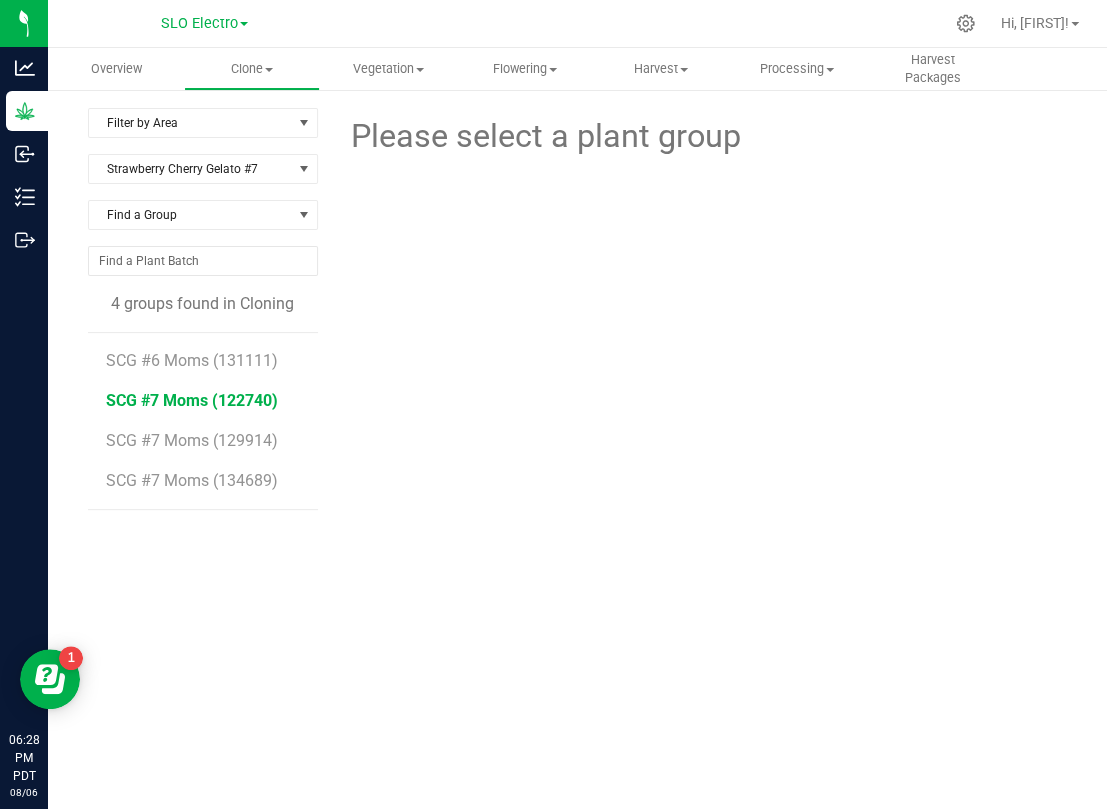 click on "SCG #7 Moms (122740)" at bounding box center (192, 400) 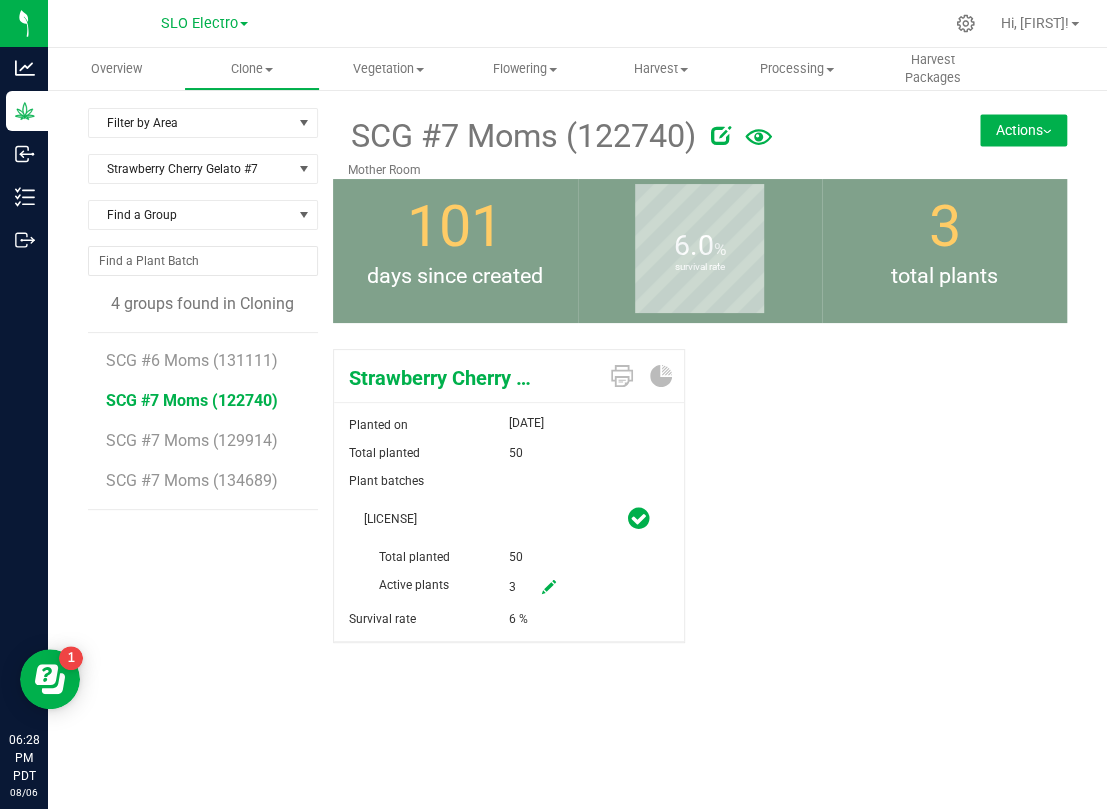click at bounding box center (549, 587) 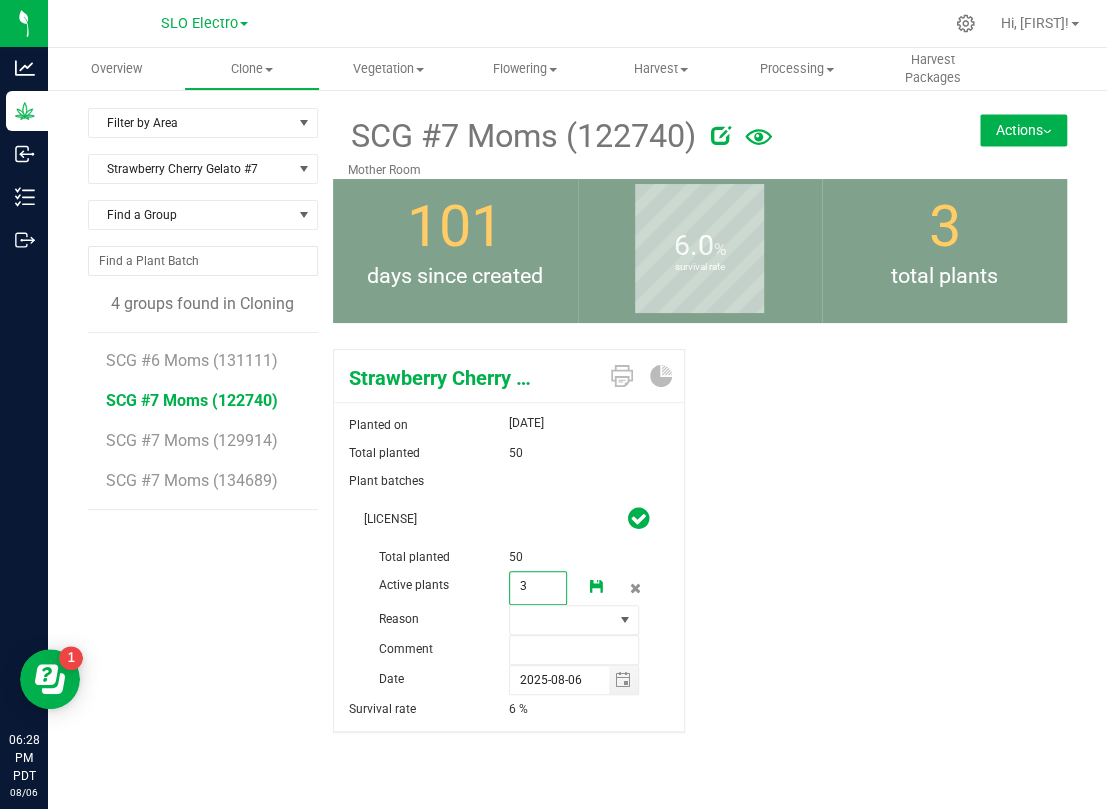 click on "3 3" at bounding box center [538, 588] 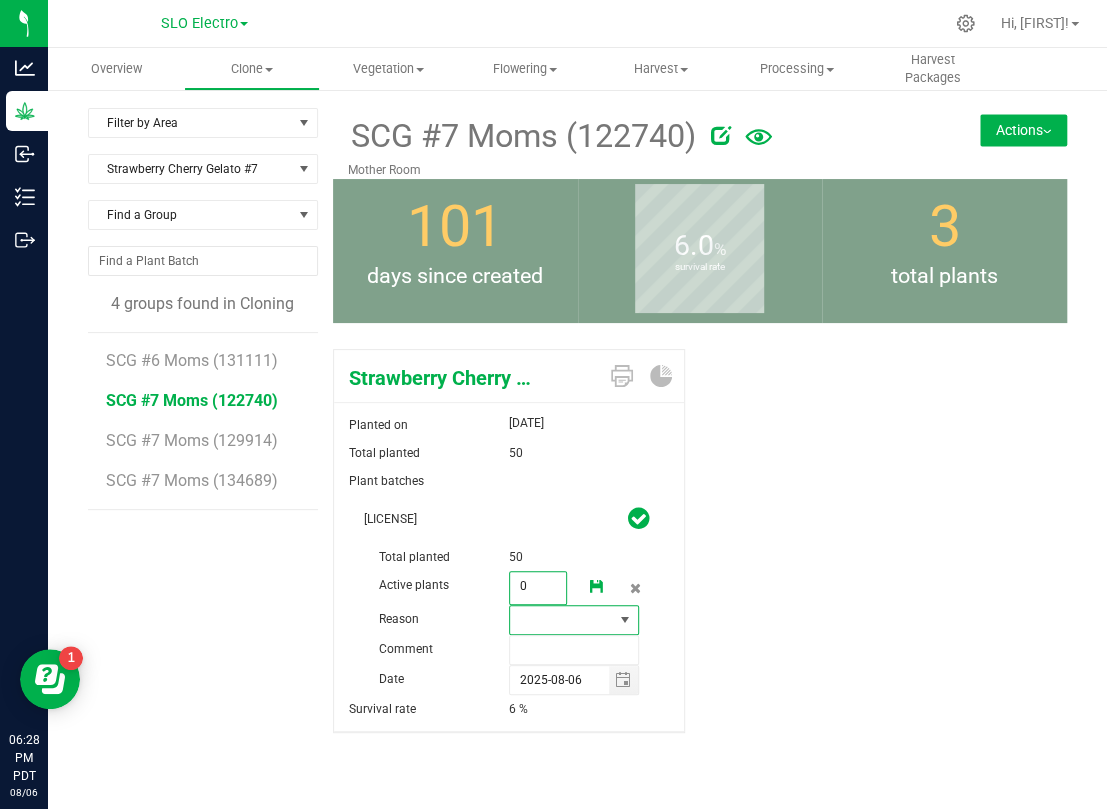 type on "0" 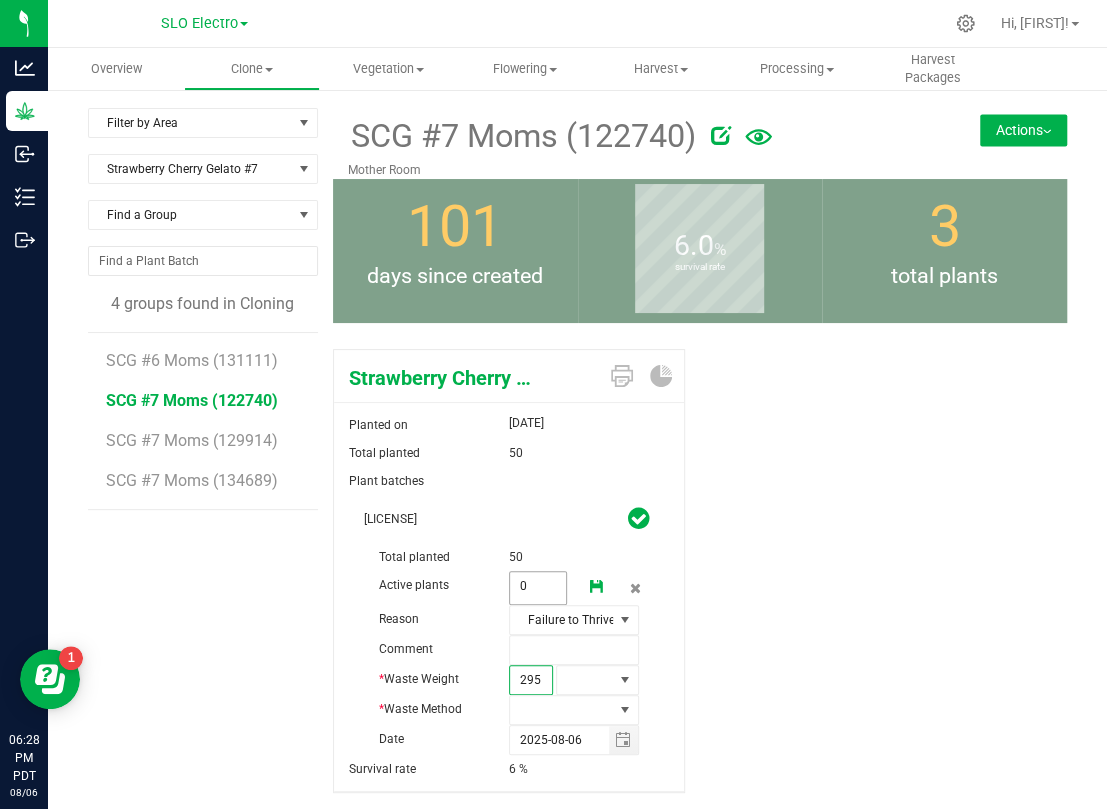 type on "2958" 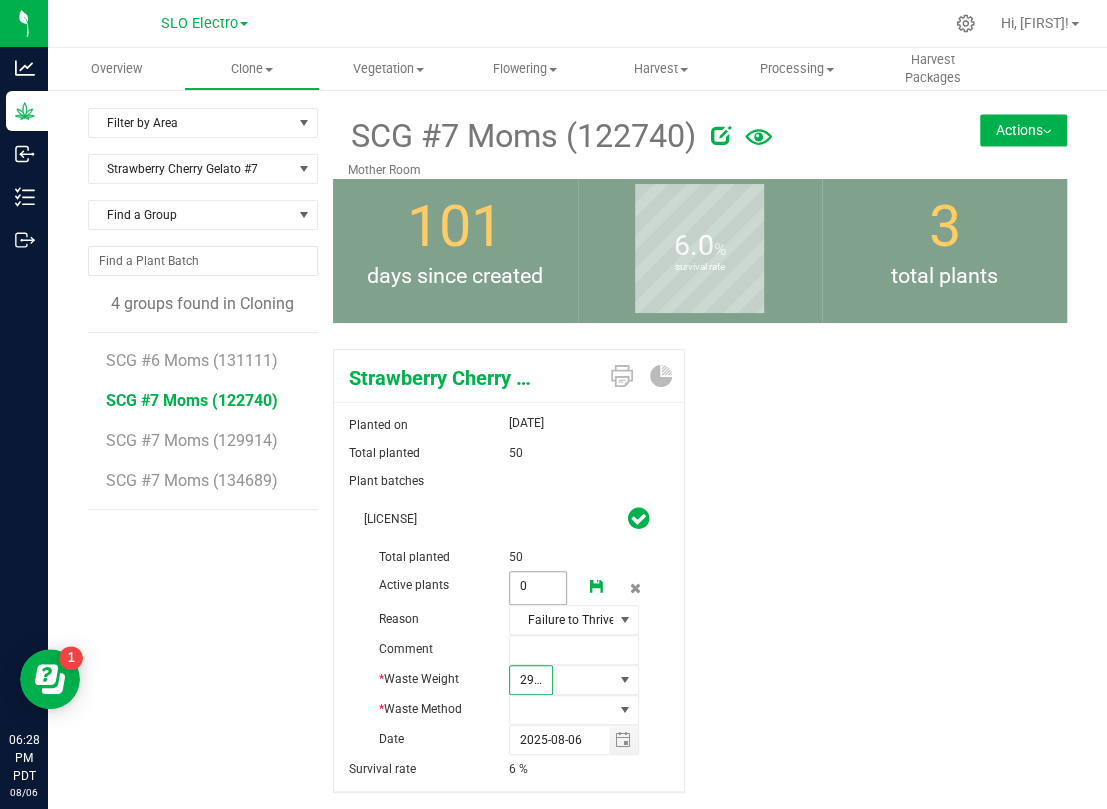 scroll, scrollTop: 0, scrollLeft: 2, axis: horizontal 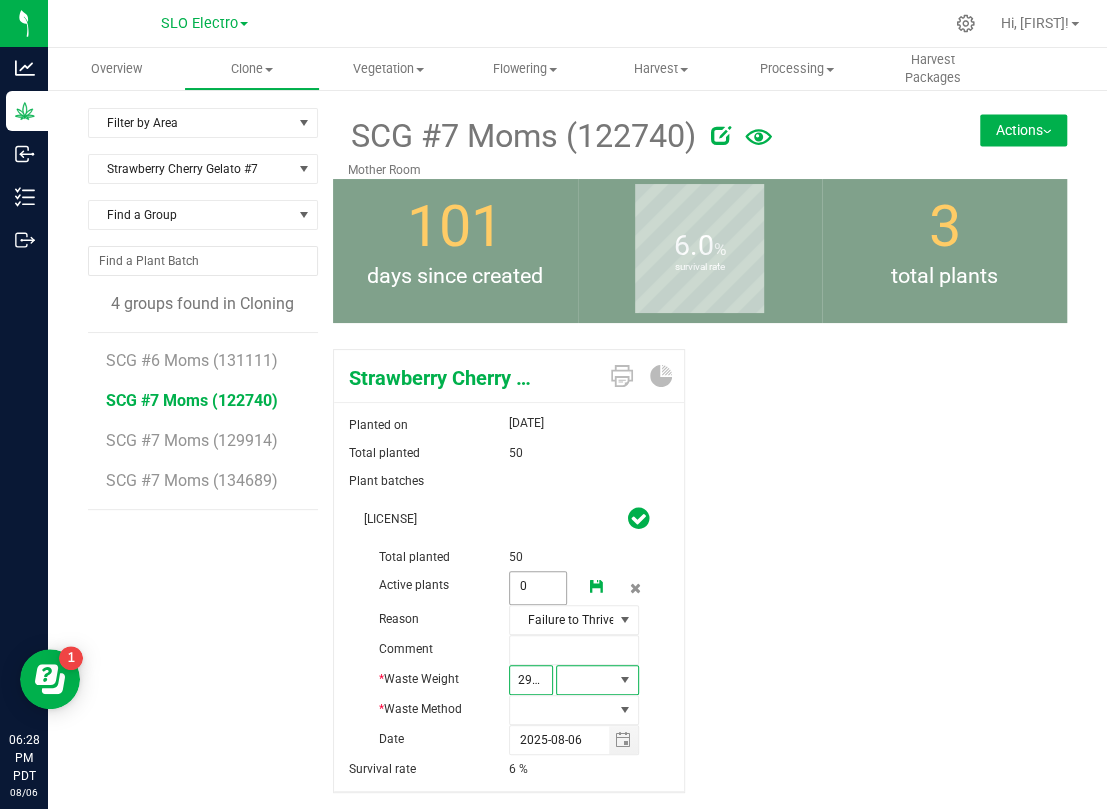 type on "2,958.0000" 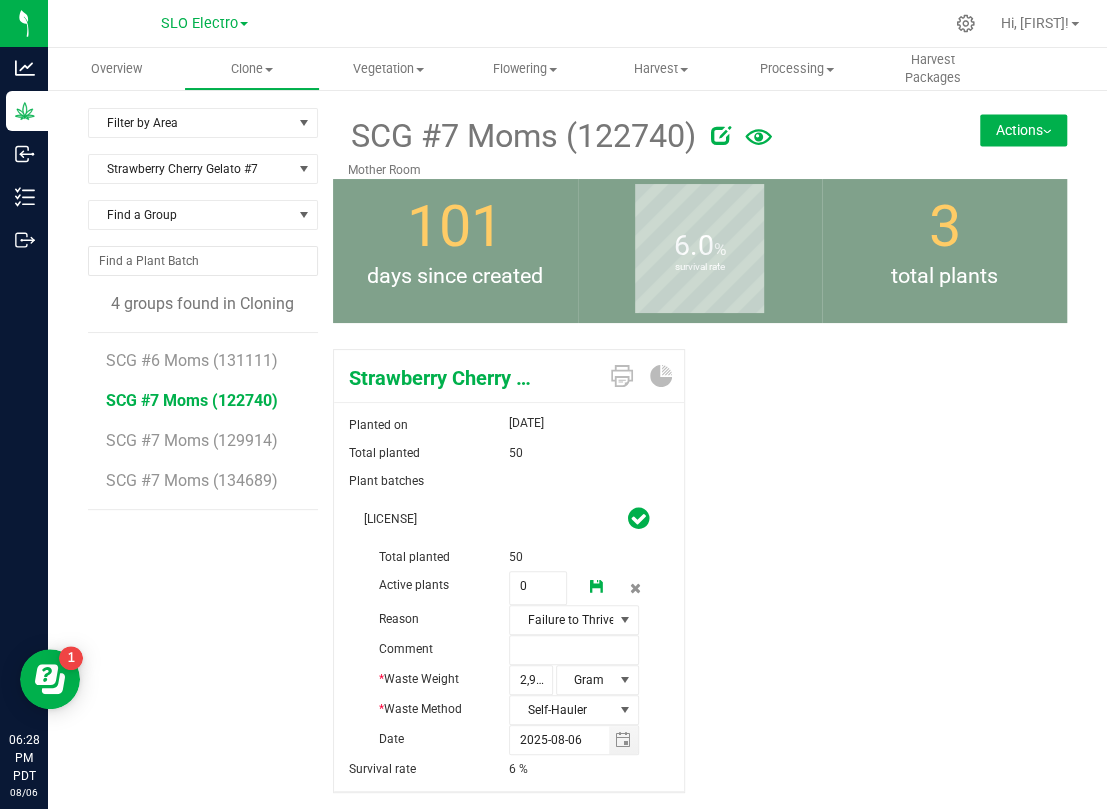 click at bounding box center [597, 587] 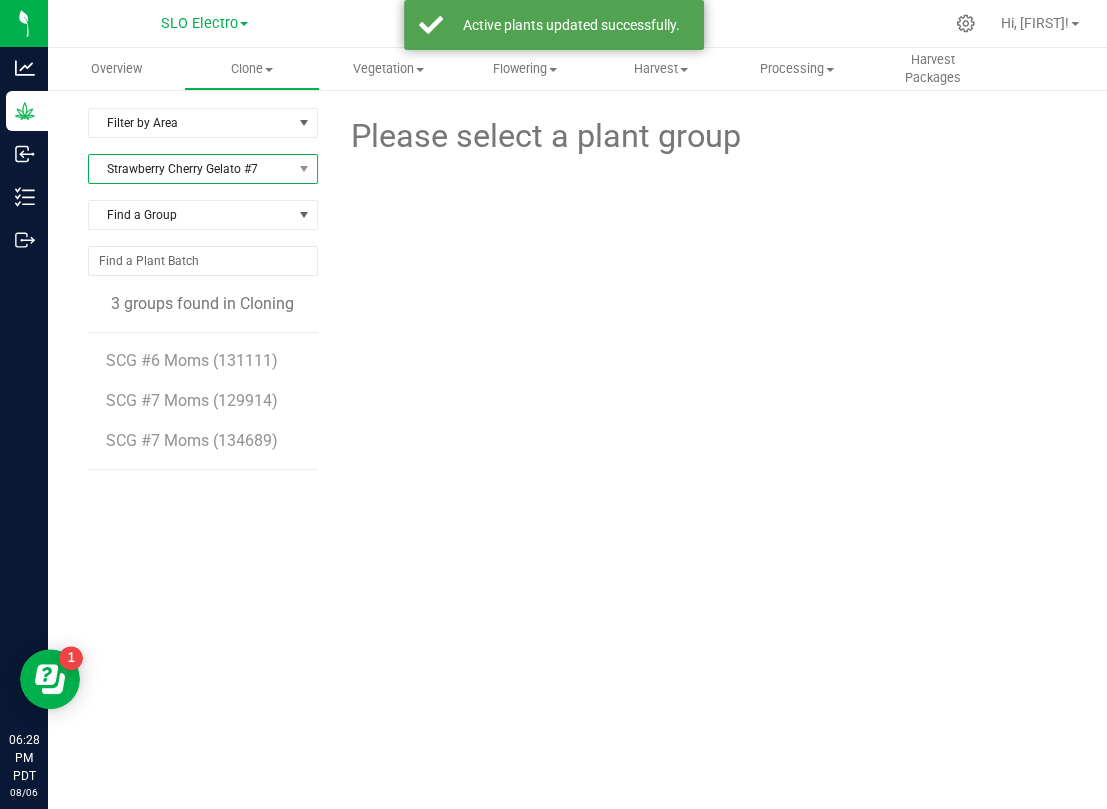 click on "Strawberry Cherry Gelato #7" at bounding box center [190, 169] 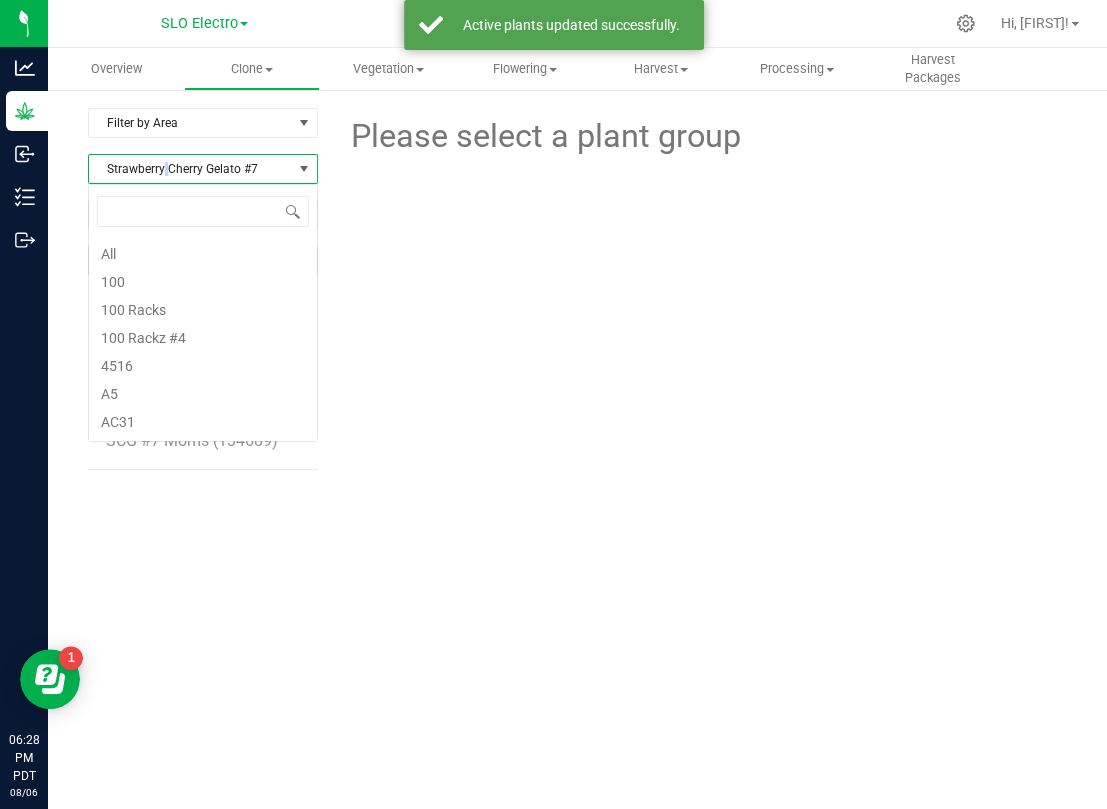 click on "Strawberry Cherry Gelato #7" at bounding box center [190, 169] 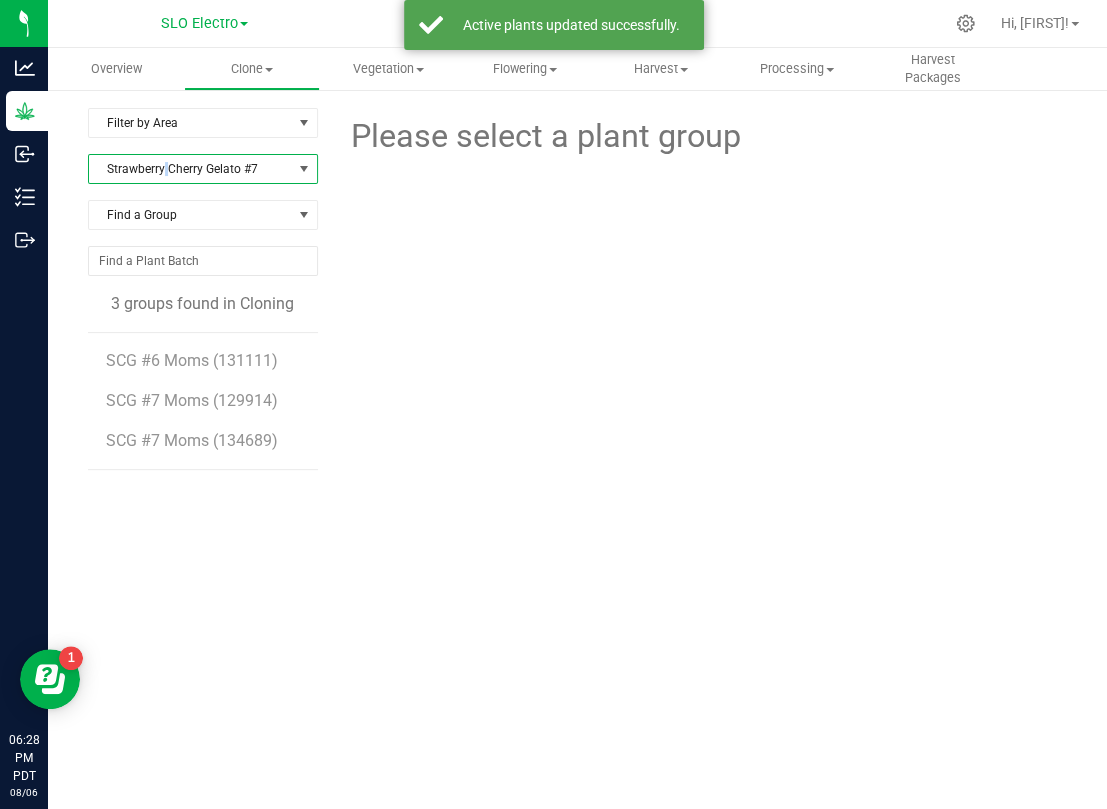 click on "Strawberry Cherry Gelato #7" at bounding box center (190, 169) 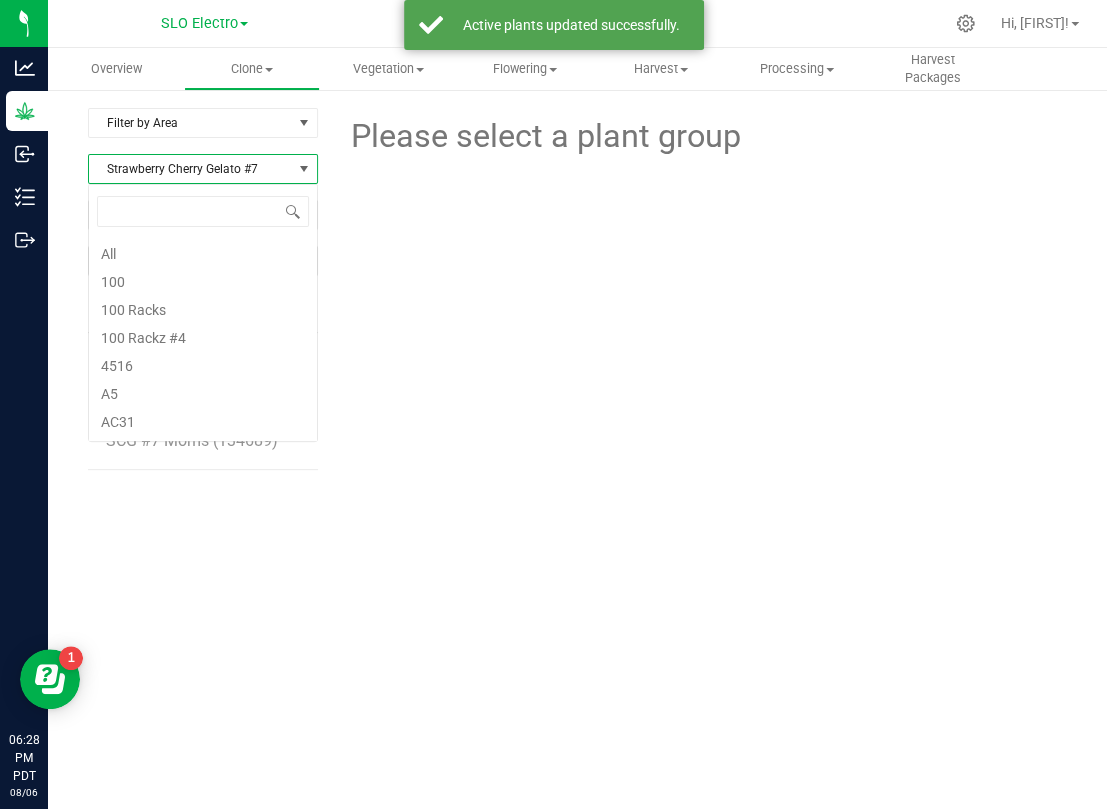 scroll, scrollTop: 99969, scrollLeft: 99770, axis: both 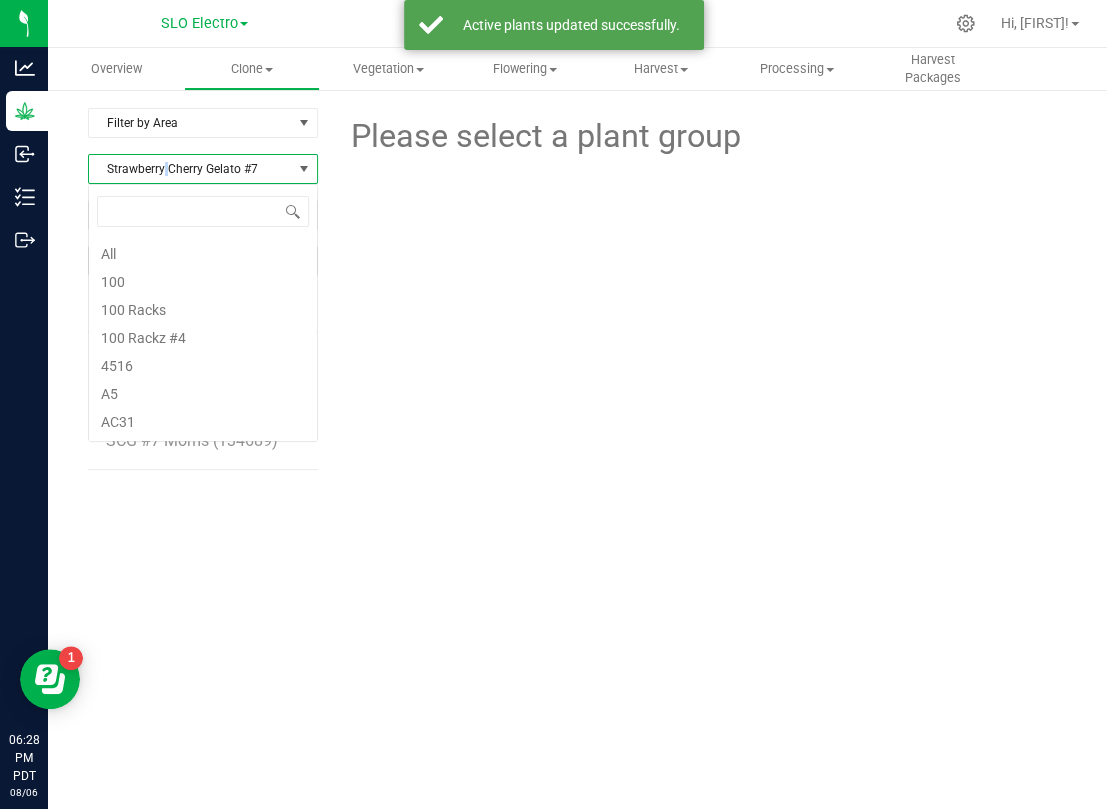 click on "Strawberry Cherry Gelato #7" at bounding box center (190, 169) 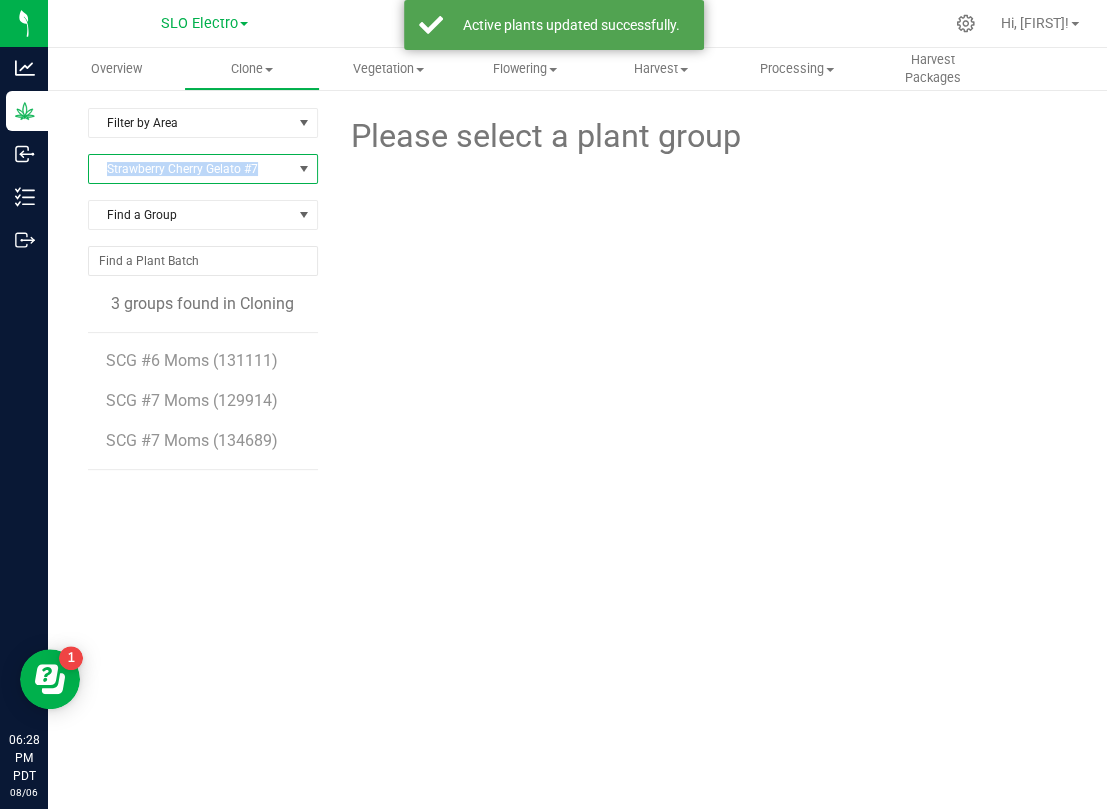 click on "Strawberry Cherry Gelato #7" at bounding box center [190, 169] 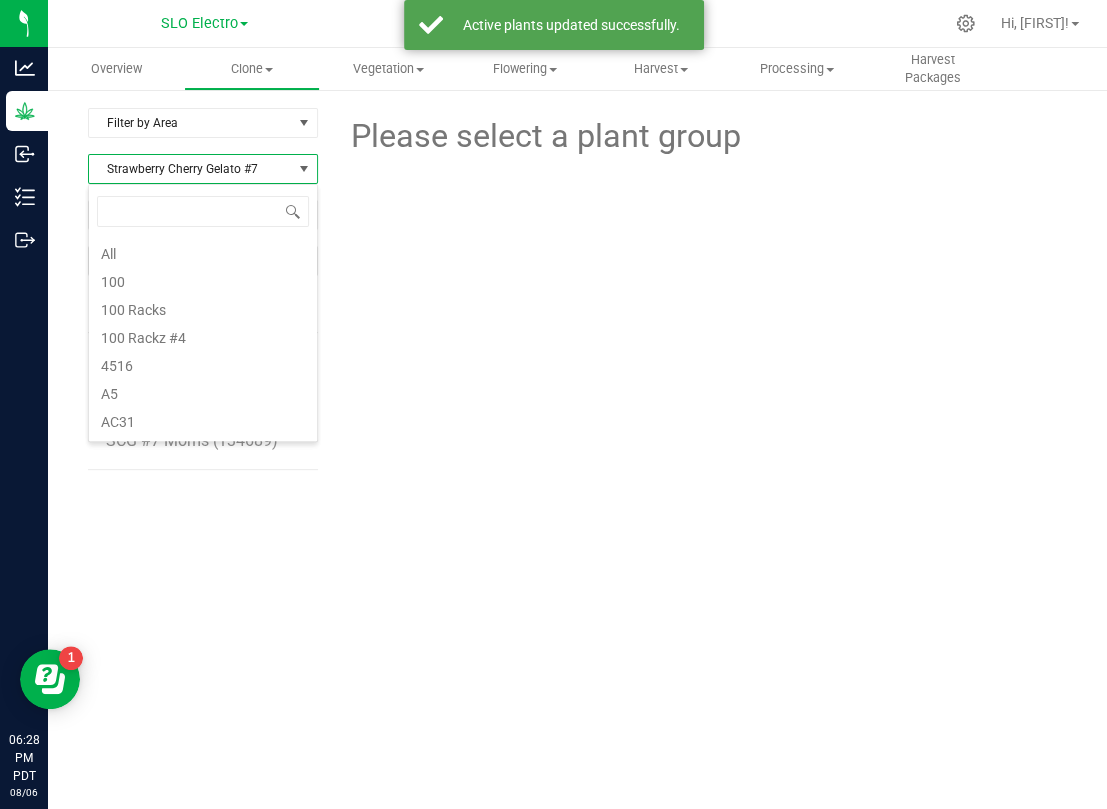 scroll, scrollTop: 8928, scrollLeft: 0, axis: vertical 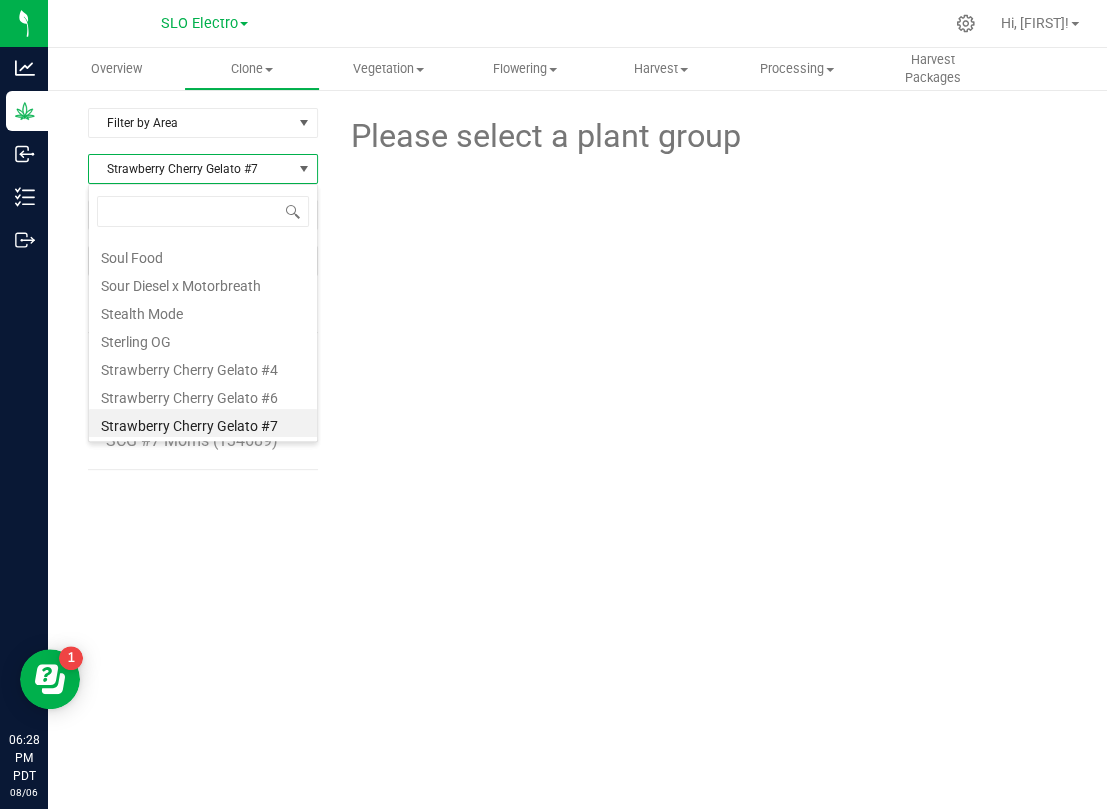 click on "Strawberry Cherry Gelato #7" at bounding box center (190, 169) 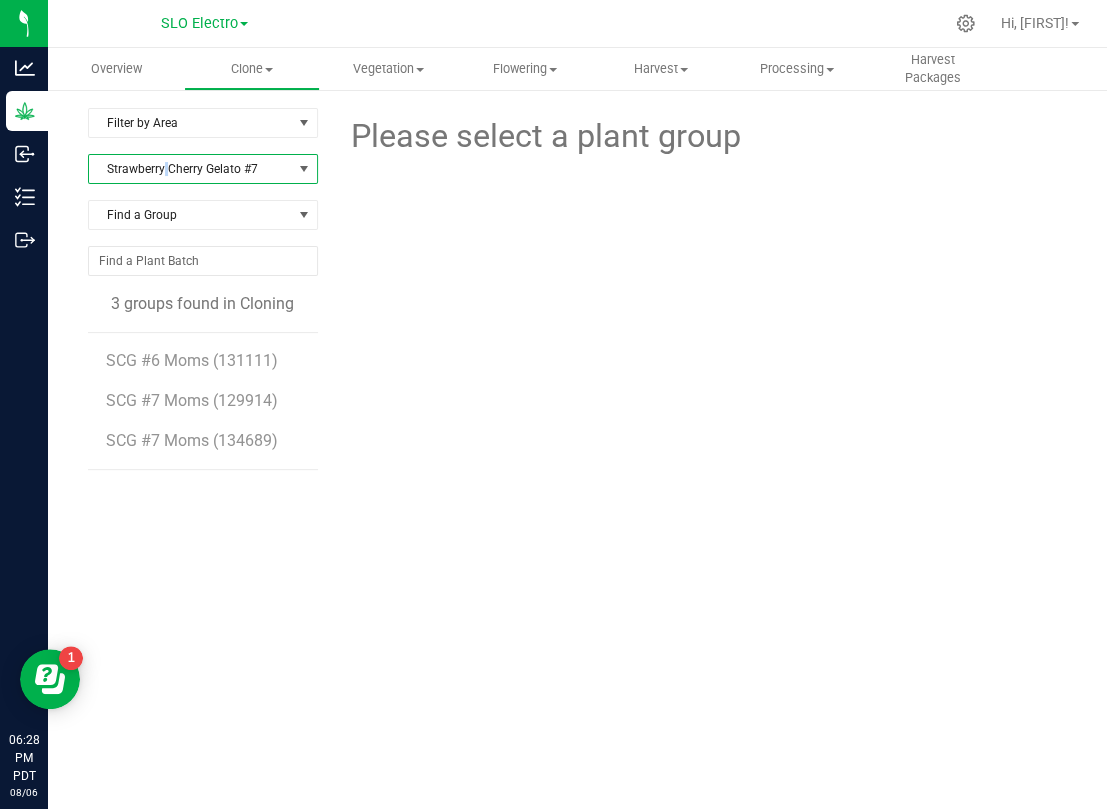click on "Strawberry Cherry Gelato #7" at bounding box center [190, 169] 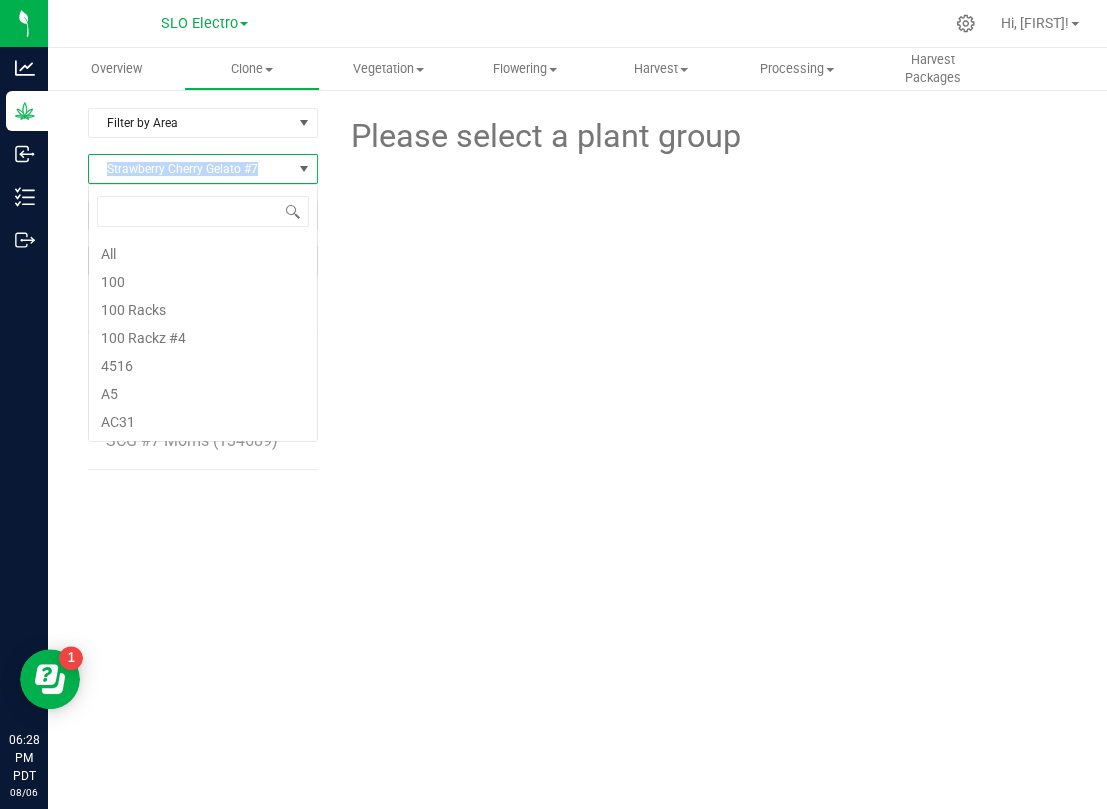 click on "Strawberry Cherry Gelato #7" at bounding box center (190, 169) 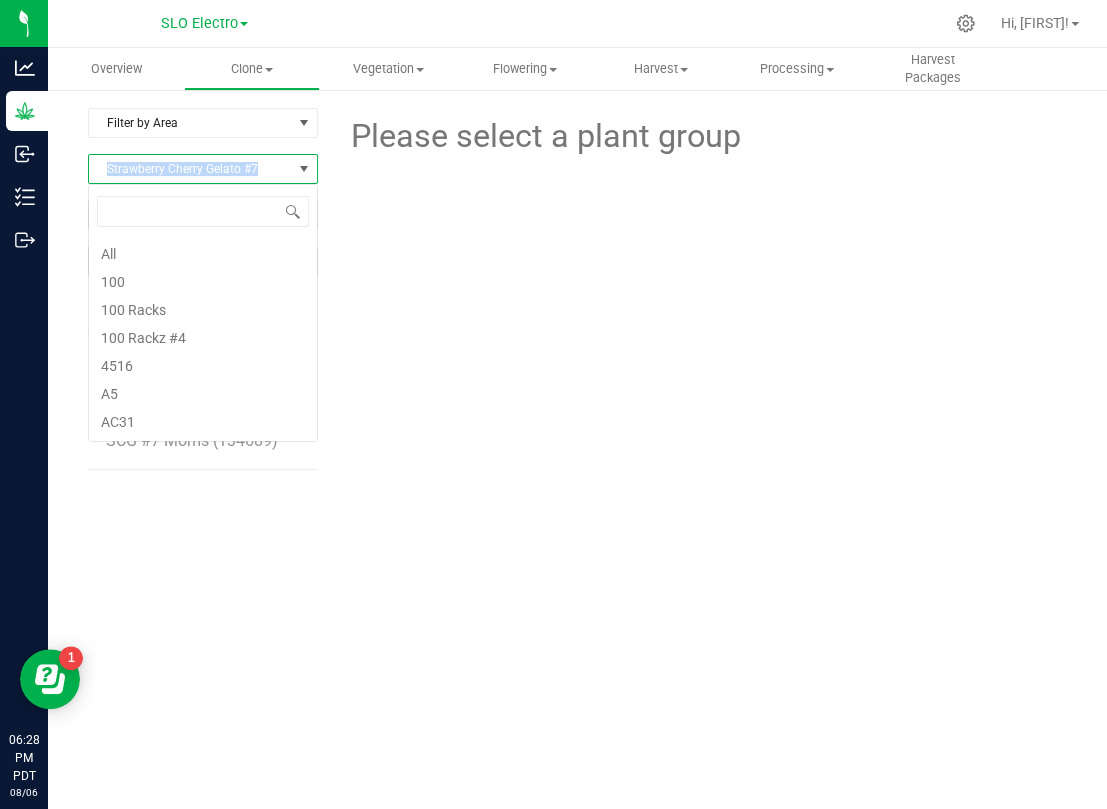 scroll, scrollTop: 0, scrollLeft: 0, axis: both 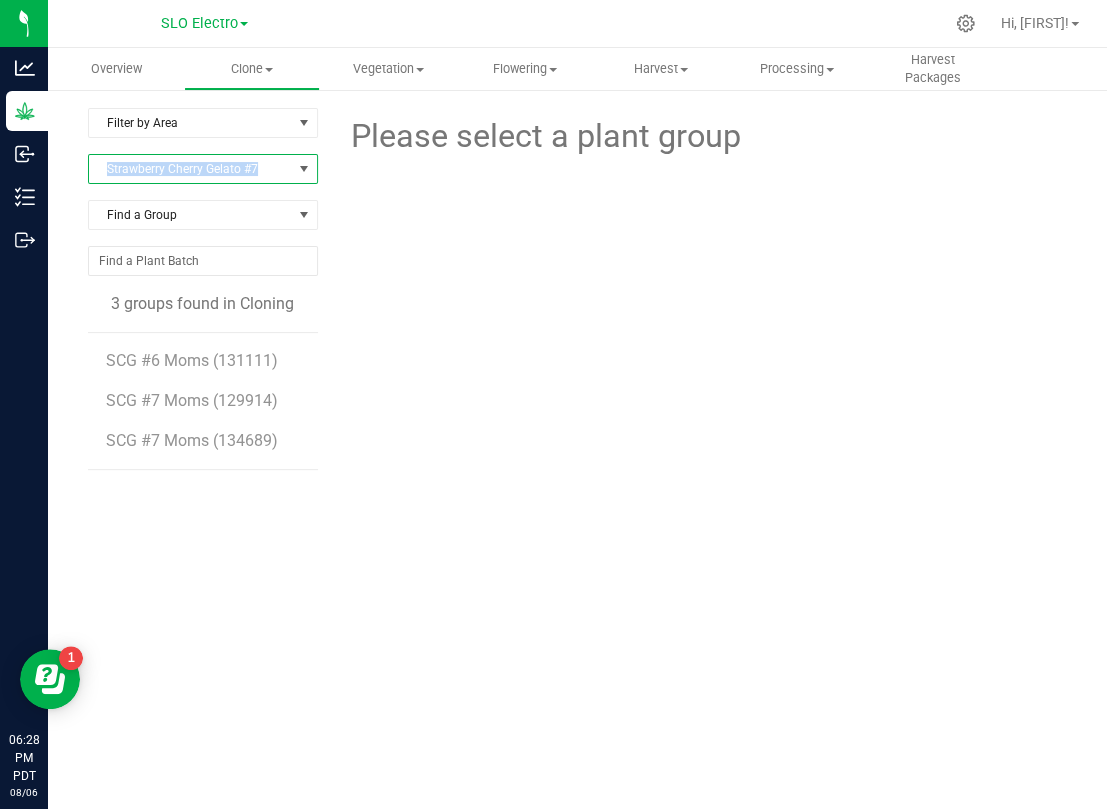 click on "Strawberry Cherry Gelato #7" at bounding box center (190, 169) 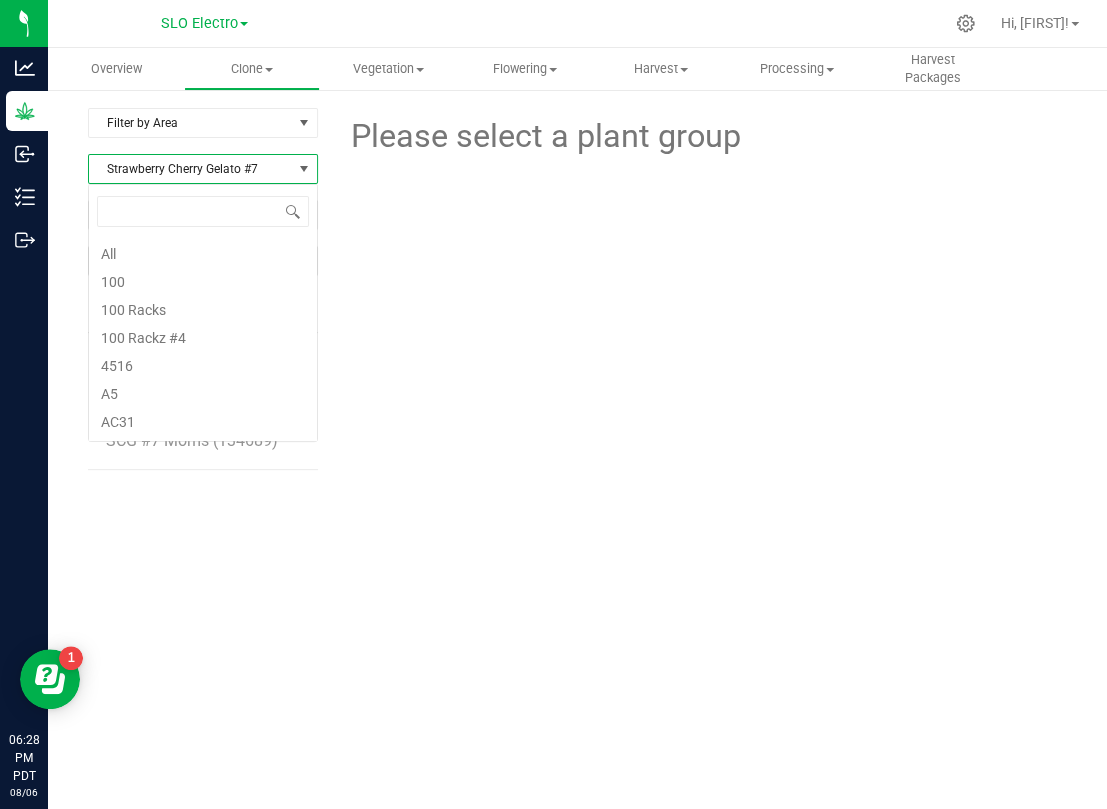 scroll, scrollTop: 99969, scrollLeft: 99770, axis: both 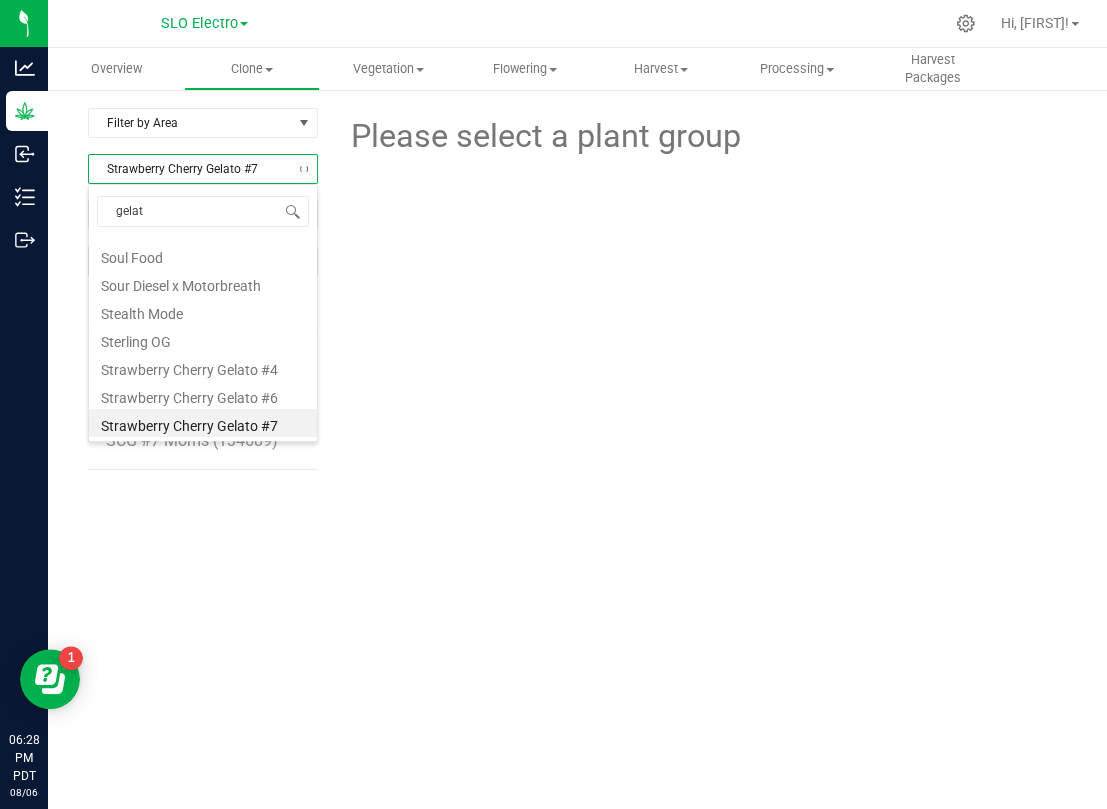 type on "gelato" 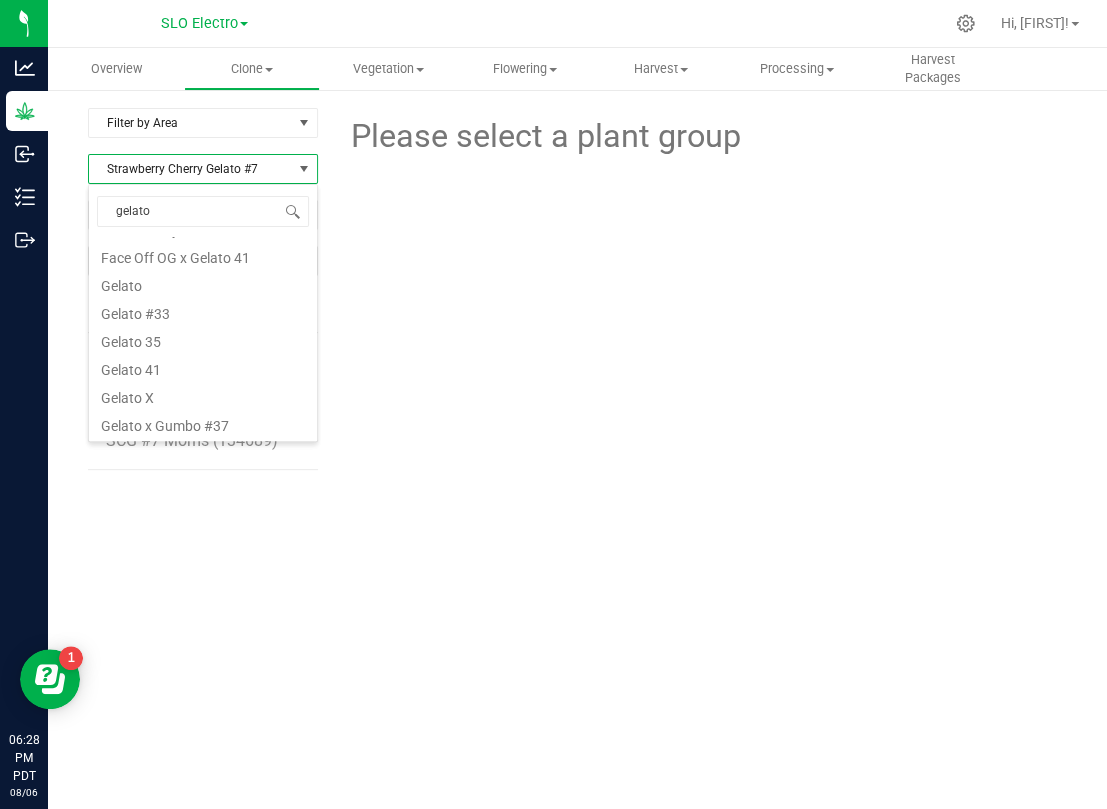 scroll, scrollTop: 192, scrollLeft: 0, axis: vertical 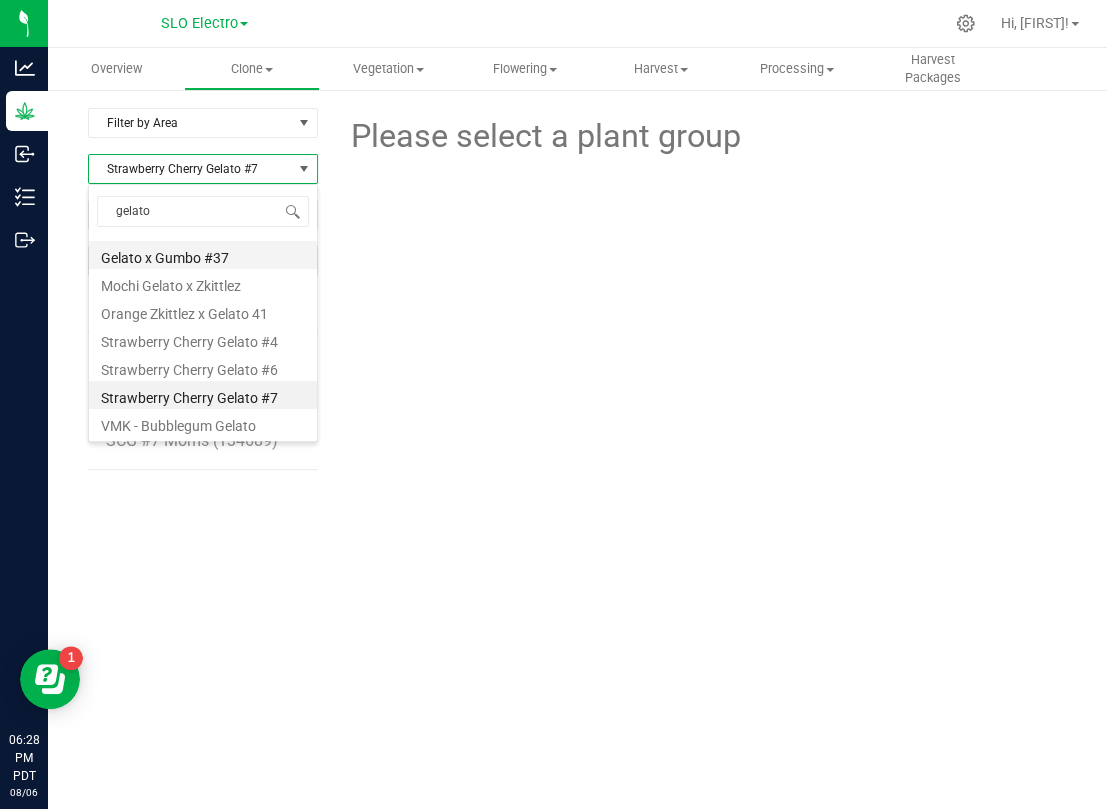 click on "Gelato x Gumbo #37" at bounding box center [203, 255] 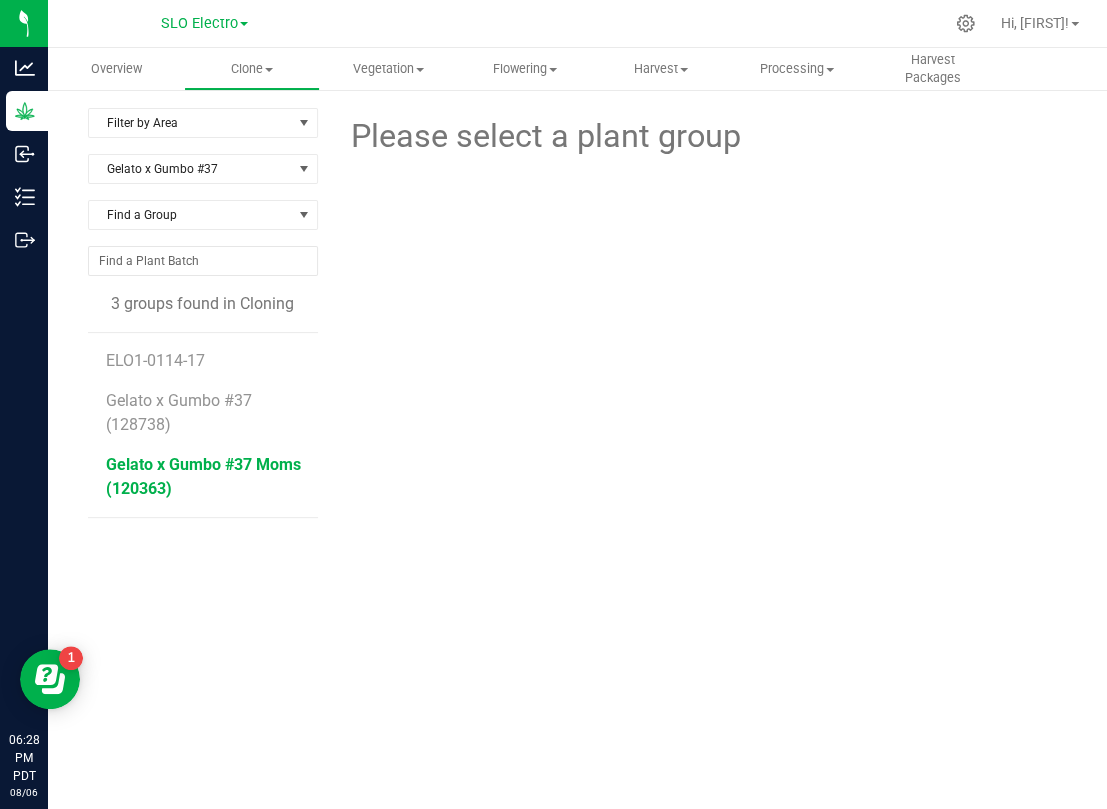 click on "Gelato x Gumbo #37 Moms (120363)" at bounding box center (203, 476) 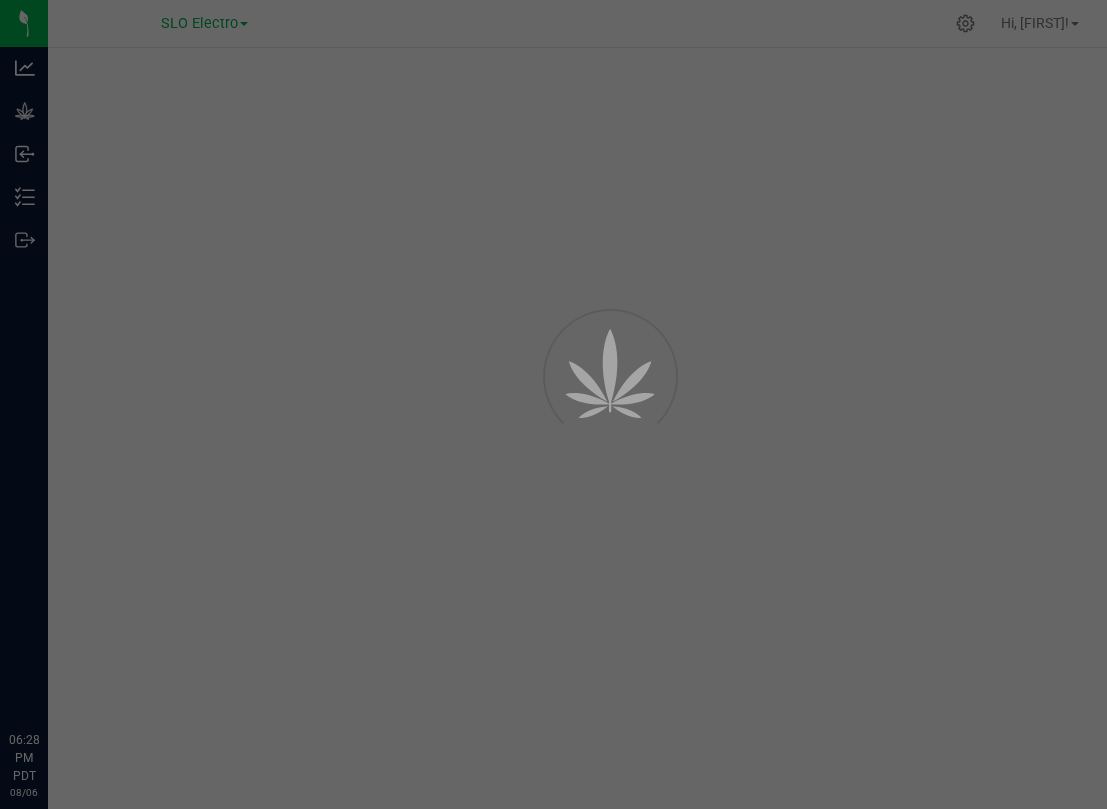 scroll, scrollTop: 0, scrollLeft: 0, axis: both 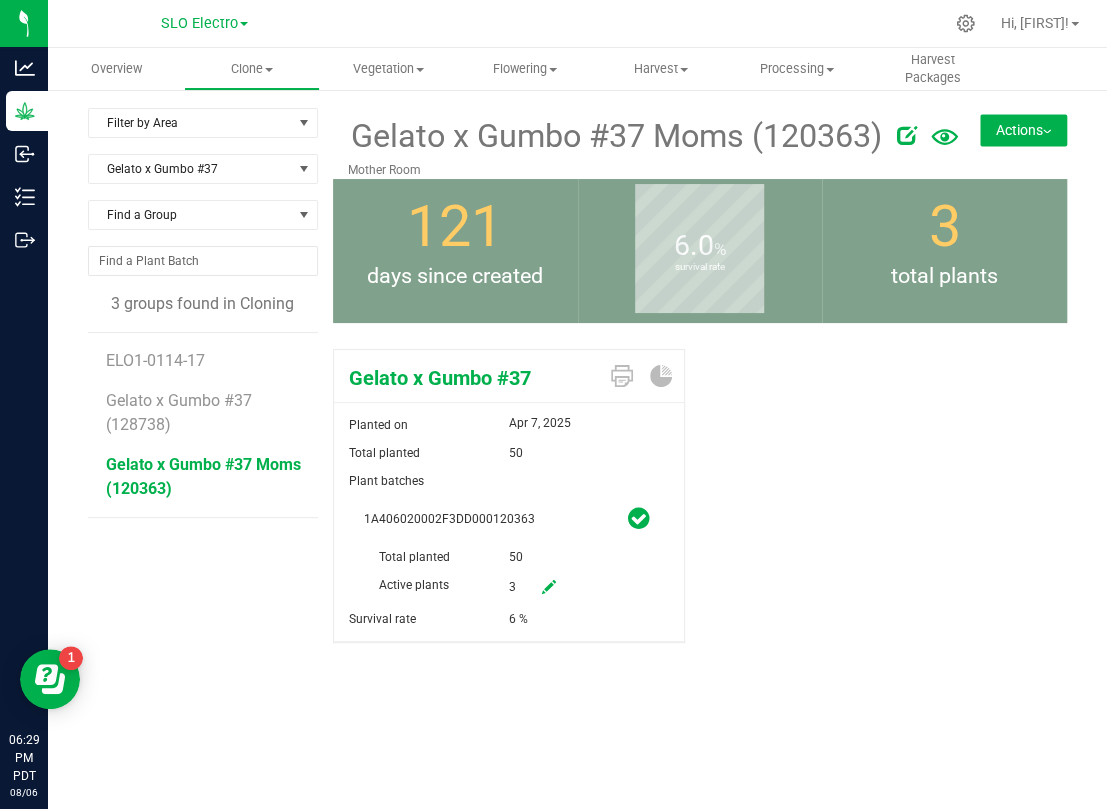 click at bounding box center (549, 587) 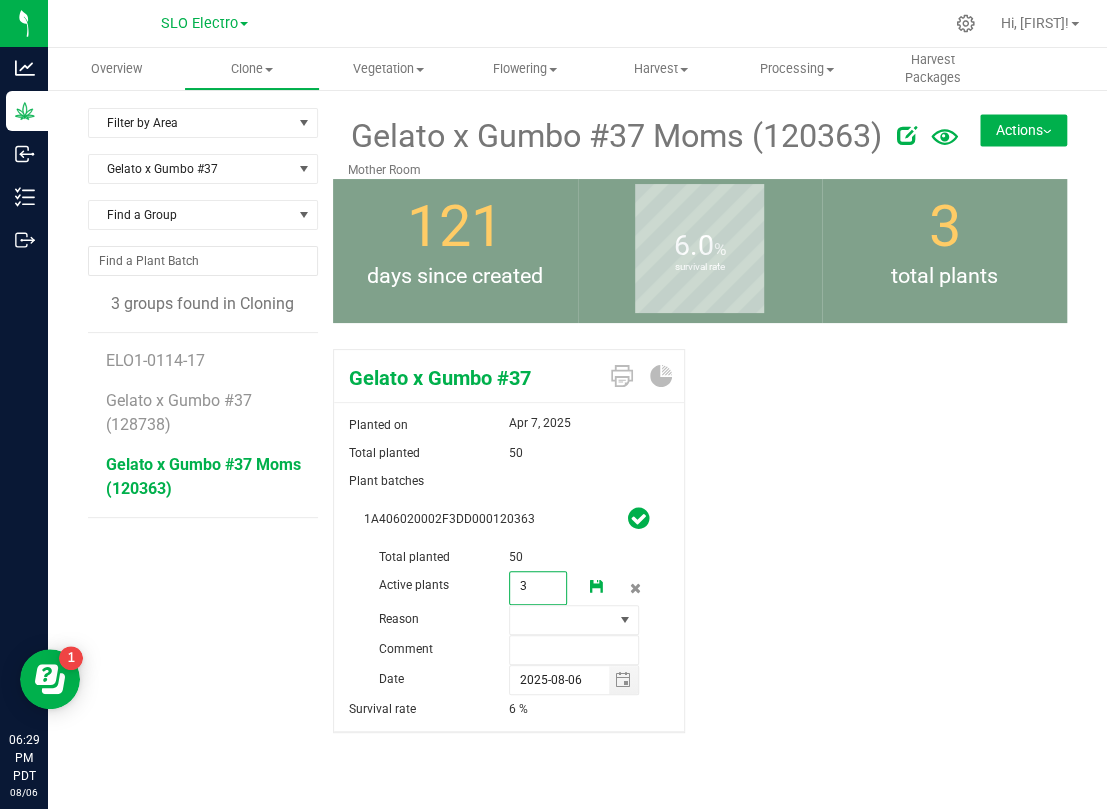 click on "3 3" at bounding box center [538, 588] 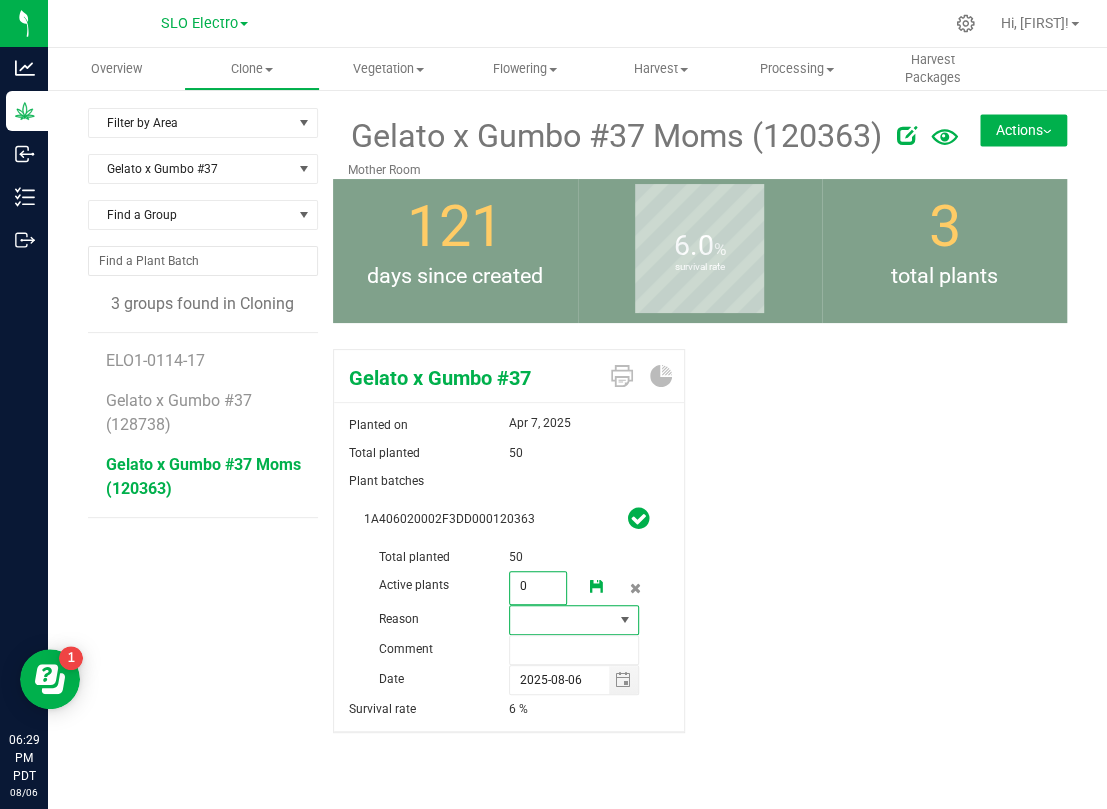 type on "0" 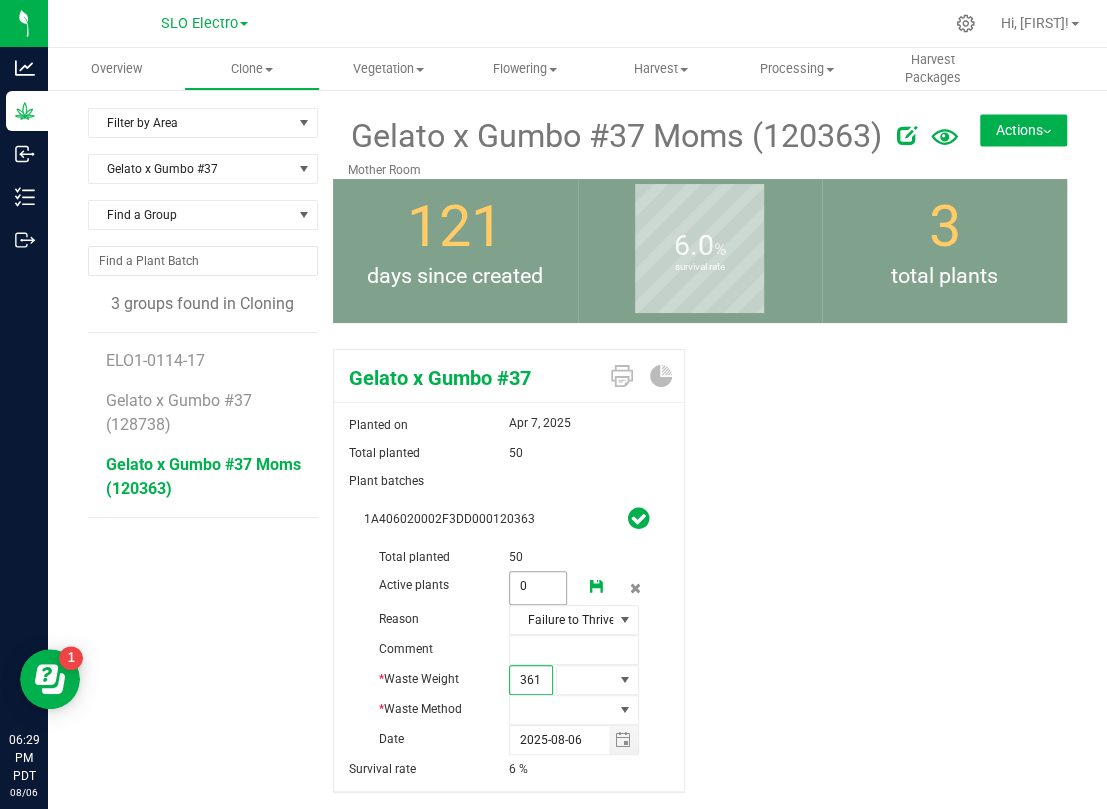 type on "3610" 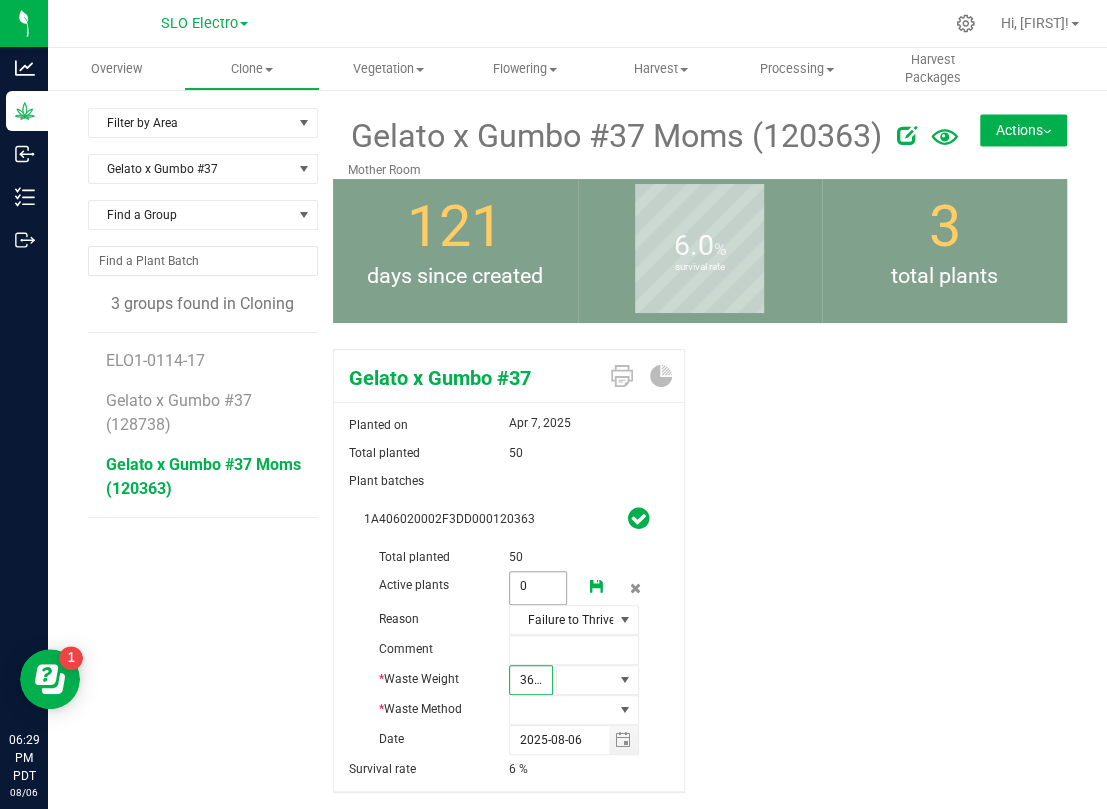 scroll, scrollTop: 0, scrollLeft: 2, axis: horizontal 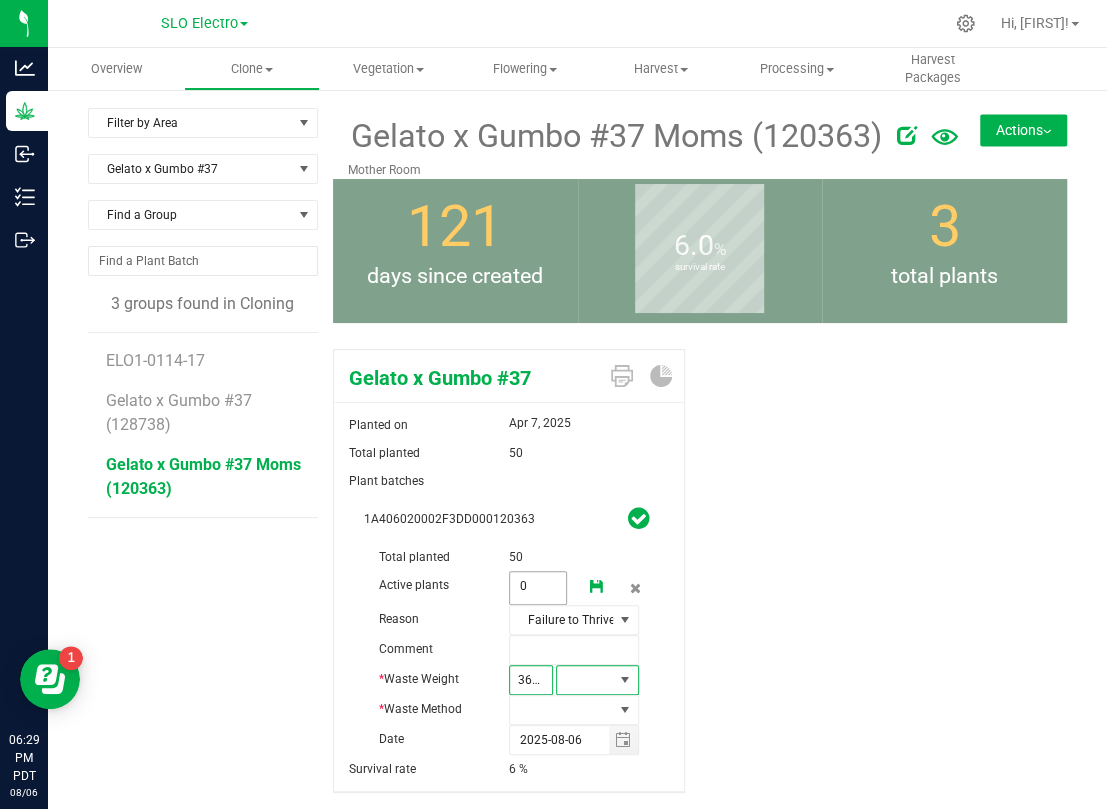 type on "3,610.0000" 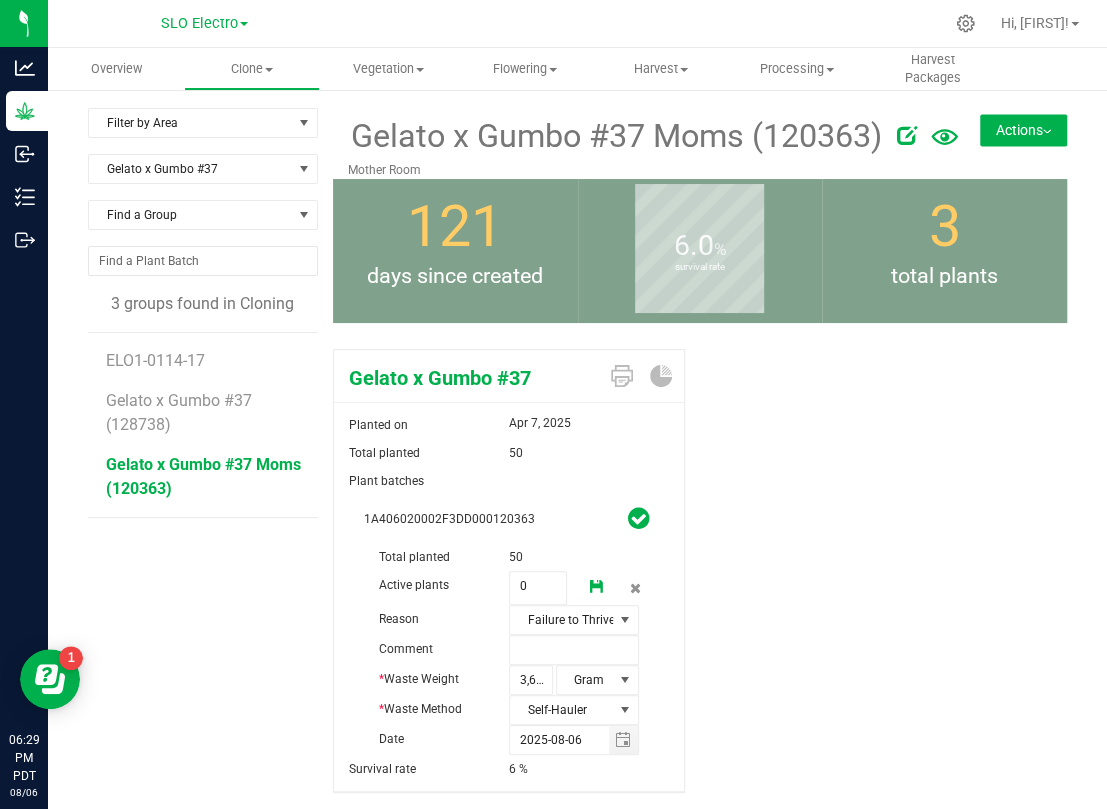 click at bounding box center [597, 587] 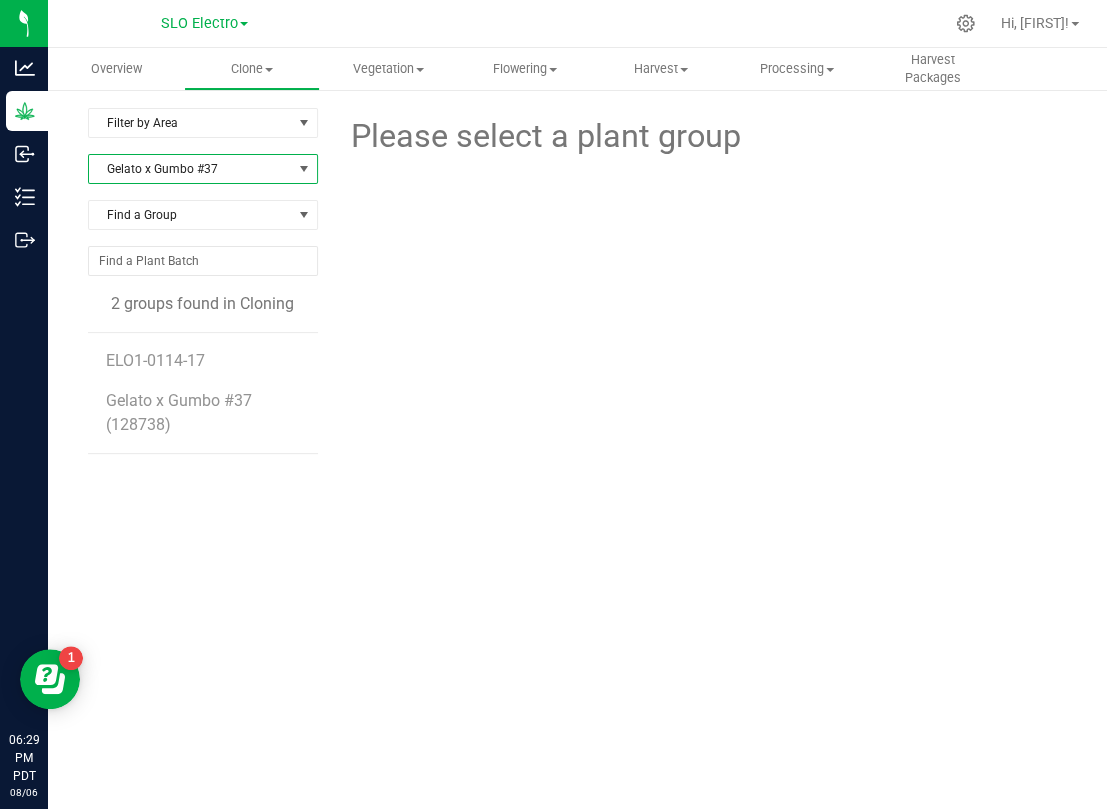 click on "Gelato x Gumbo #37" at bounding box center (190, 169) 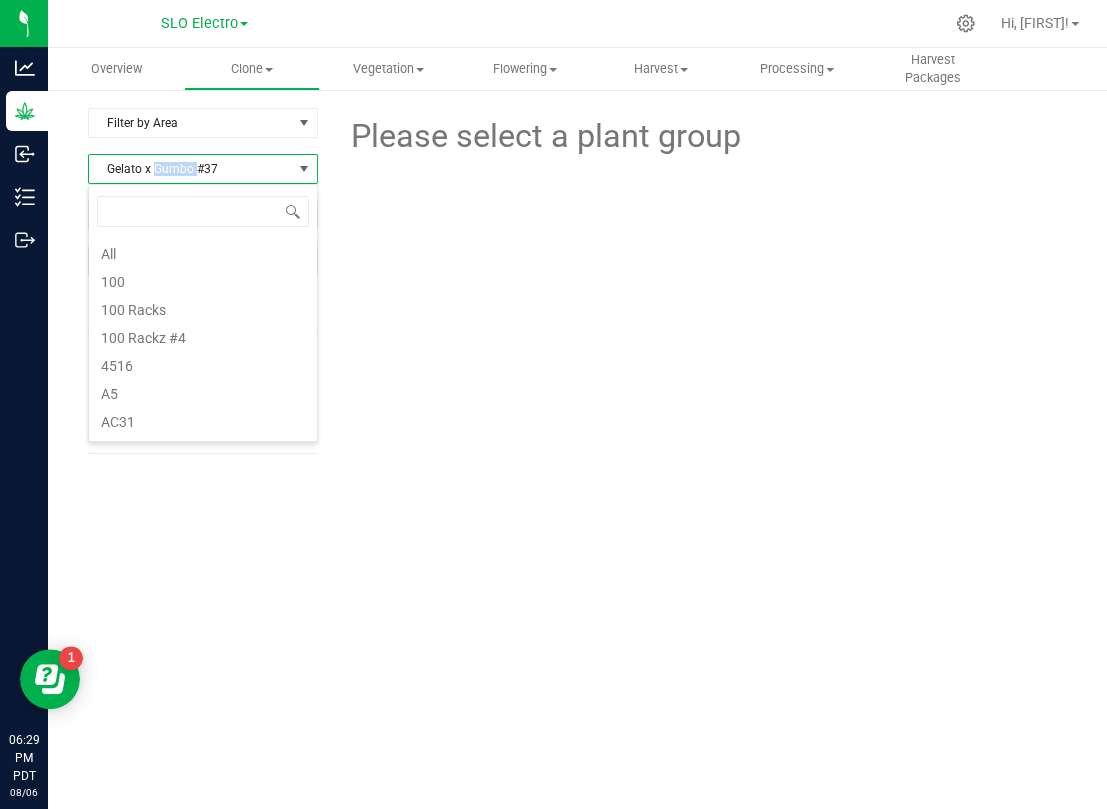 click on "Gelato x Gumbo #37" at bounding box center [190, 169] 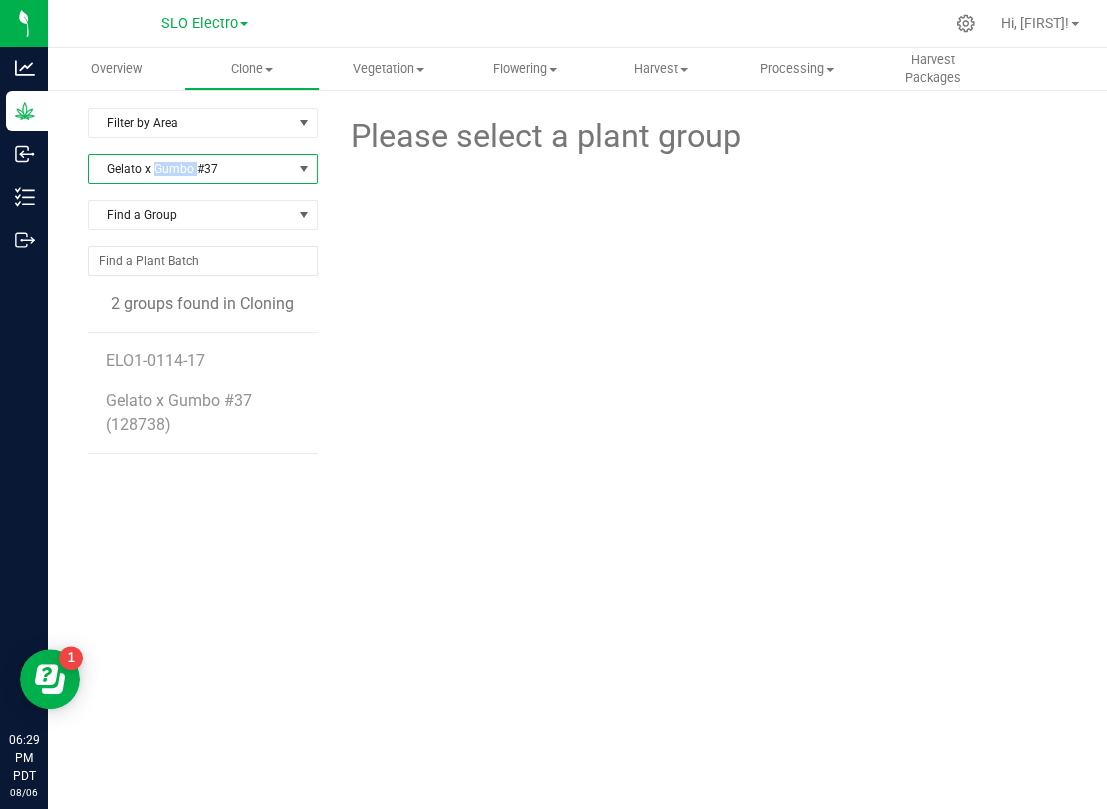 click on "Gelato x Gumbo #37" at bounding box center (190, 169) 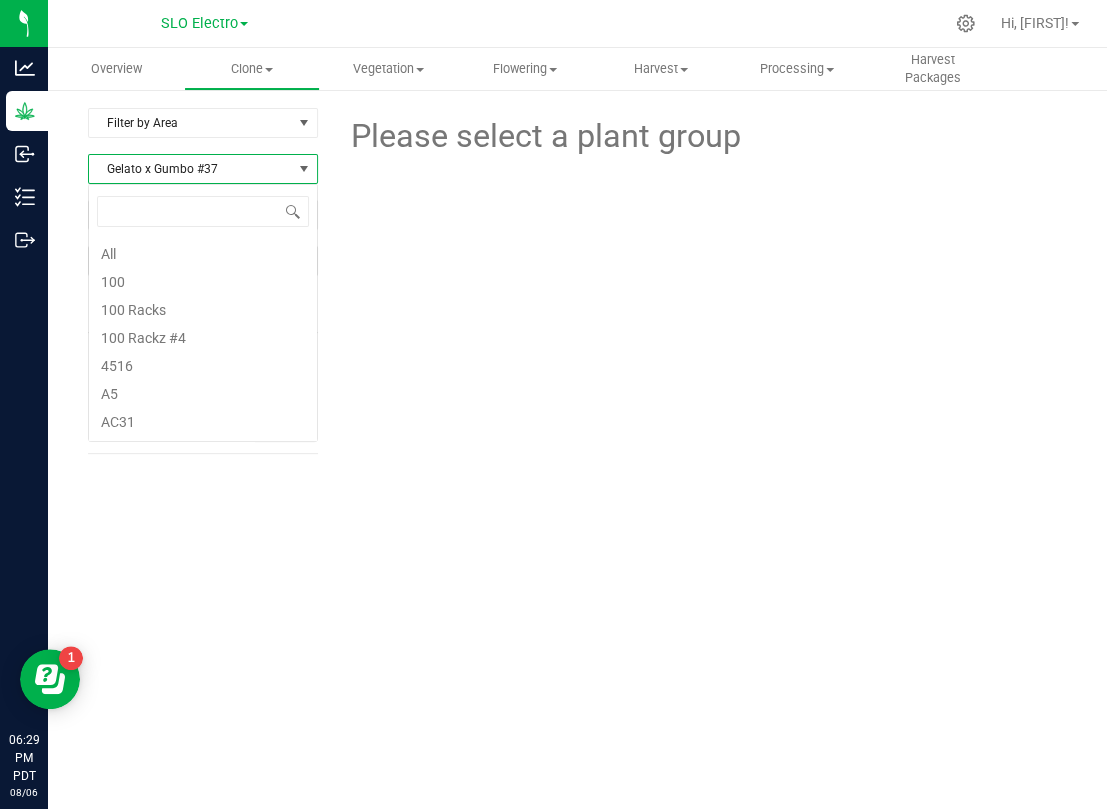 scroll, scrollTop: 99969, scrollLeft: 99770, axis: both 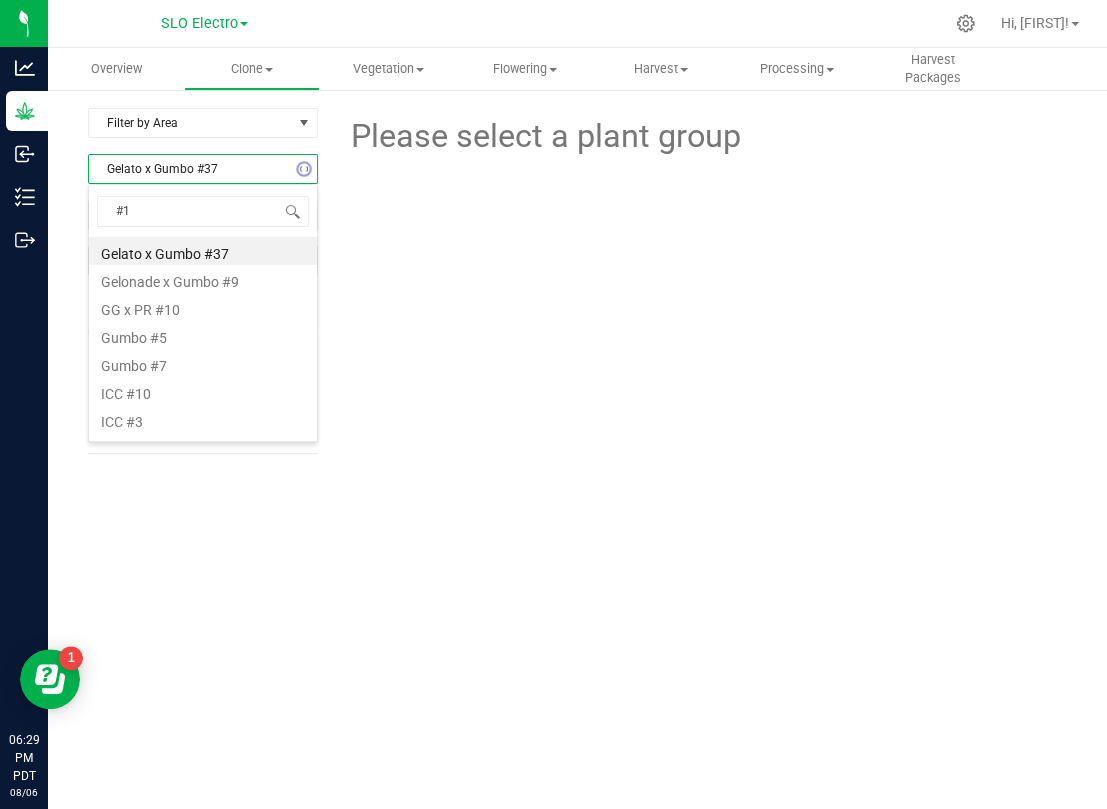 type on "#17" 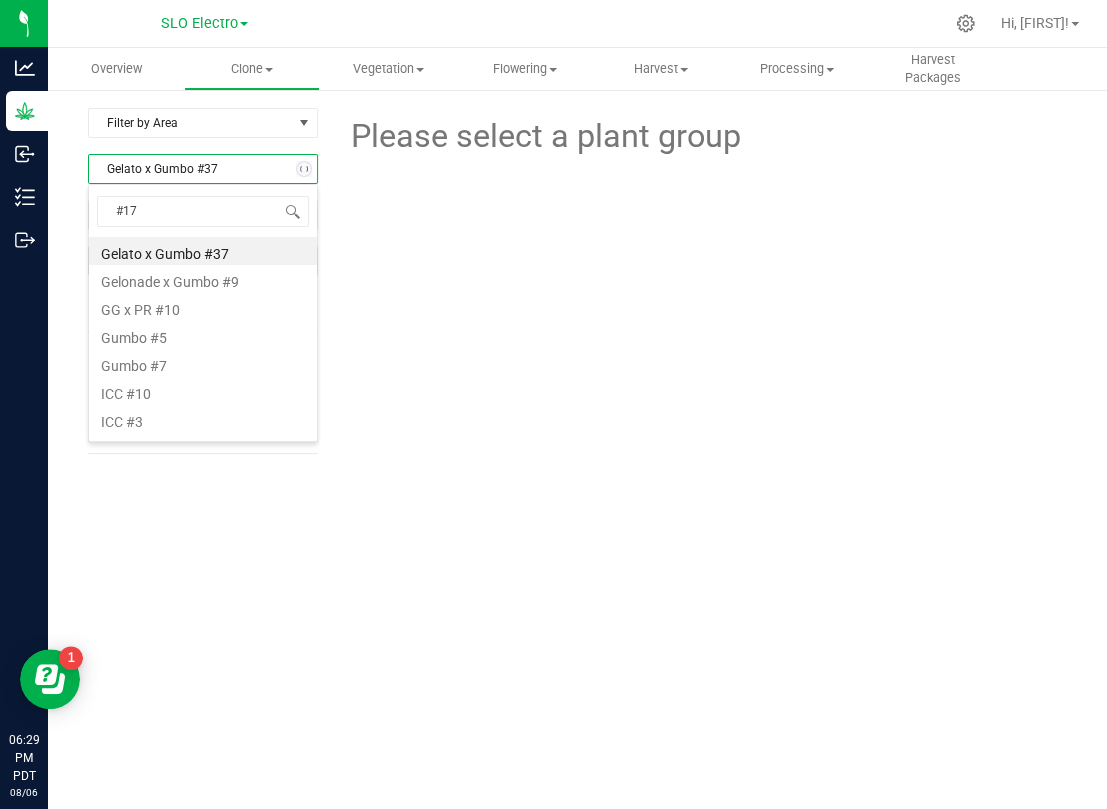 scroll, scrollTop: 0, scrollLeft: 0, axis: both 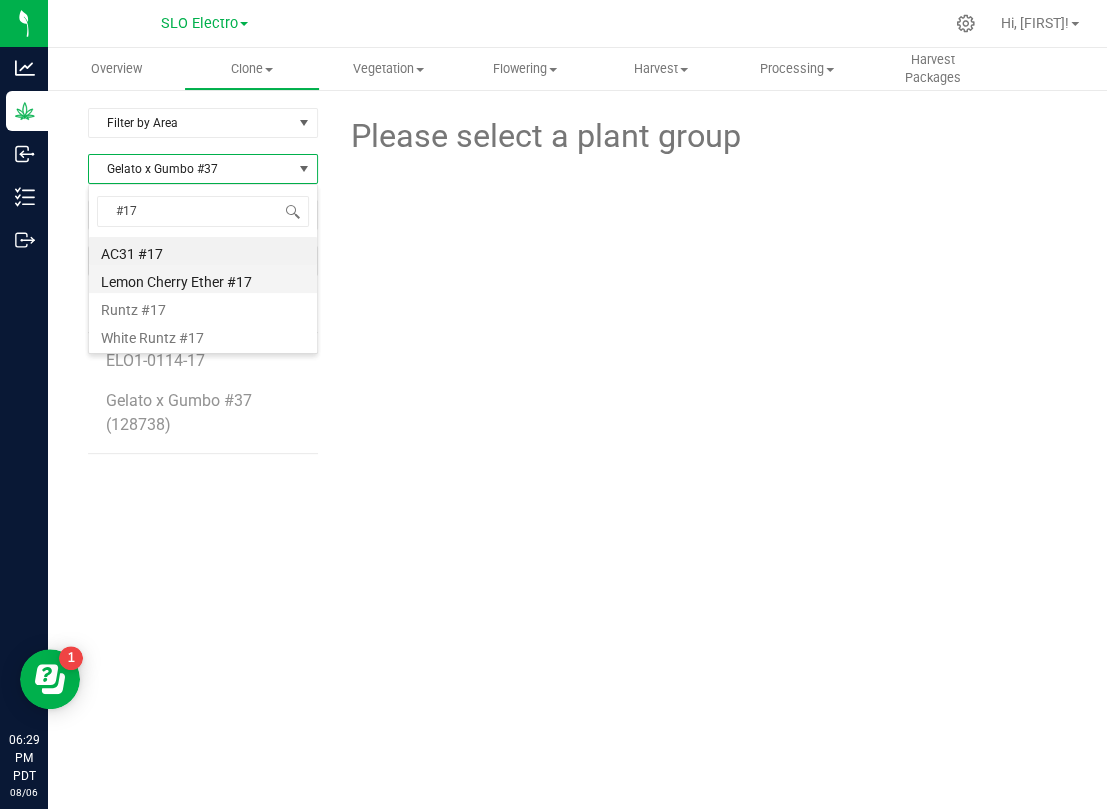 click on "Lemon Cherry Ether #17" at bounding box center [203, 279] 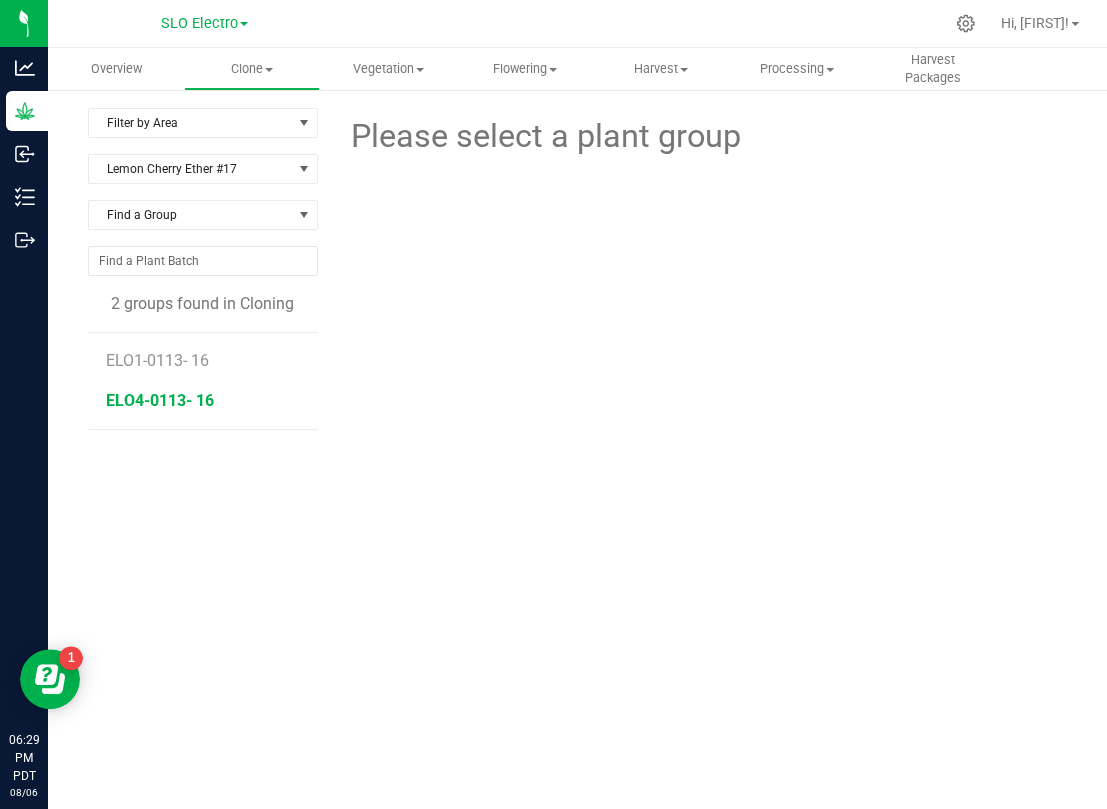 click on "ELO4-0113- 16" at bounding box center [160, 400] 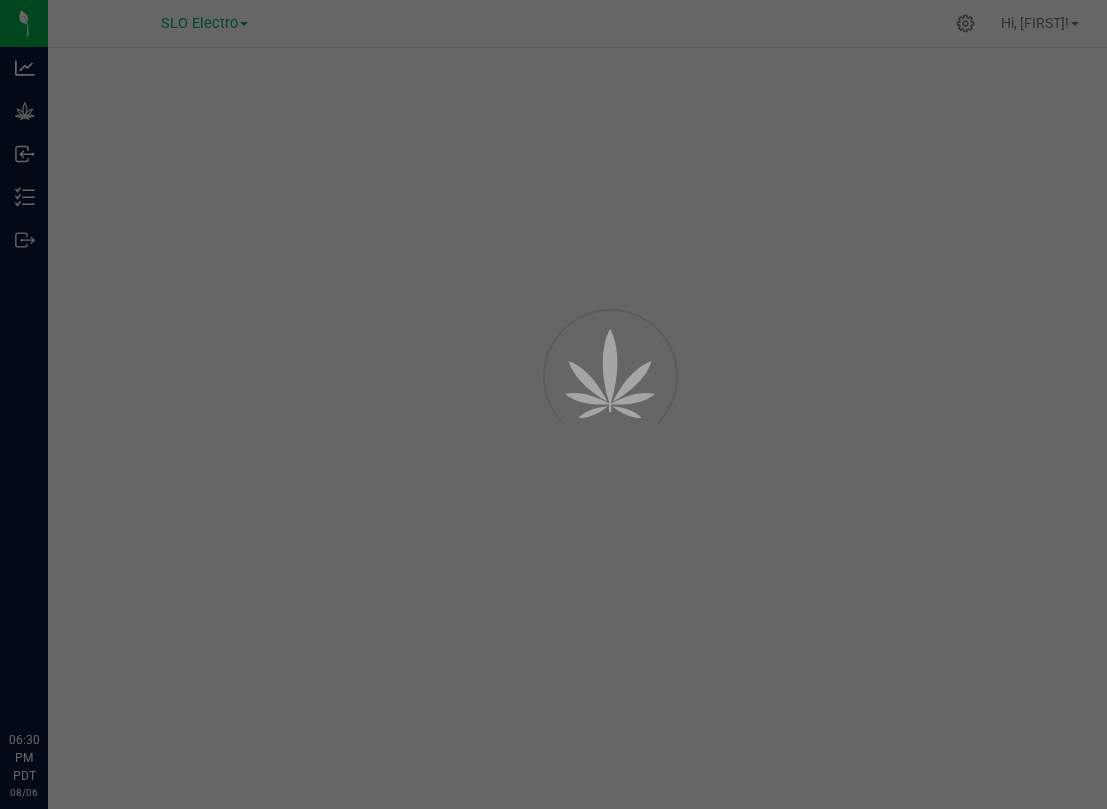 scroll, scrollTop: 0, scrollLeft: 0, axis: both 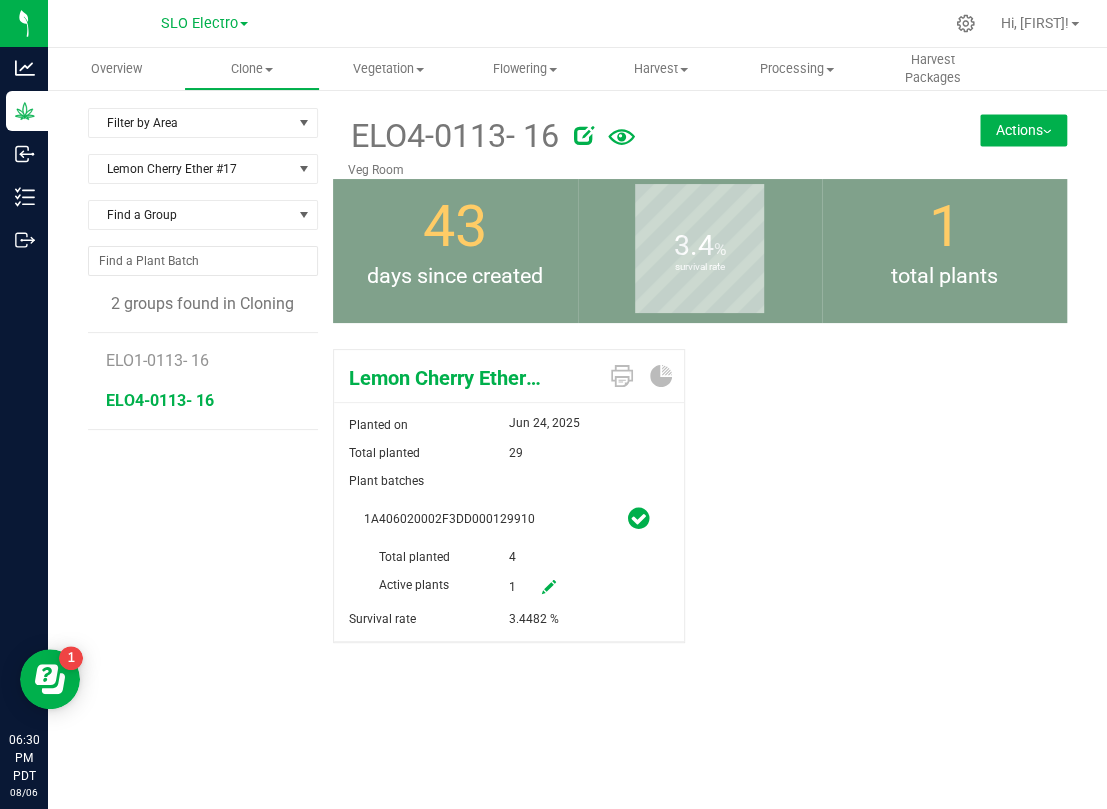 click at bounding box center (549, 587) 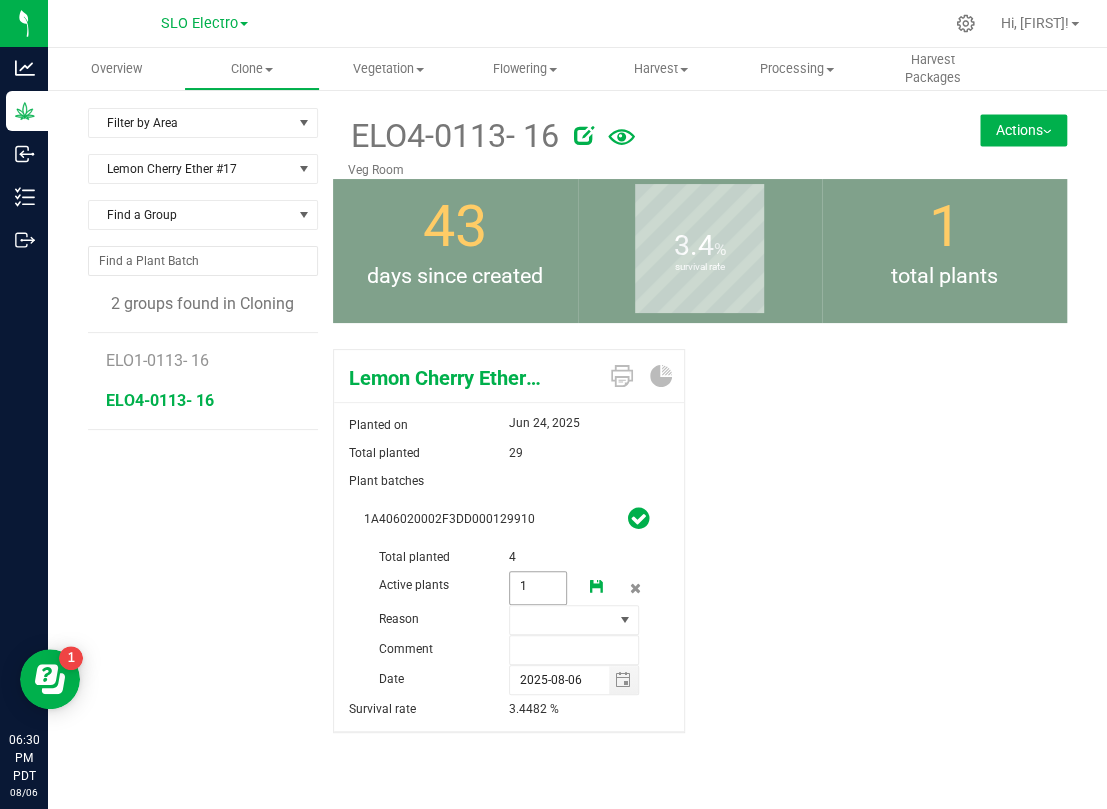 click on "1 1" at bounding box center [538, 588] 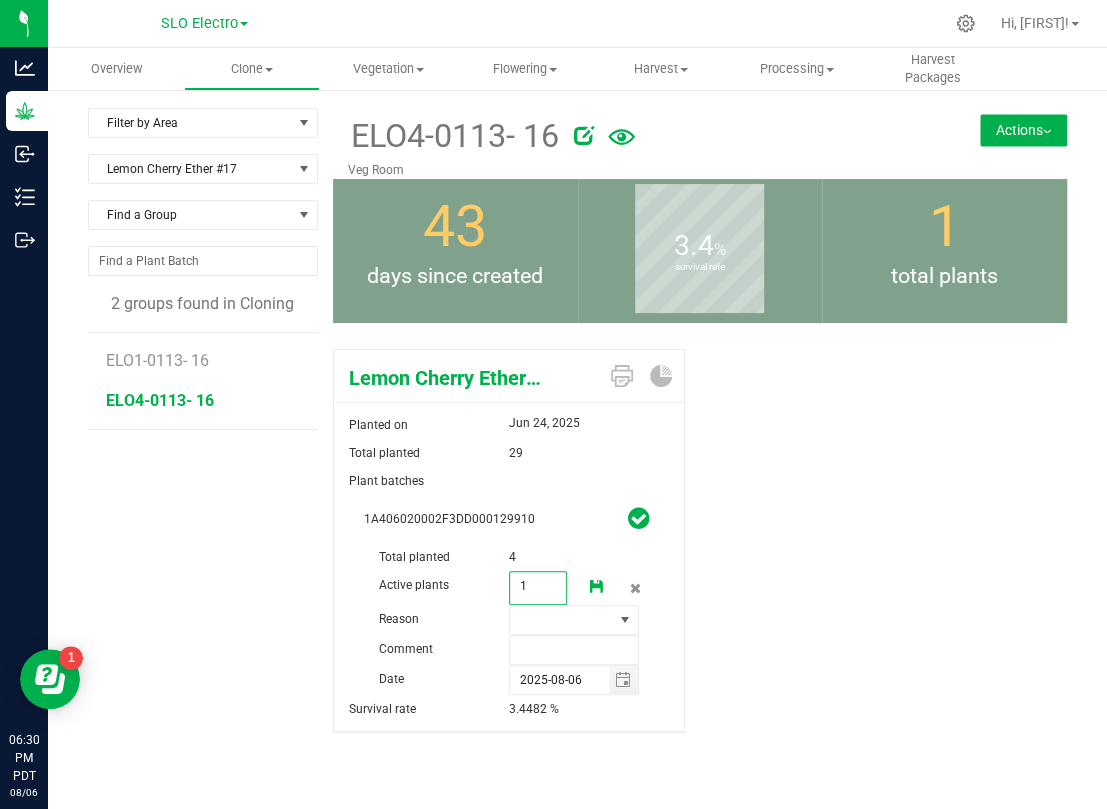 click on "1" at bounding box center [538, 586] 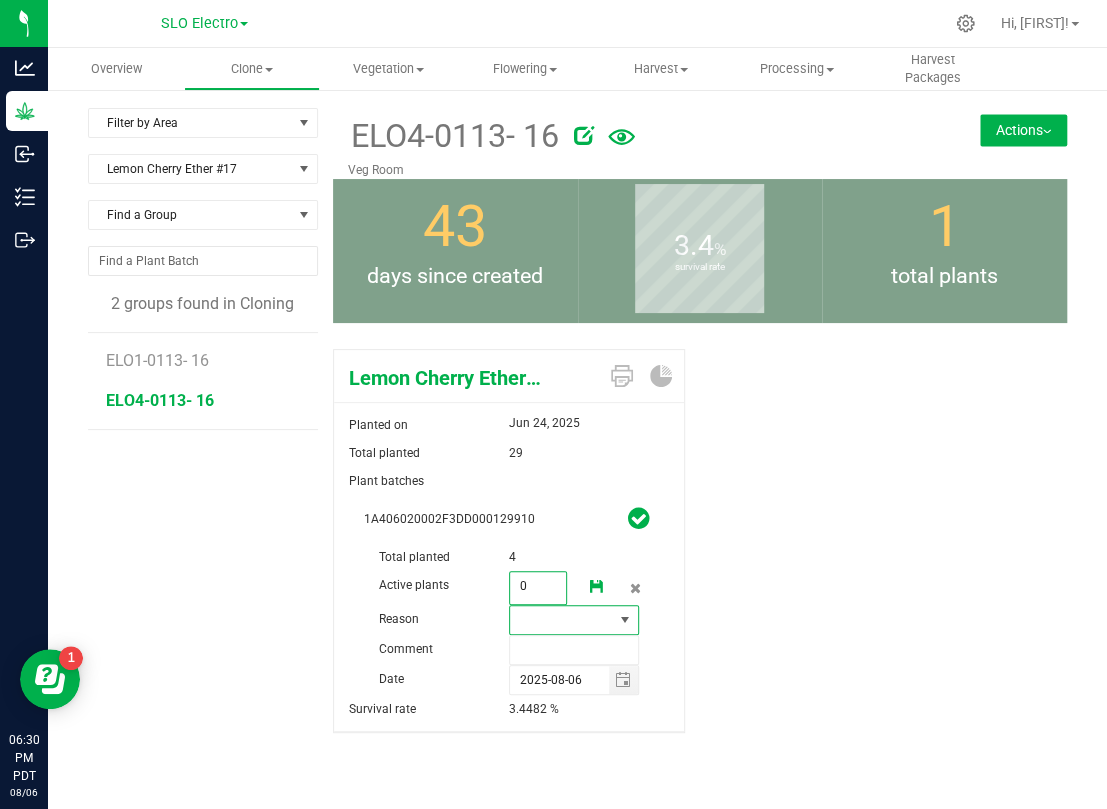 type on "0" 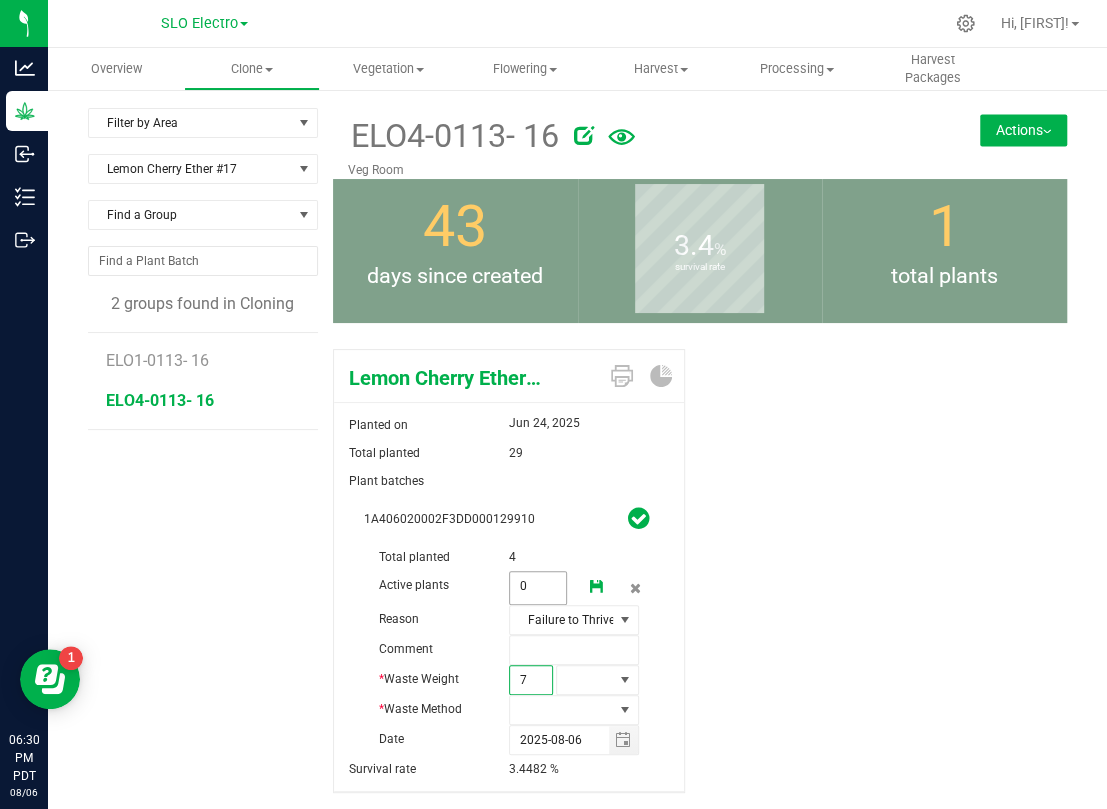 type on "70" 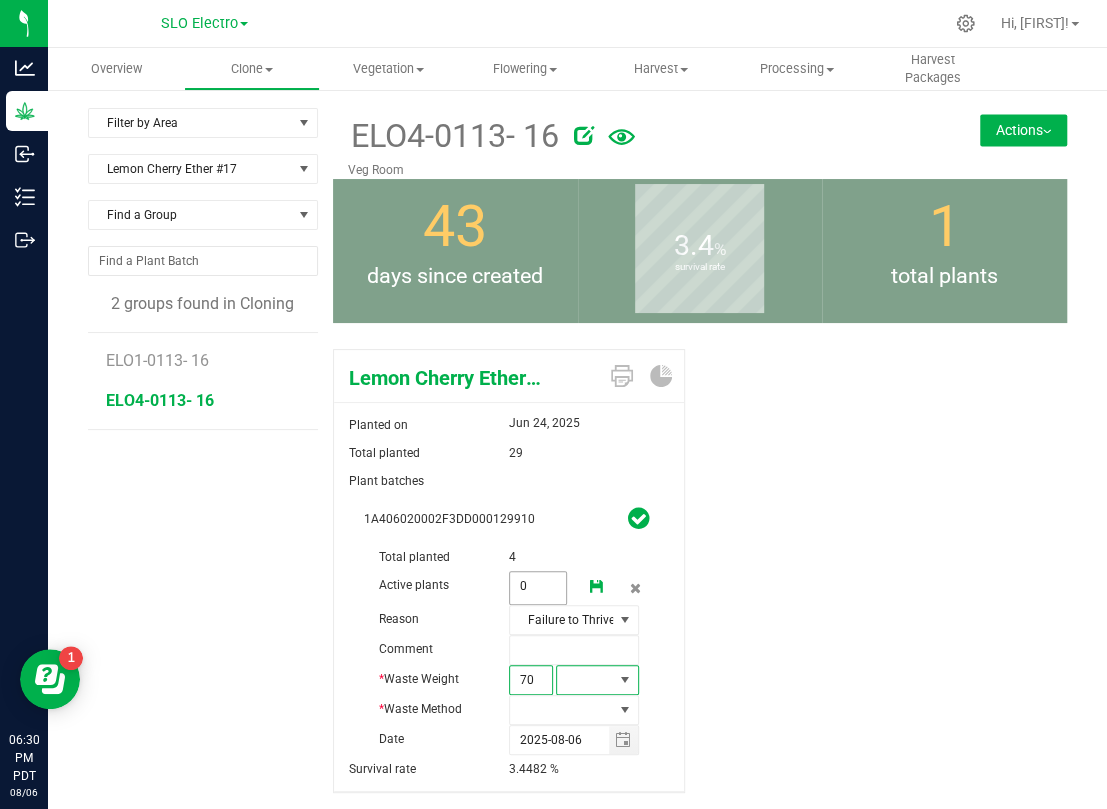 type on "70.0000" 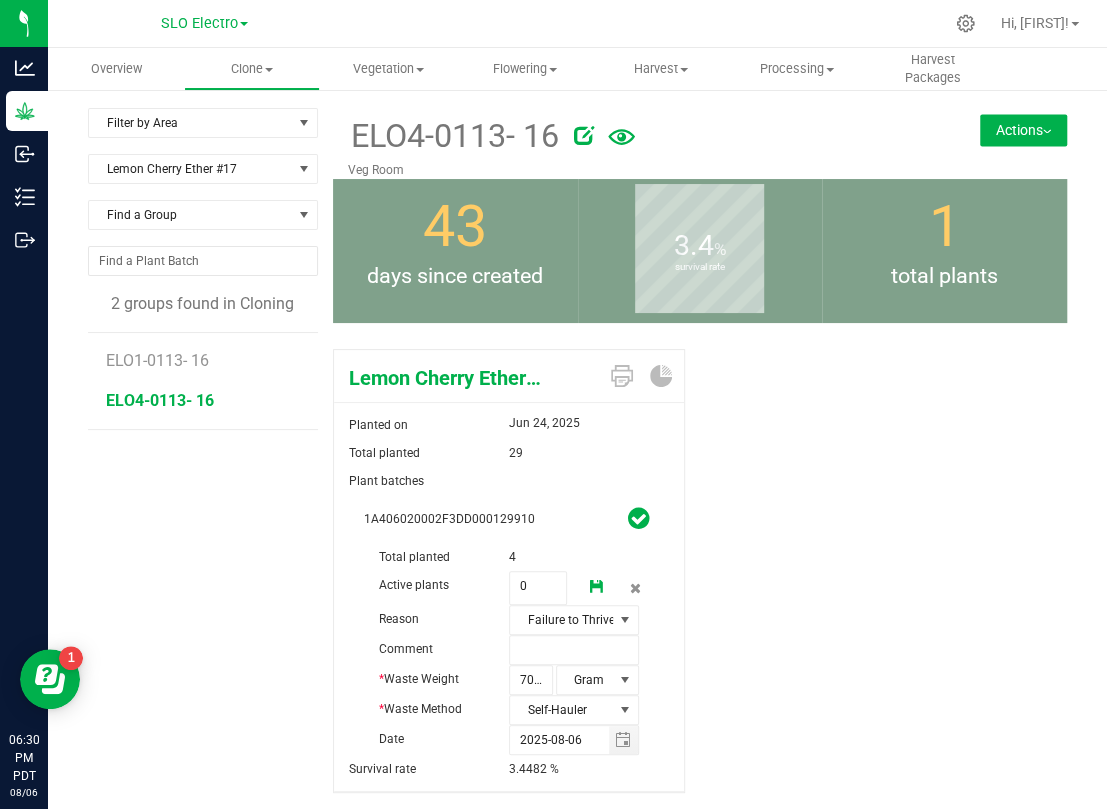 click at bounding box center [597, 587] 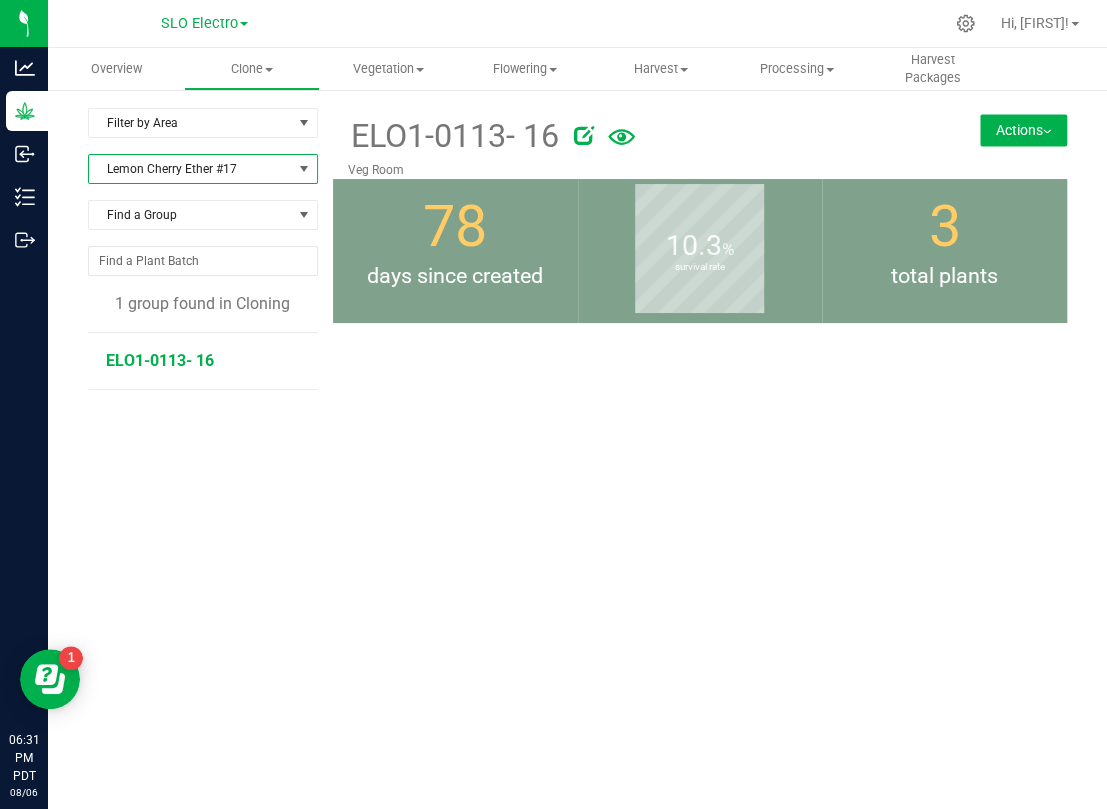 click on "Lemon Cherry Ether #17" at bounding box center [190, 169] 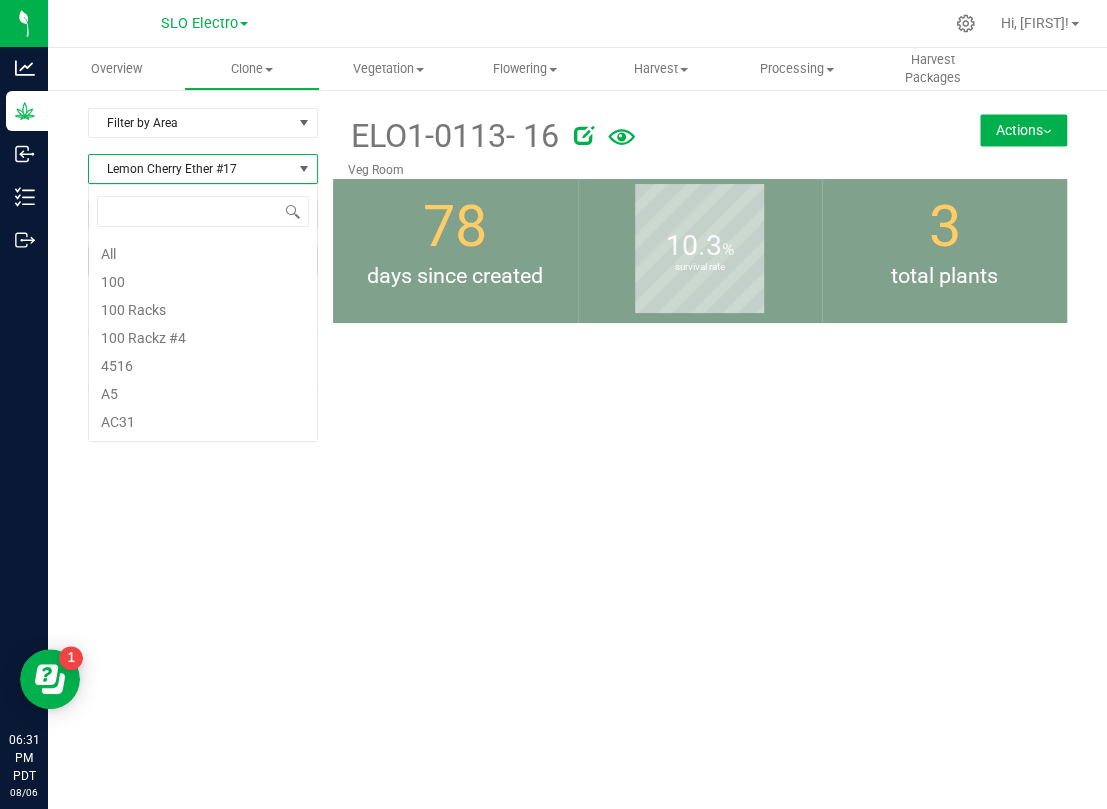 scroll, scrollTop: 99969, scrollLeft: 99770, axis: both 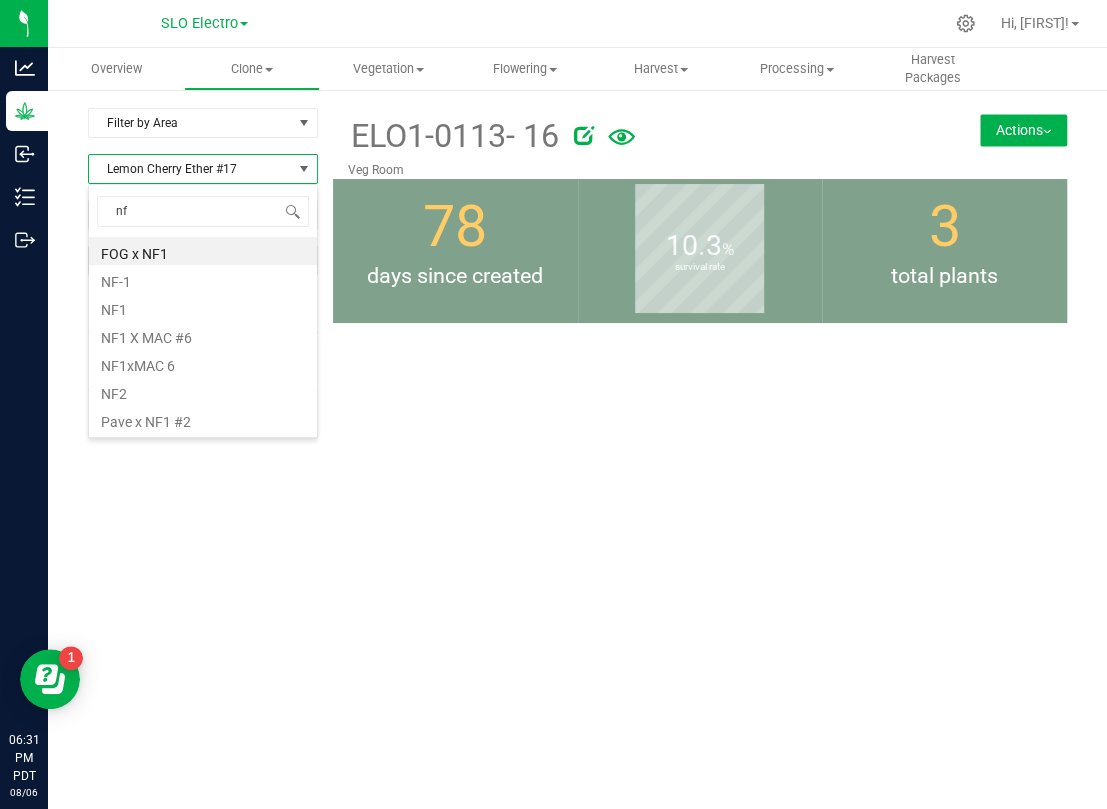 type on "nf1" 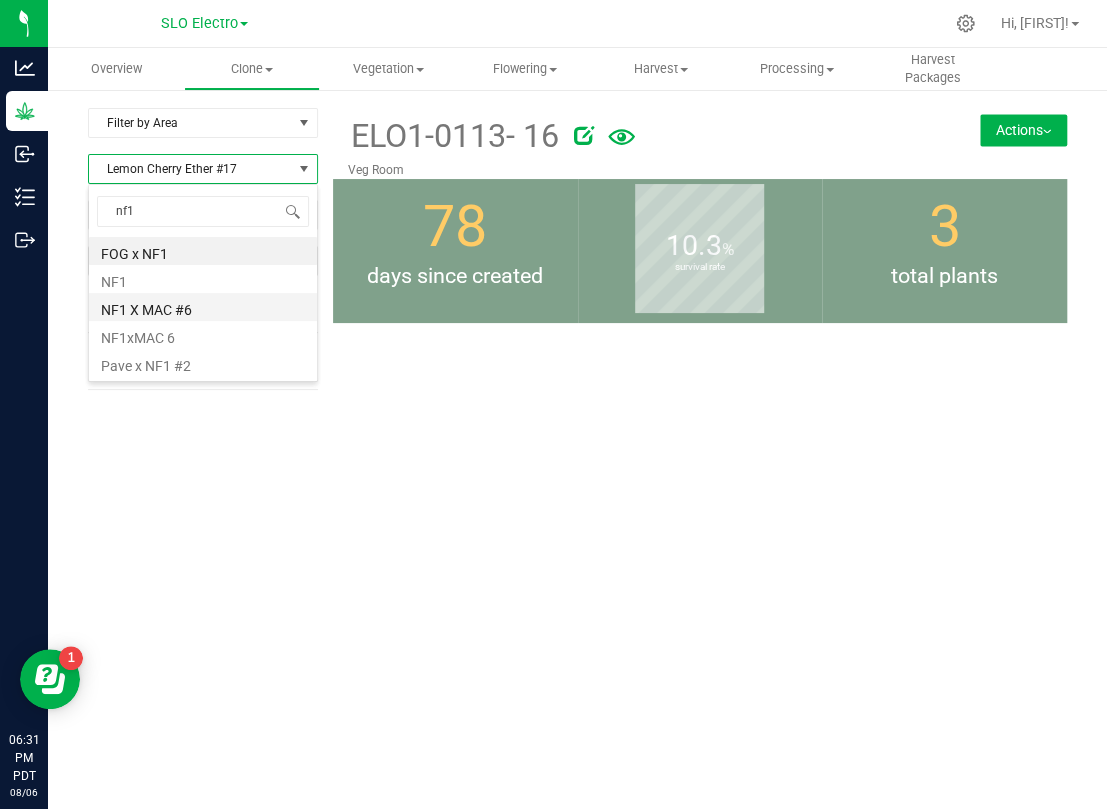 click on "NF1 X MAC #6" at bounding box center [203, 307] 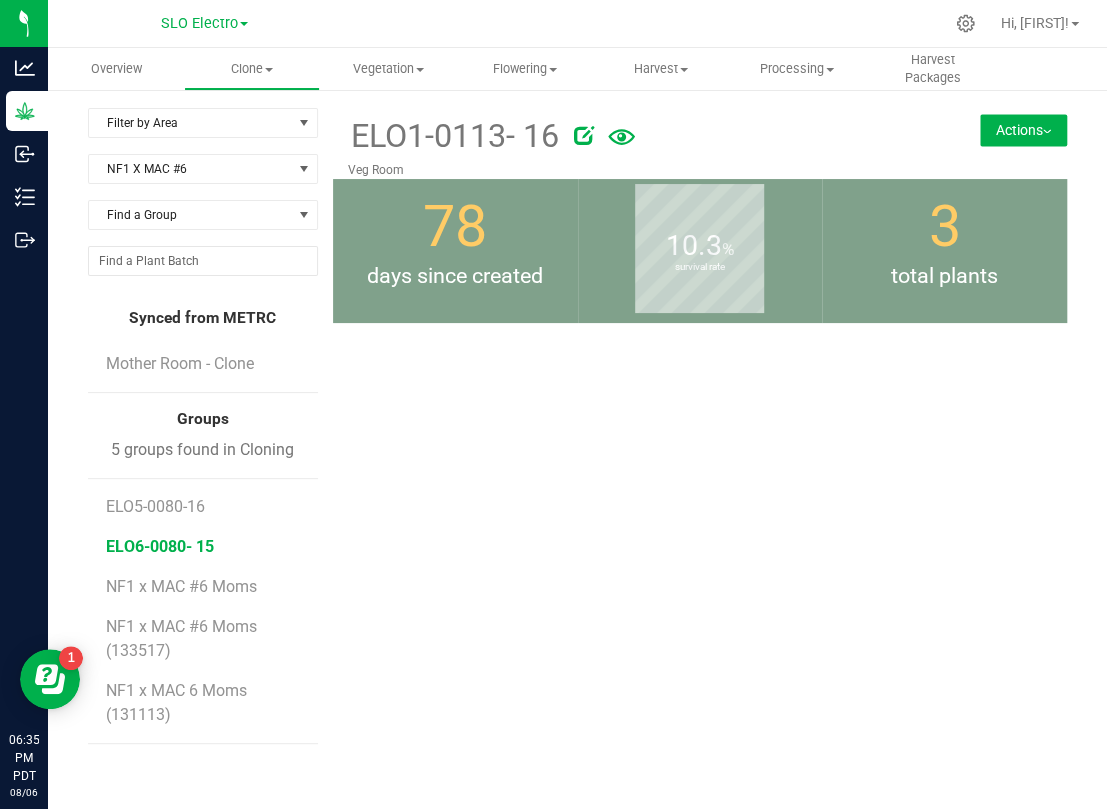 click on "ELO6-0080- 15" at bounding box center [160, 546] 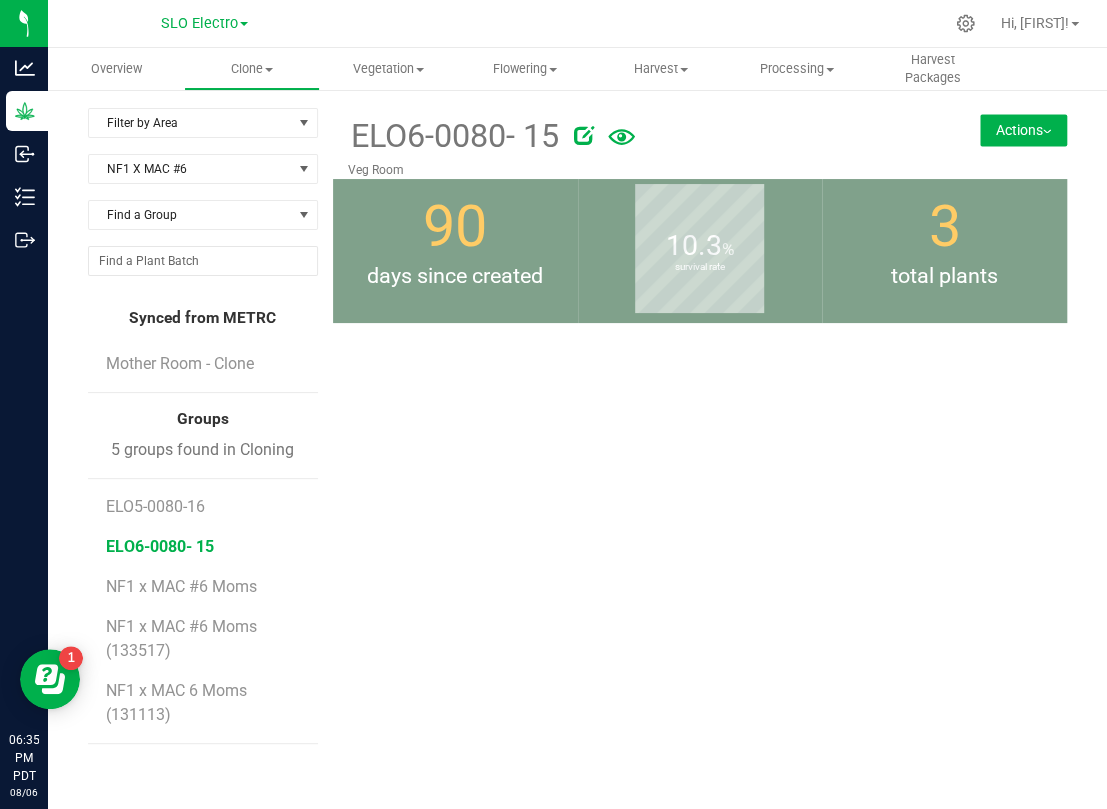 click on "ELO6-0080- 15" at bounding box center [160, 546] 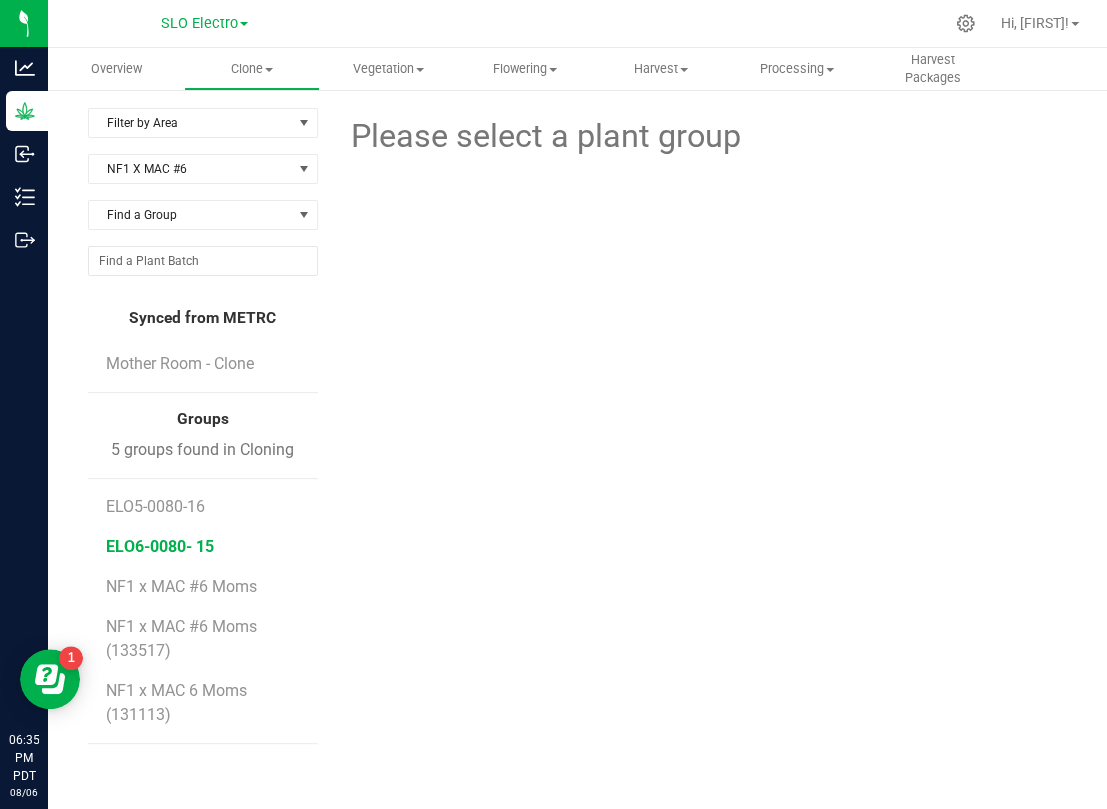 click on "ELO6-0080- 15" at bounding box center [160, 546] 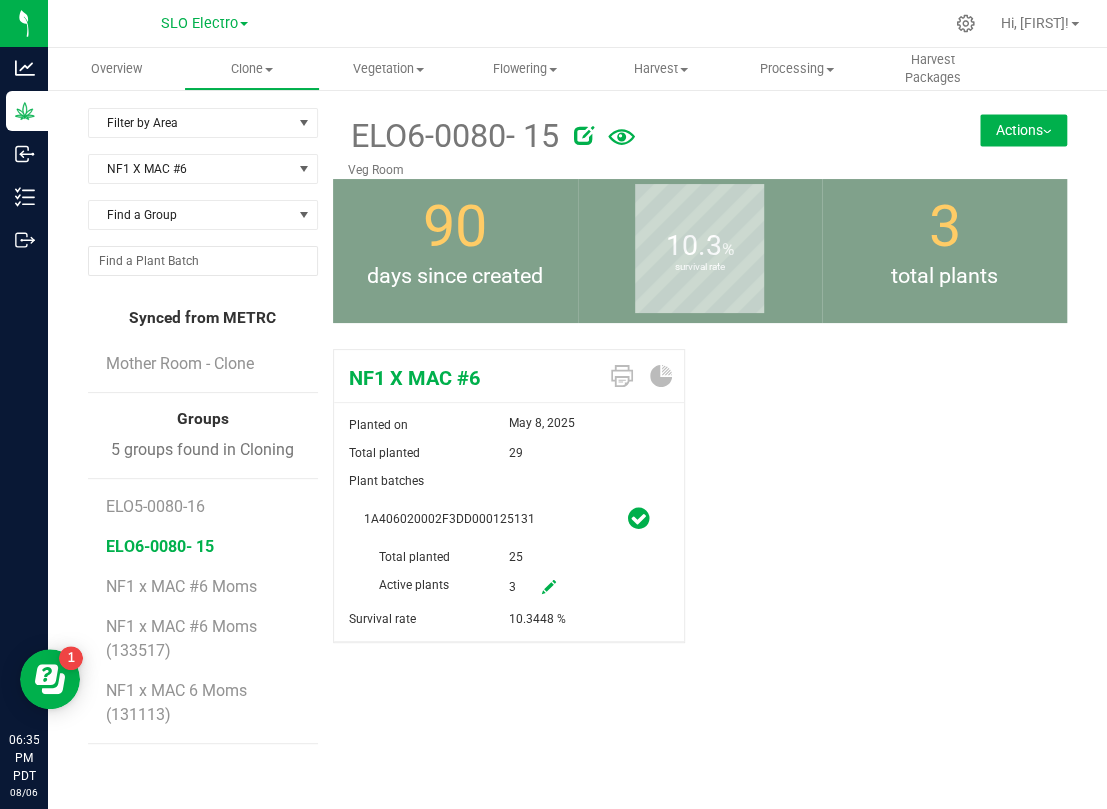 click on "Actions" at bounding box center (1023, 130) 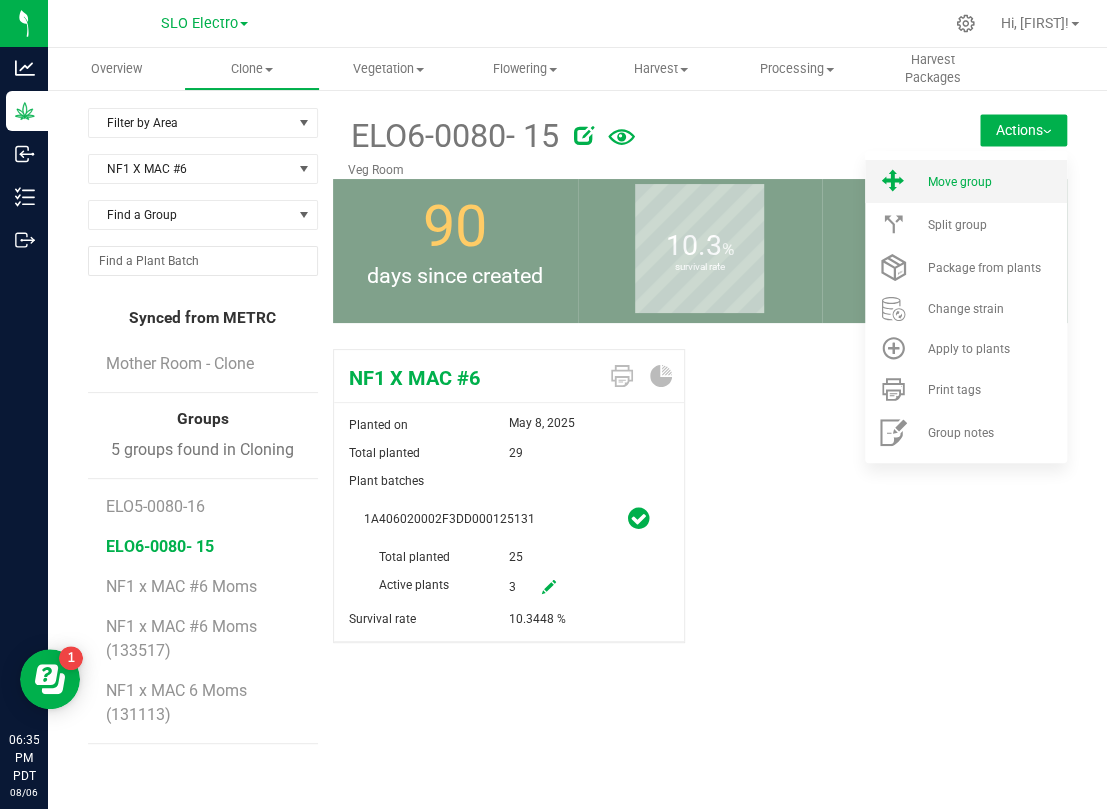 click on "Move group" at bounding box center [959, 182] 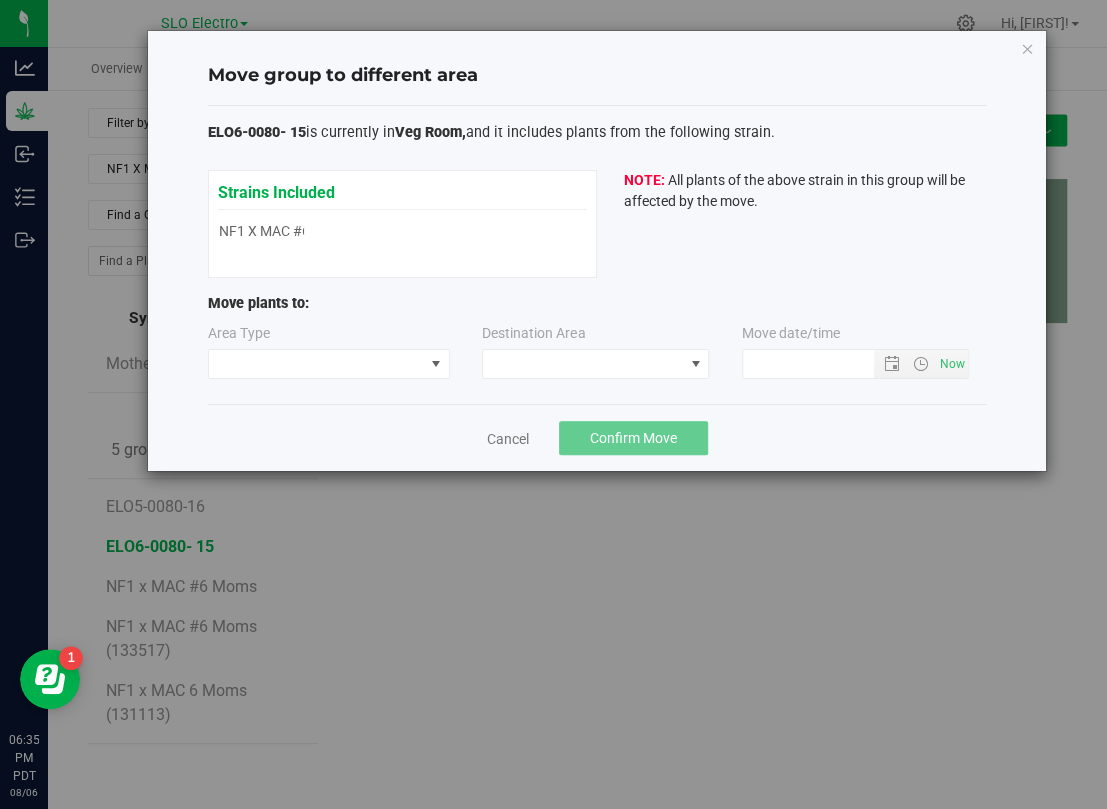 type on "8/6/2025 6:35 PM" 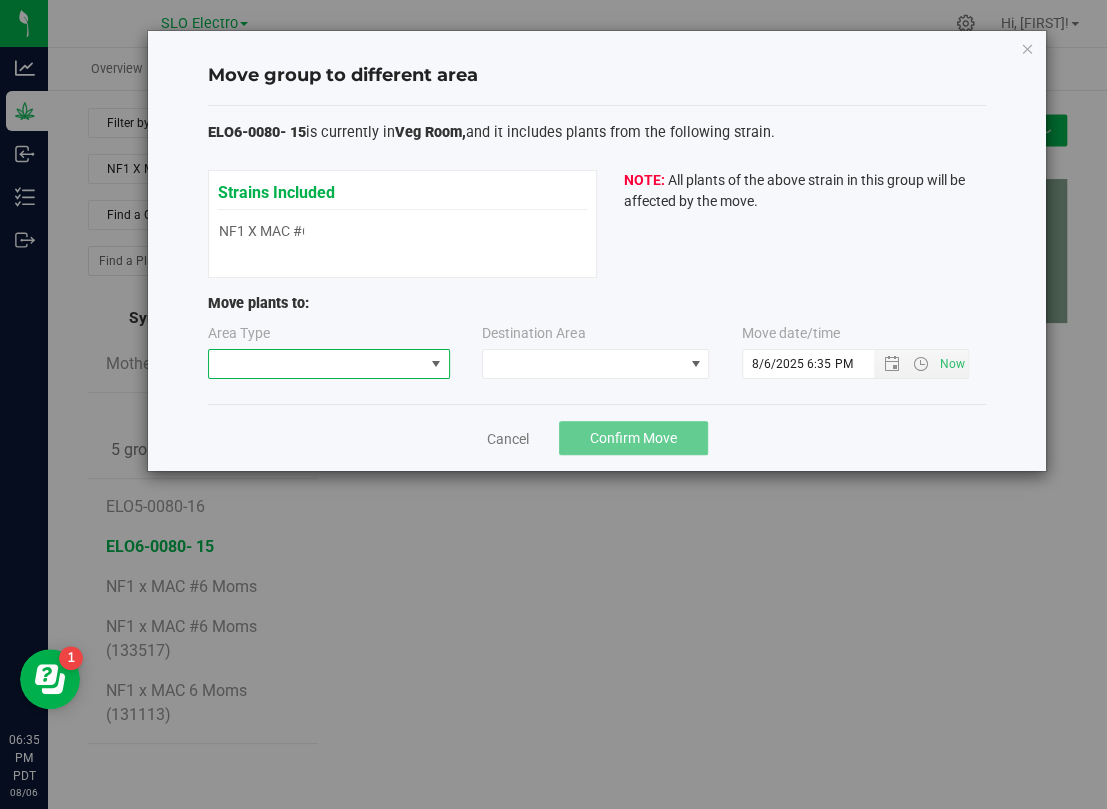 click at bounding box center [316, 364] 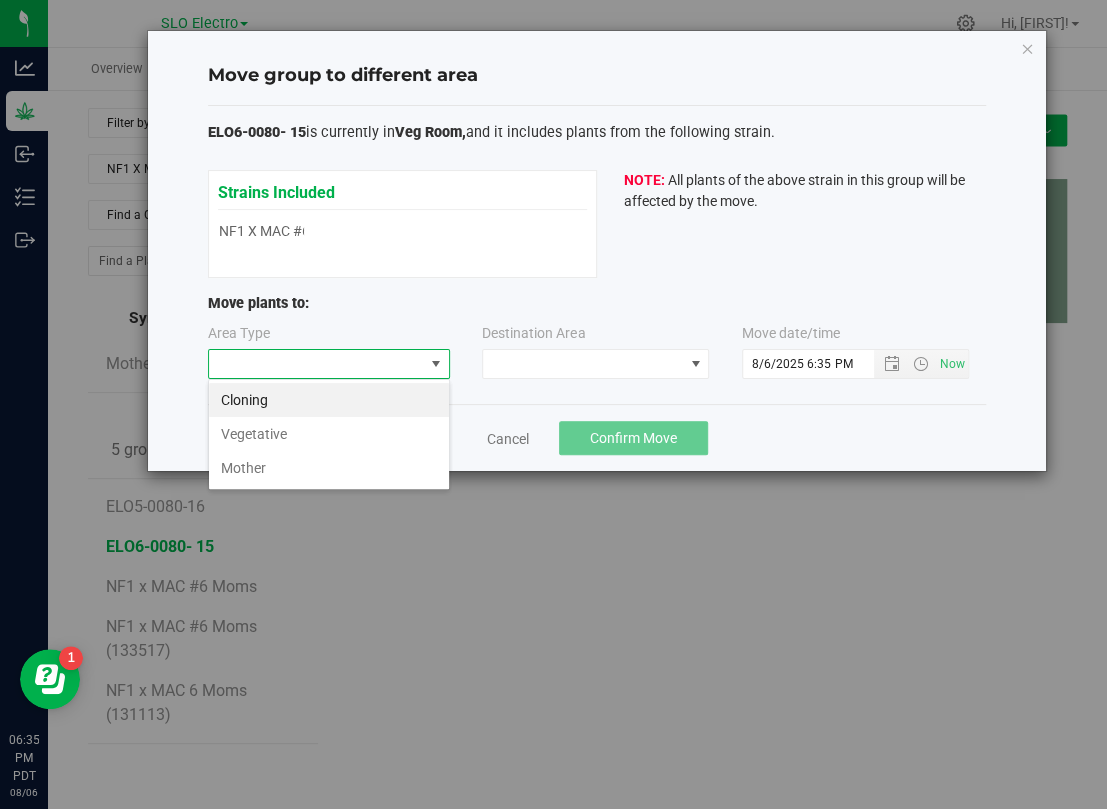 scroll, scrollTop: 99969, scrollLeft: 99758, axis: both 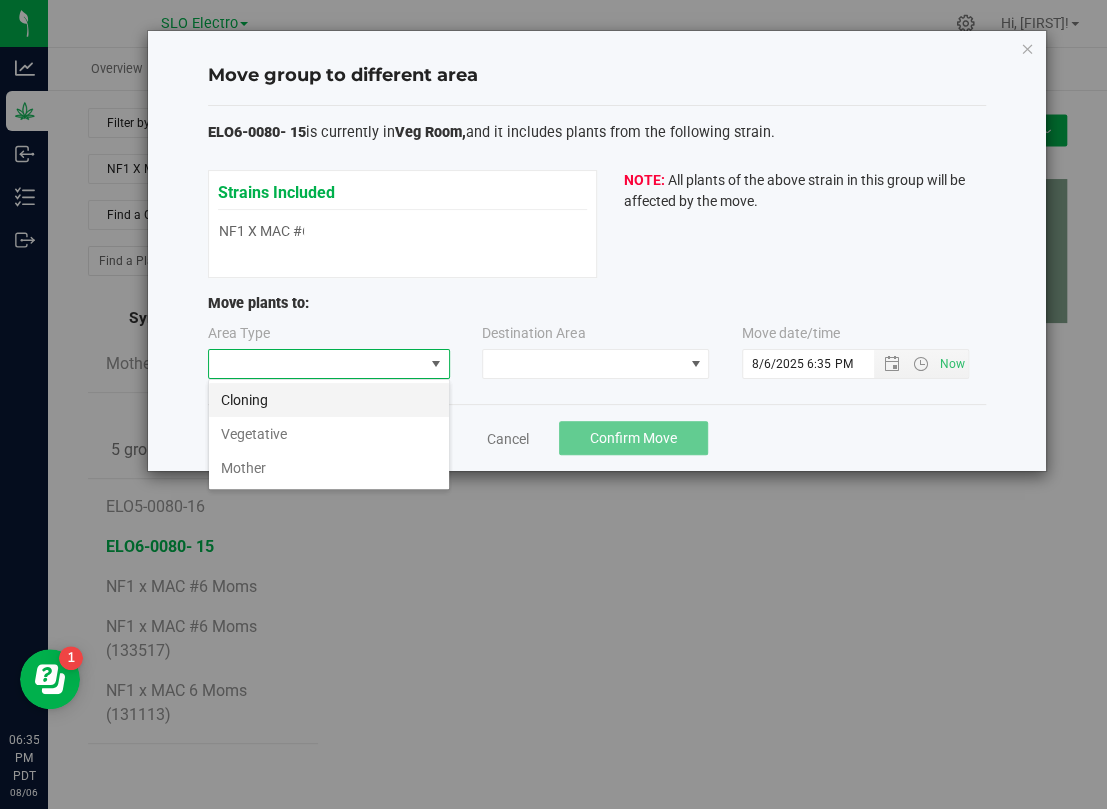 click on "Cloning" at bounding box center [329, 400] 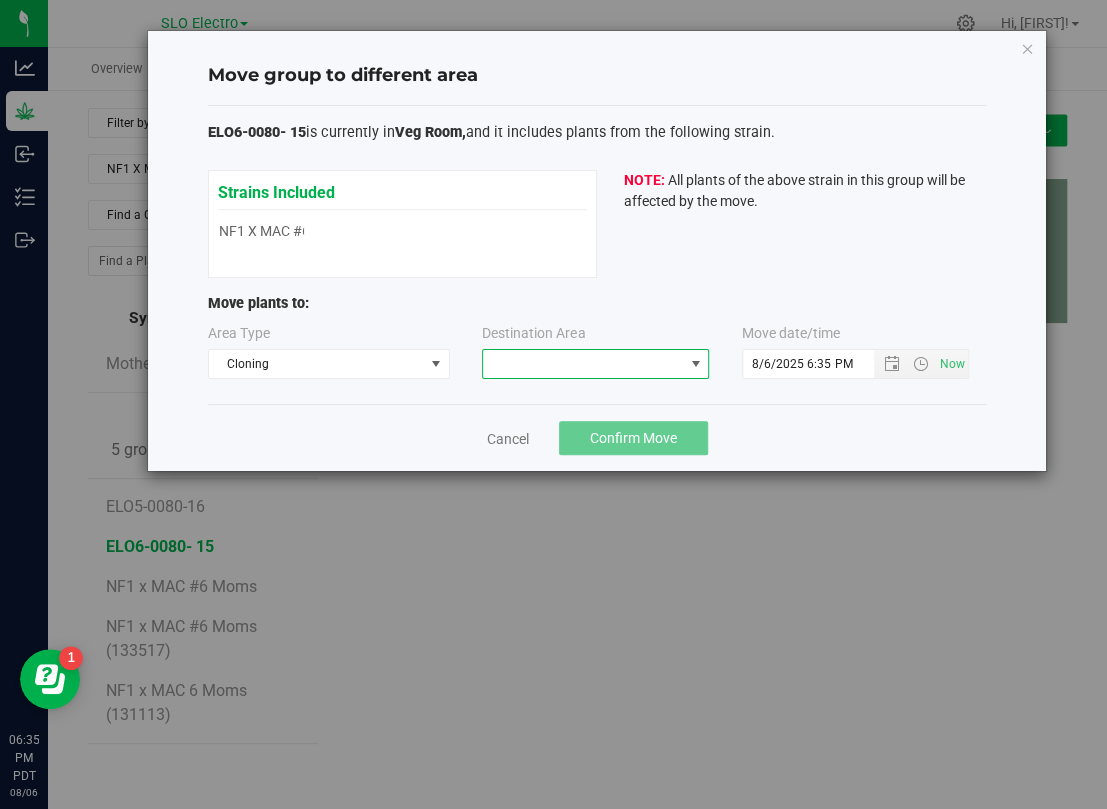 click at bounding box center (583, 364) 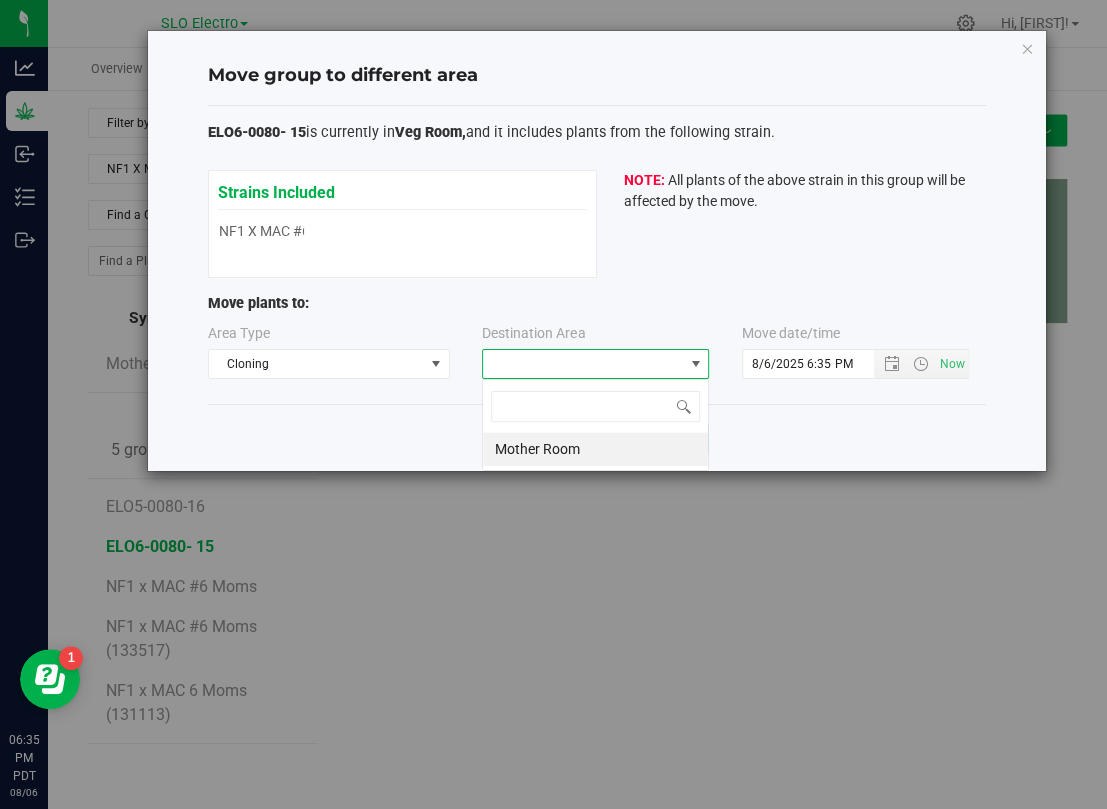 scroll, scrollTop: 99969, scrollLeft: 99773, axis: both 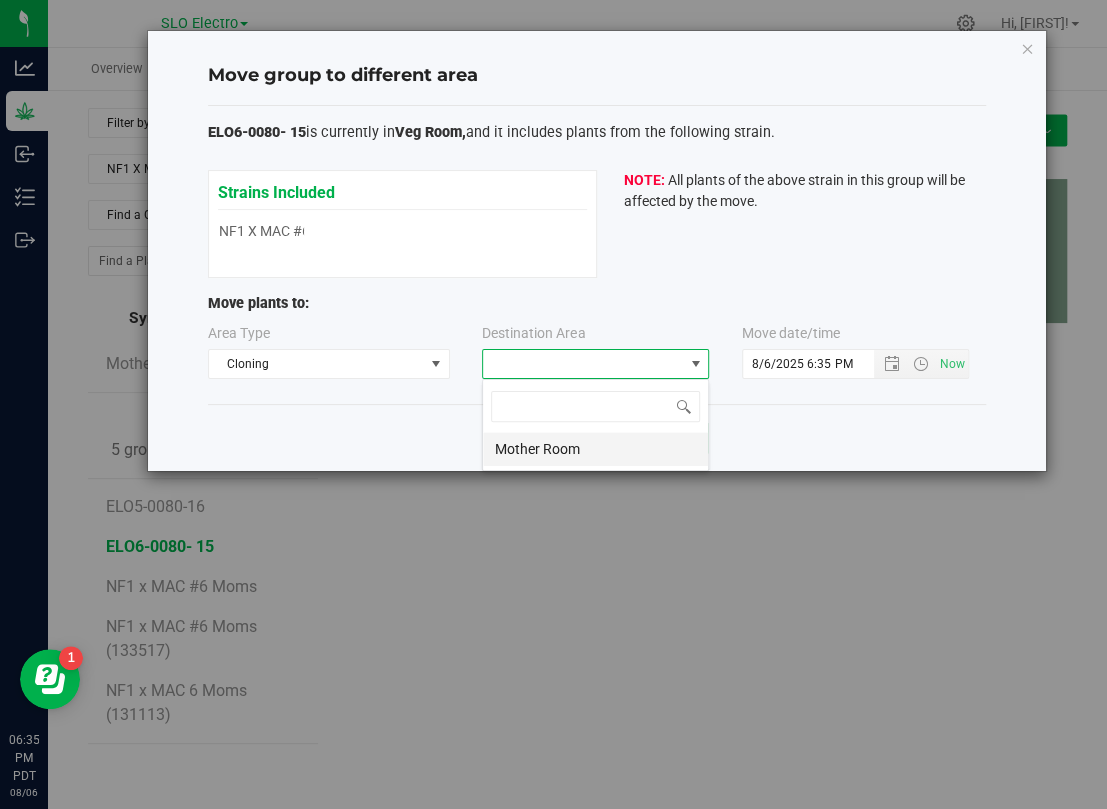 click on "Mother Room" at bounding box center (595, 449) 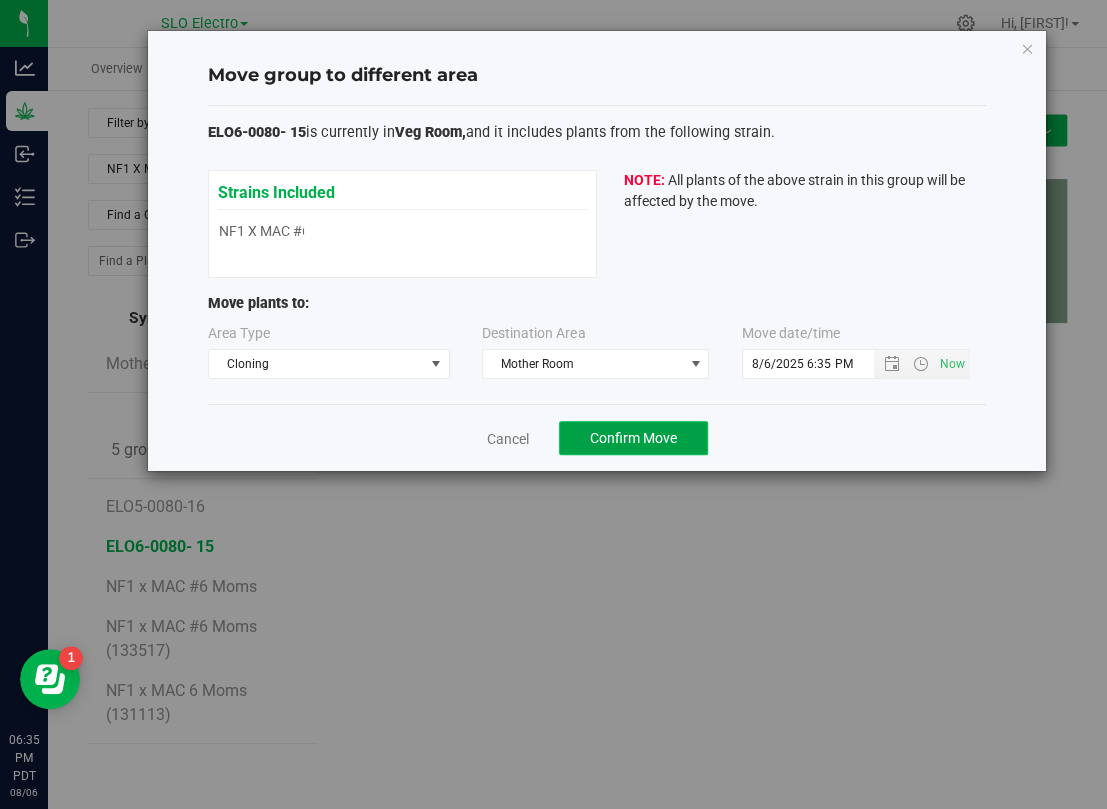 click on "Confirm Move" 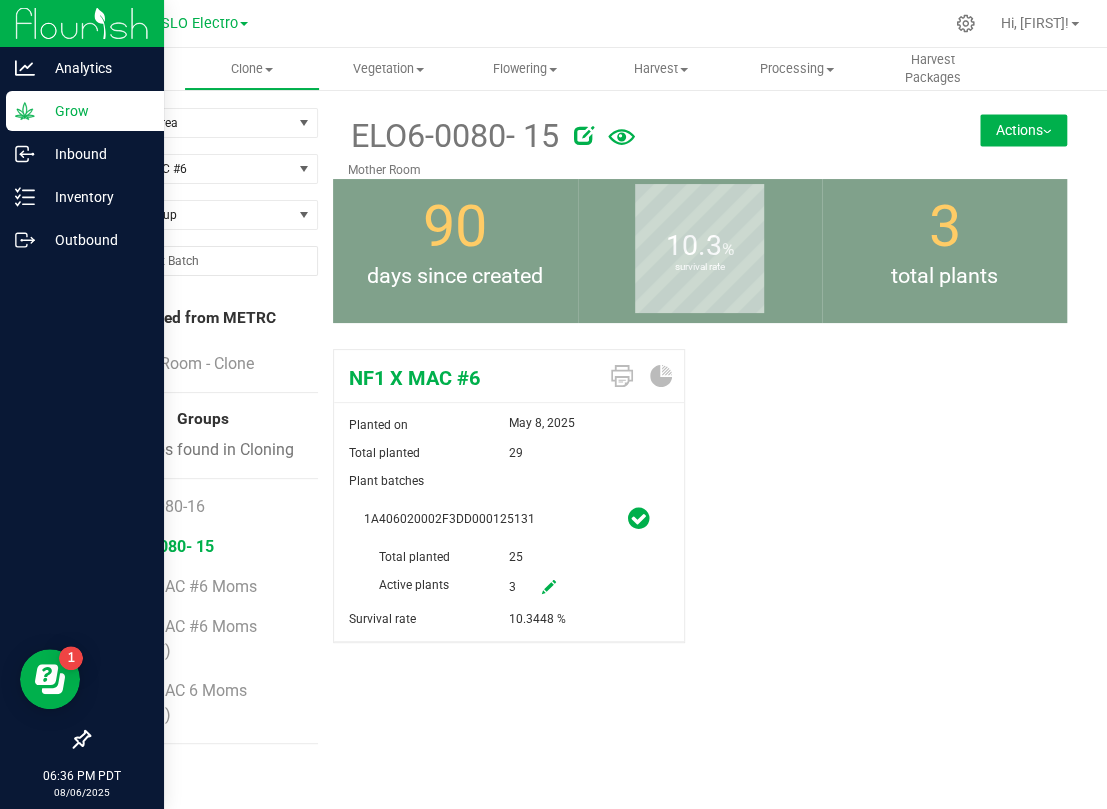 click 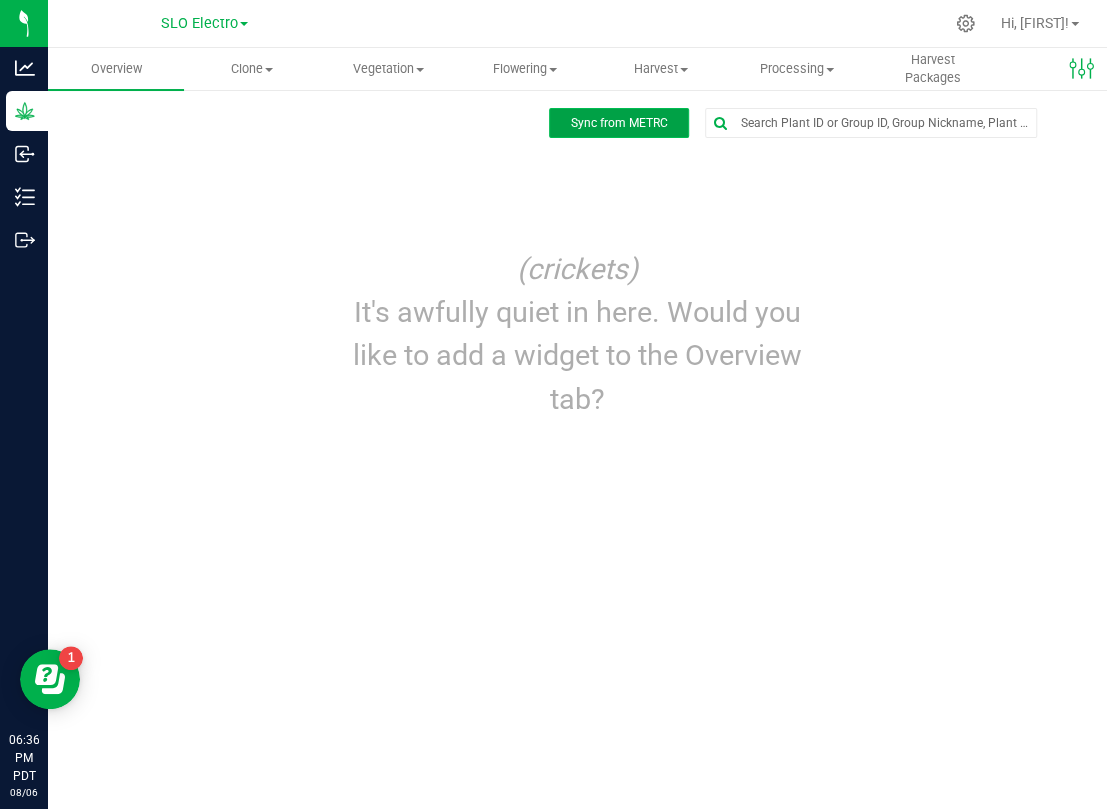 click on "Sync from METRC" at bounding box center (618, 123) 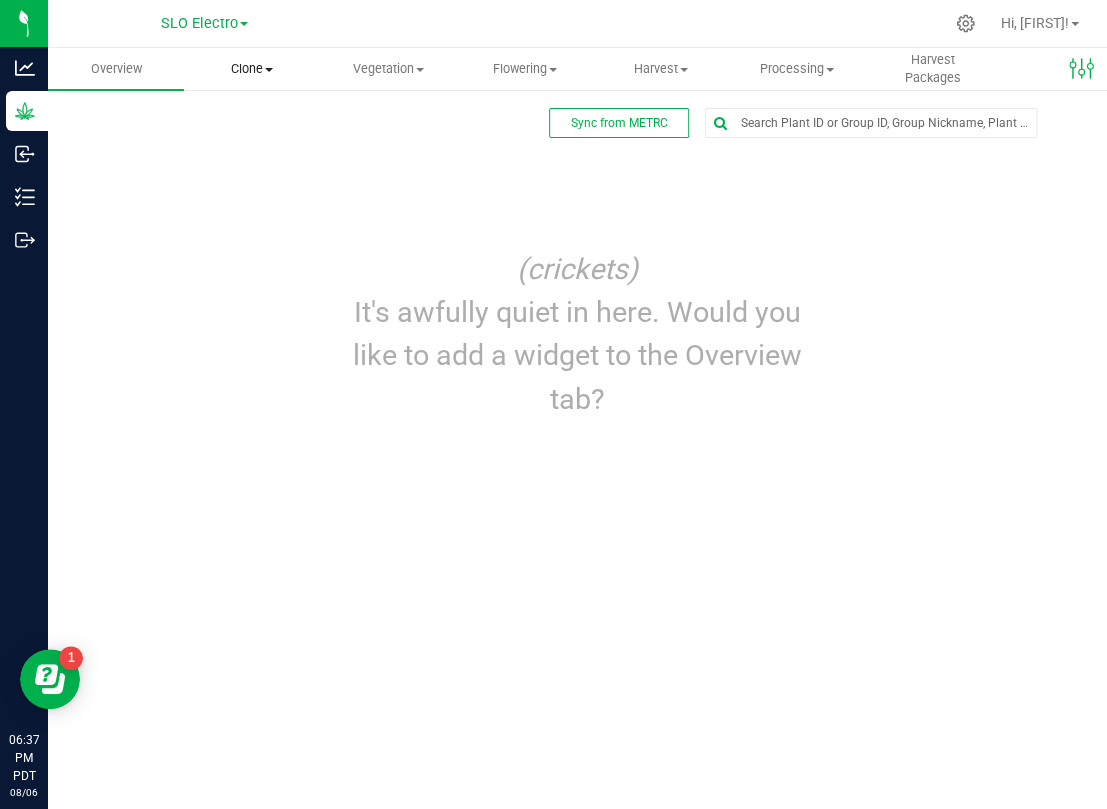 click on "Clone
Create plants
Cloning groups
Cloning plant batches
Apply to plants" at bounding box center (252, 69) 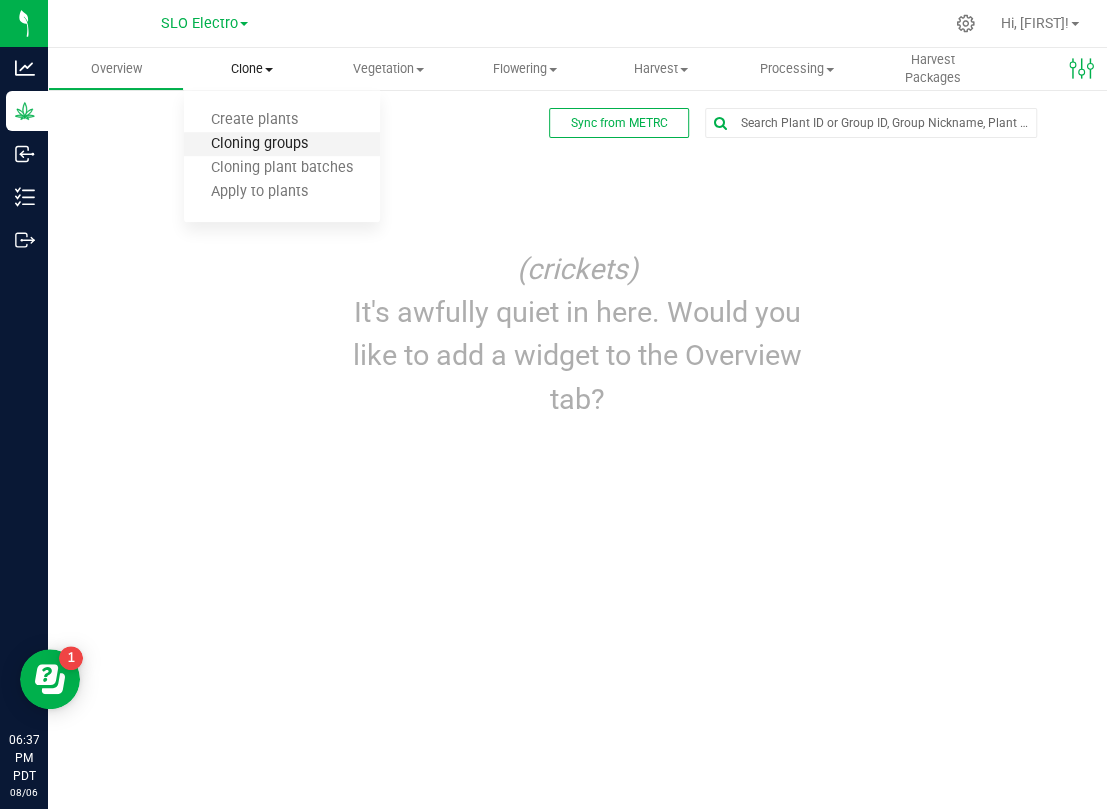 click on "Cloning groups" at bounding box center (259, 144) 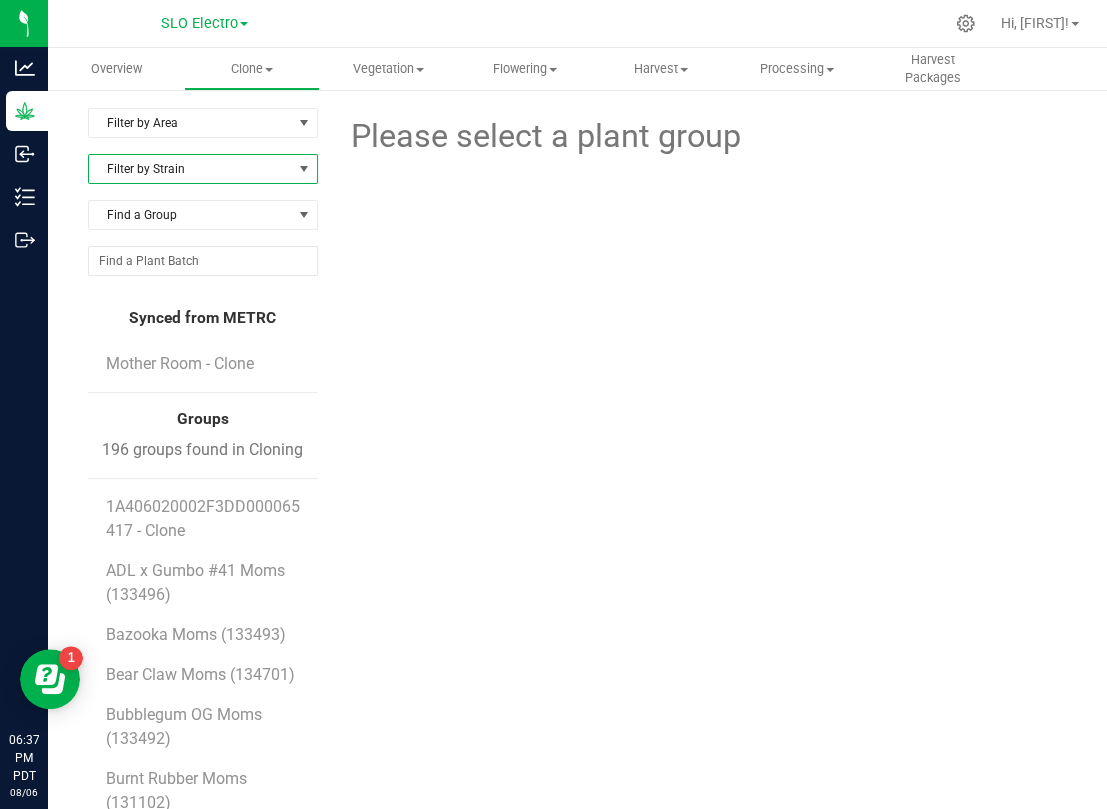 click on "Filter by Strain" at bounding box center (190, 169) 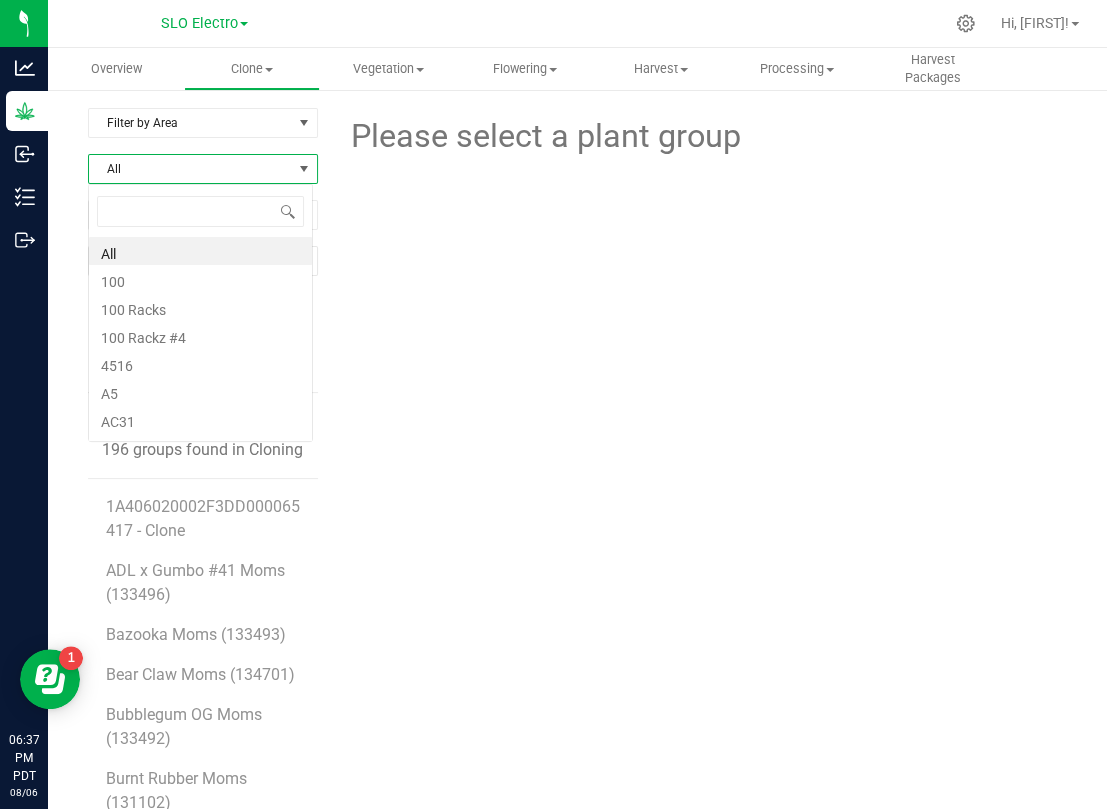 scroll, scrollTop: 99969, scrollLeft: 99774, axis: both 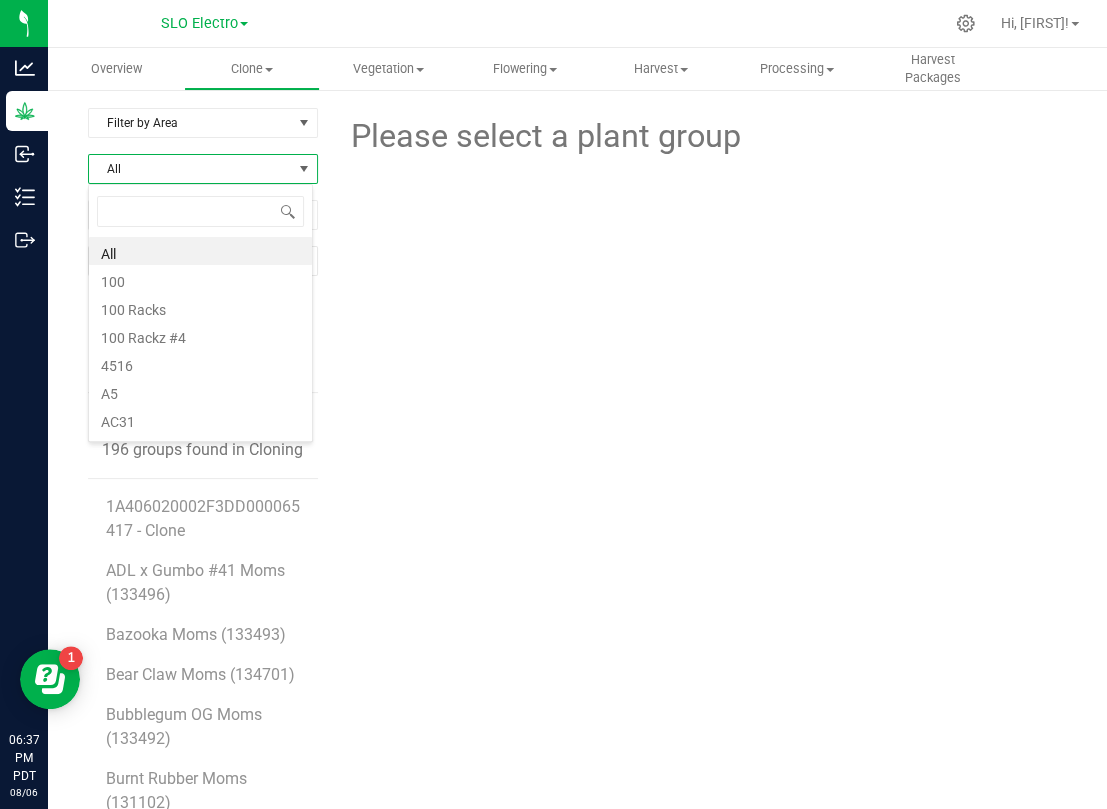 click on "All" at bounding box center (190, 169) 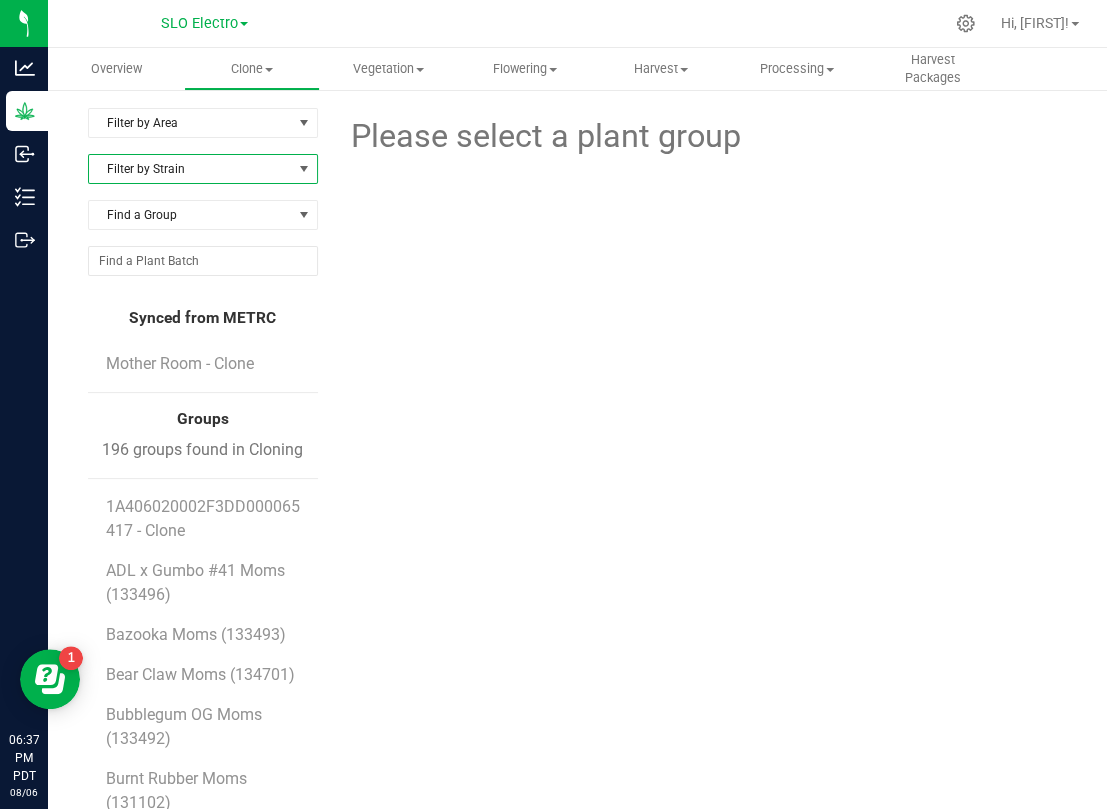 click on "Filter by Strain" at bounding box center (190, 169) 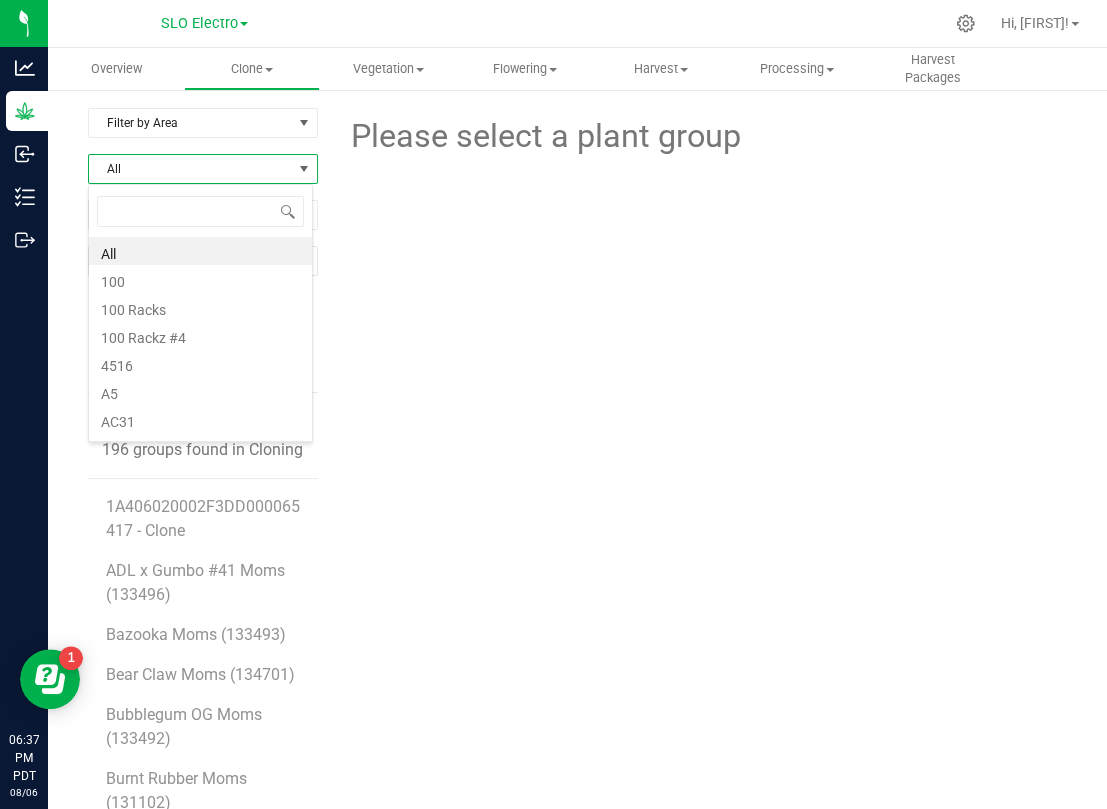 scroll, scrollTop: 99969, scrollLeft: 99774, axis: both 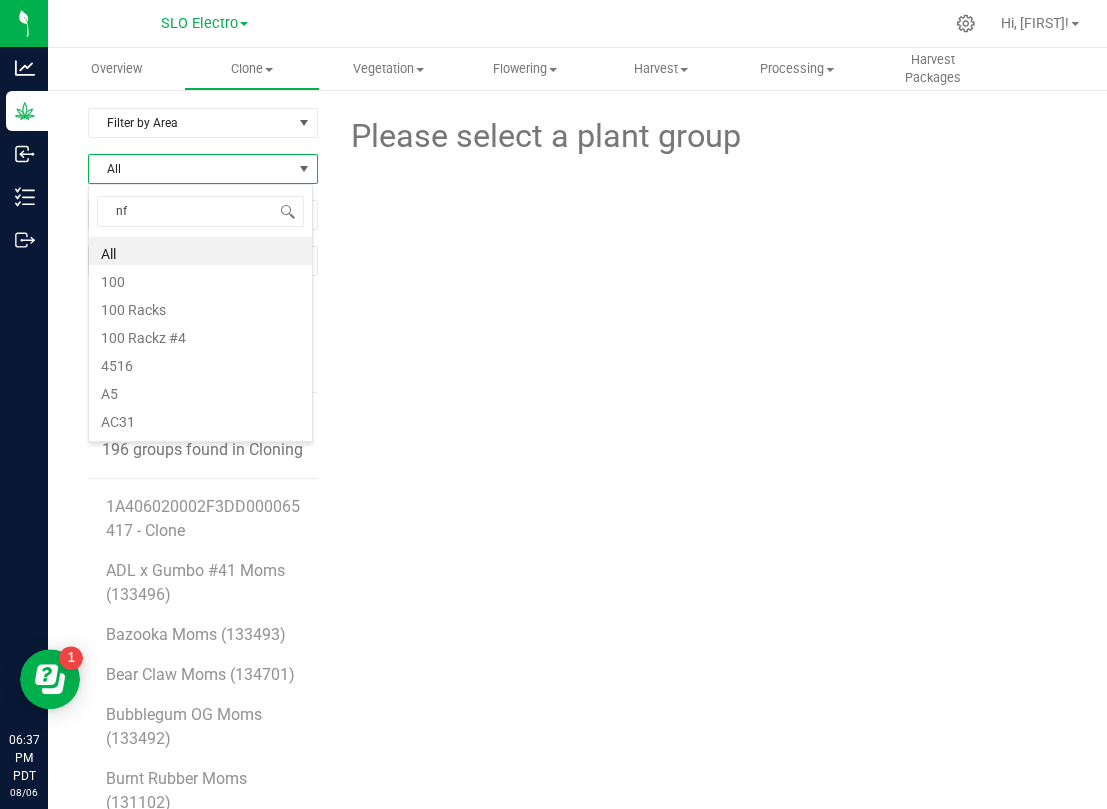 type on "nf1" 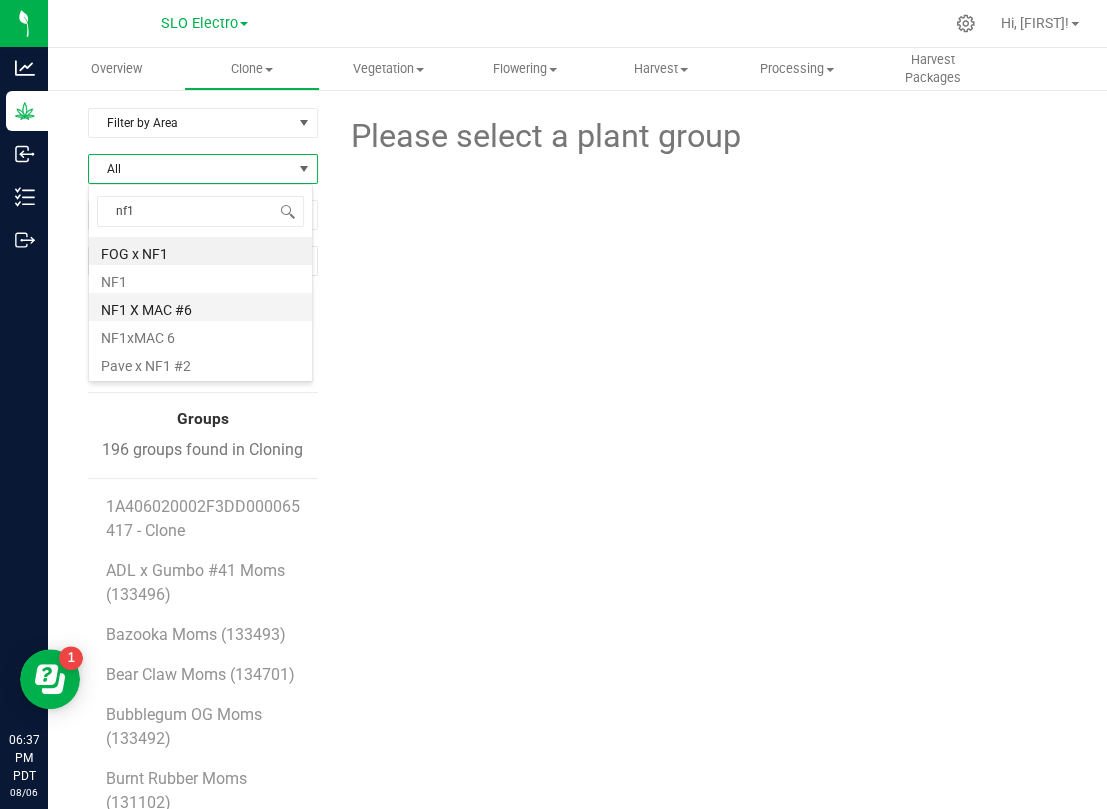 click on "NF1 X MAC #6" at bounding box center [200, 307] 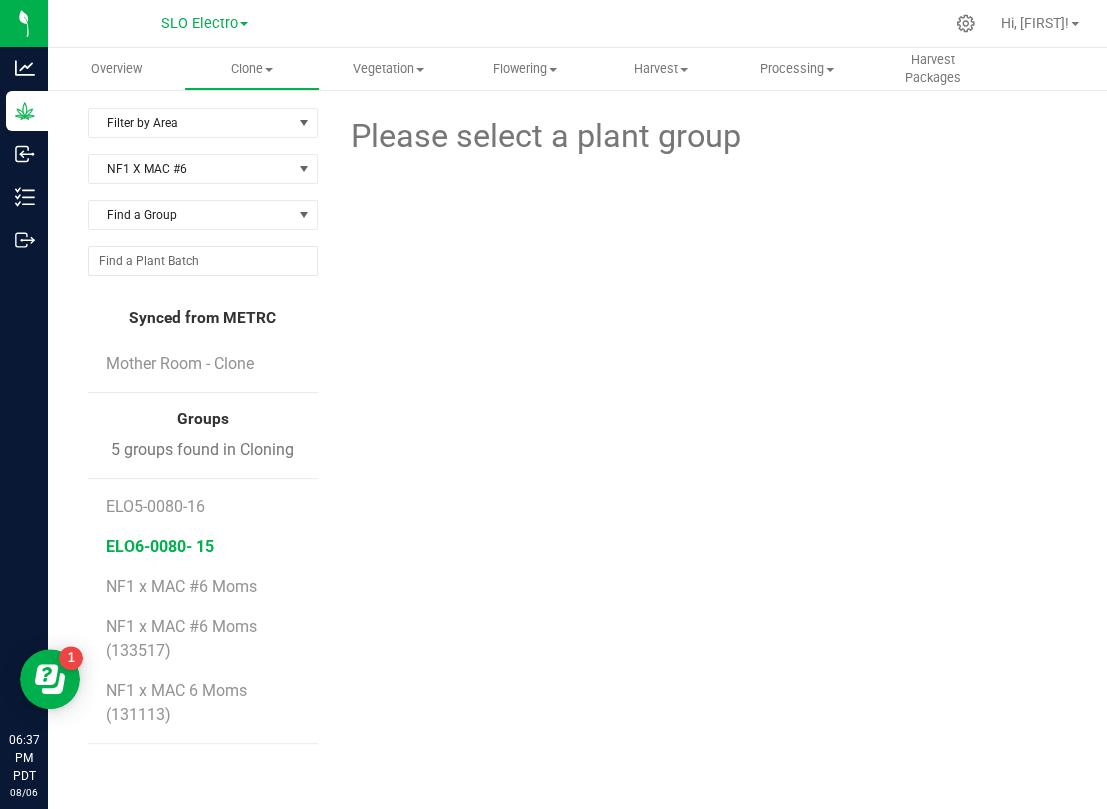 click on "ELO6-0080- 15" at bounding box center (160, 546) 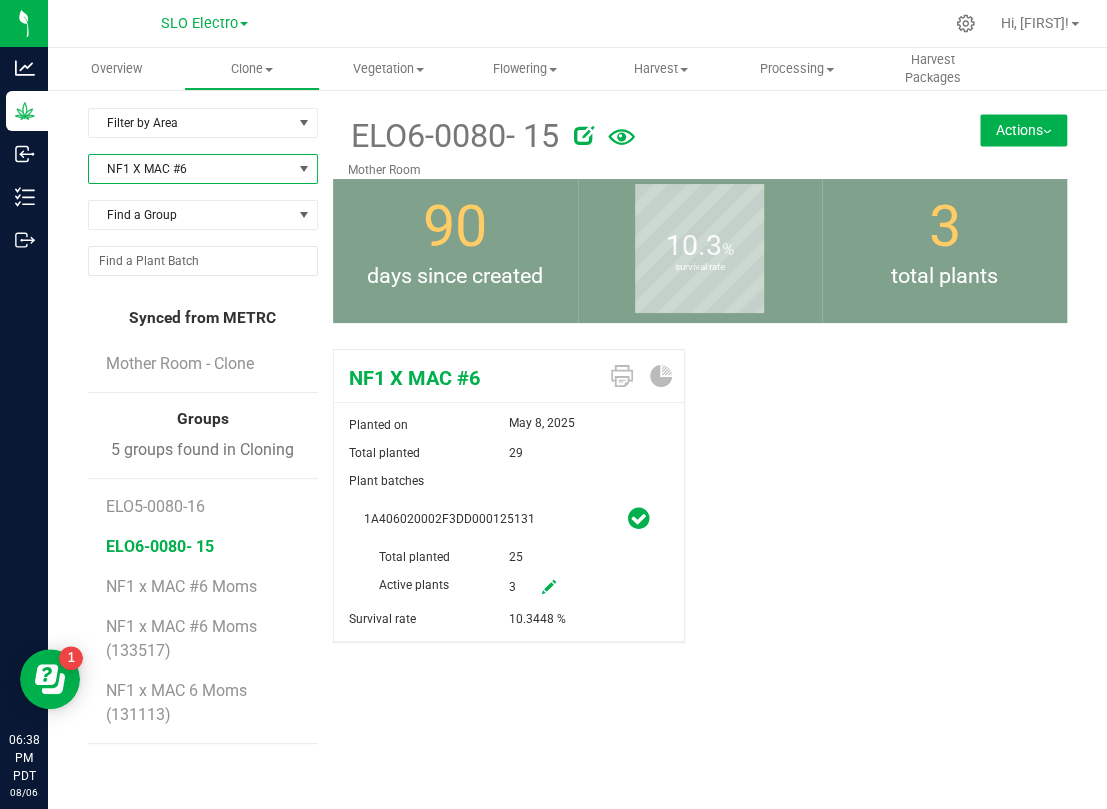 click on "NF1 X MAC #6" at bounding box center (190, 169) 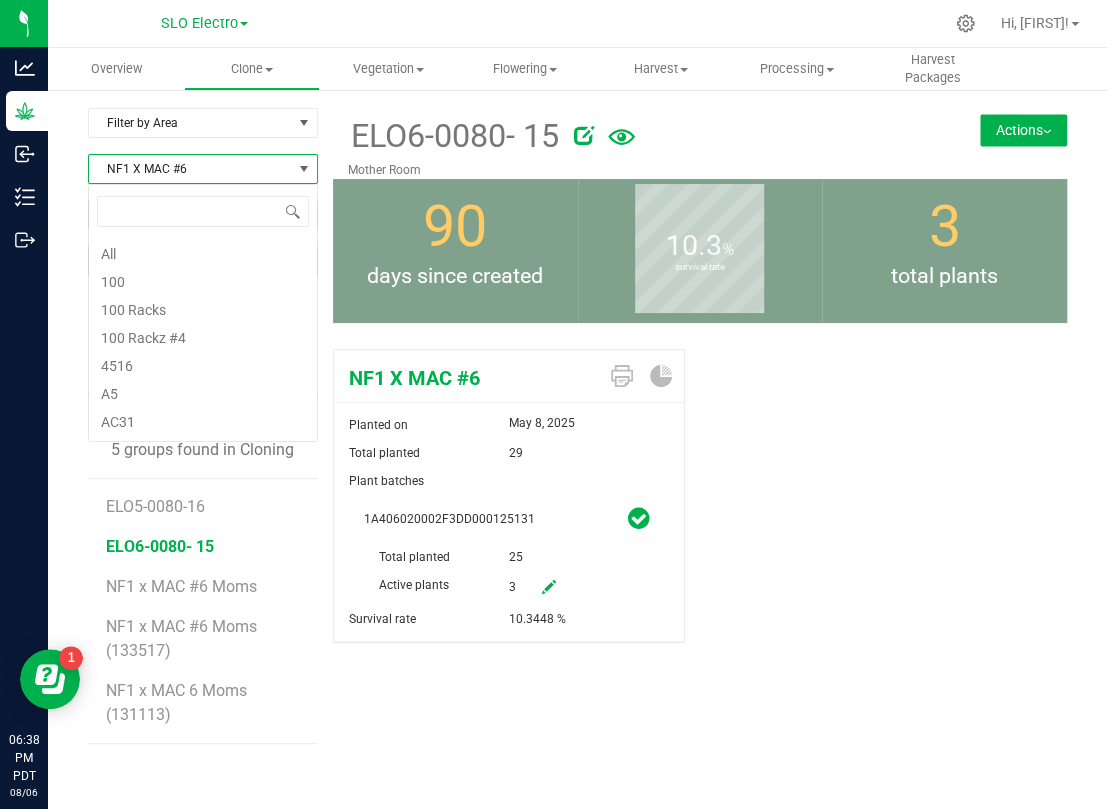 scroll, scrollTop: 99969, scrollLeft: 99770, axis: both 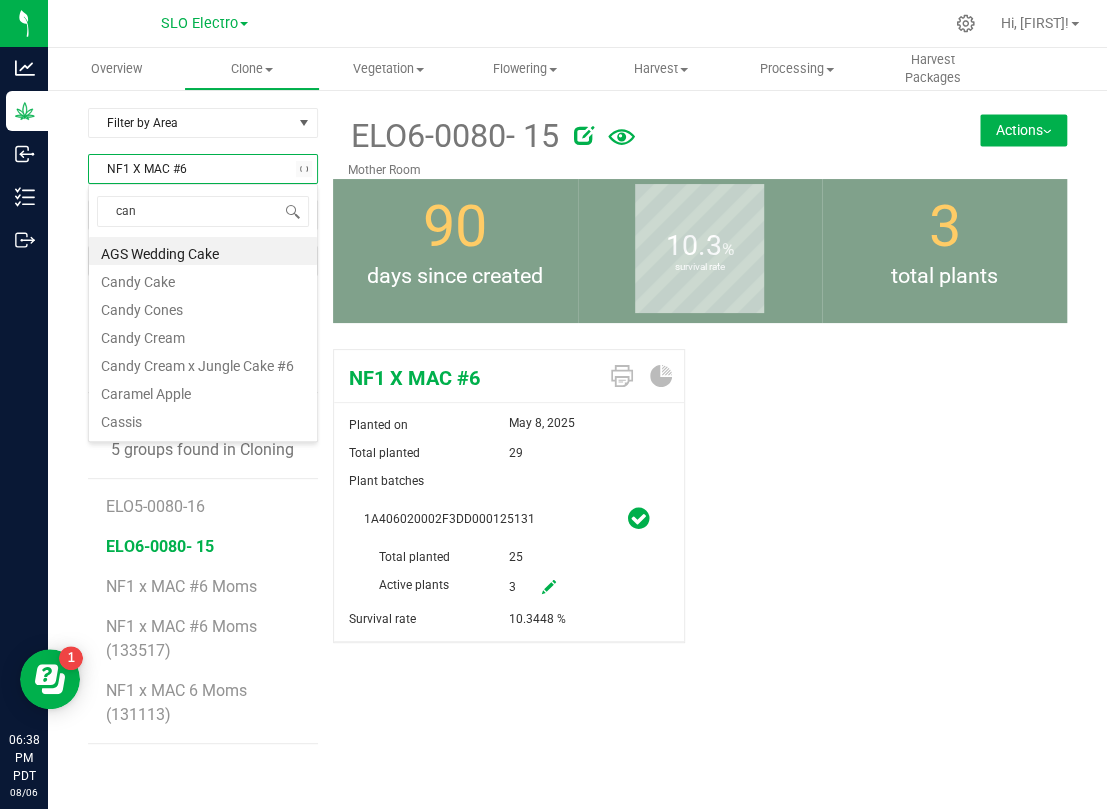 type on "cand" 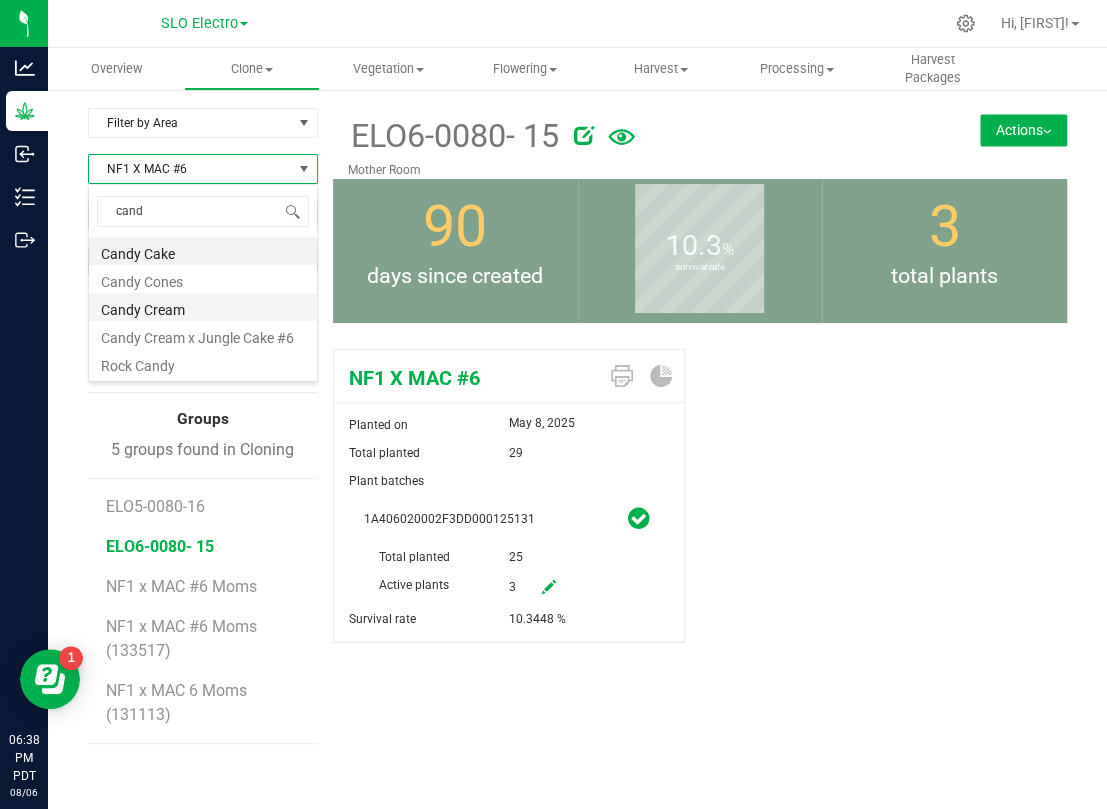 click on "Candy Cream" at bounding box center [203, 307] 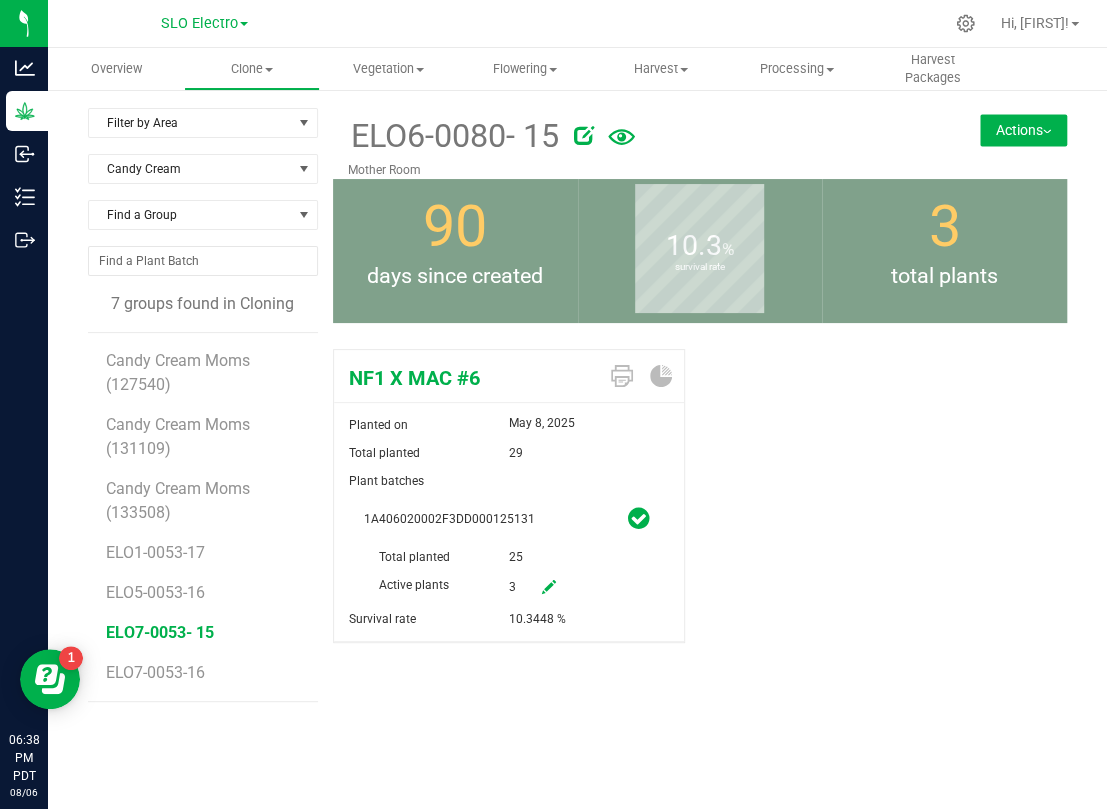 click on "ELO7-0053- 15" at bounding box center [160, 632] 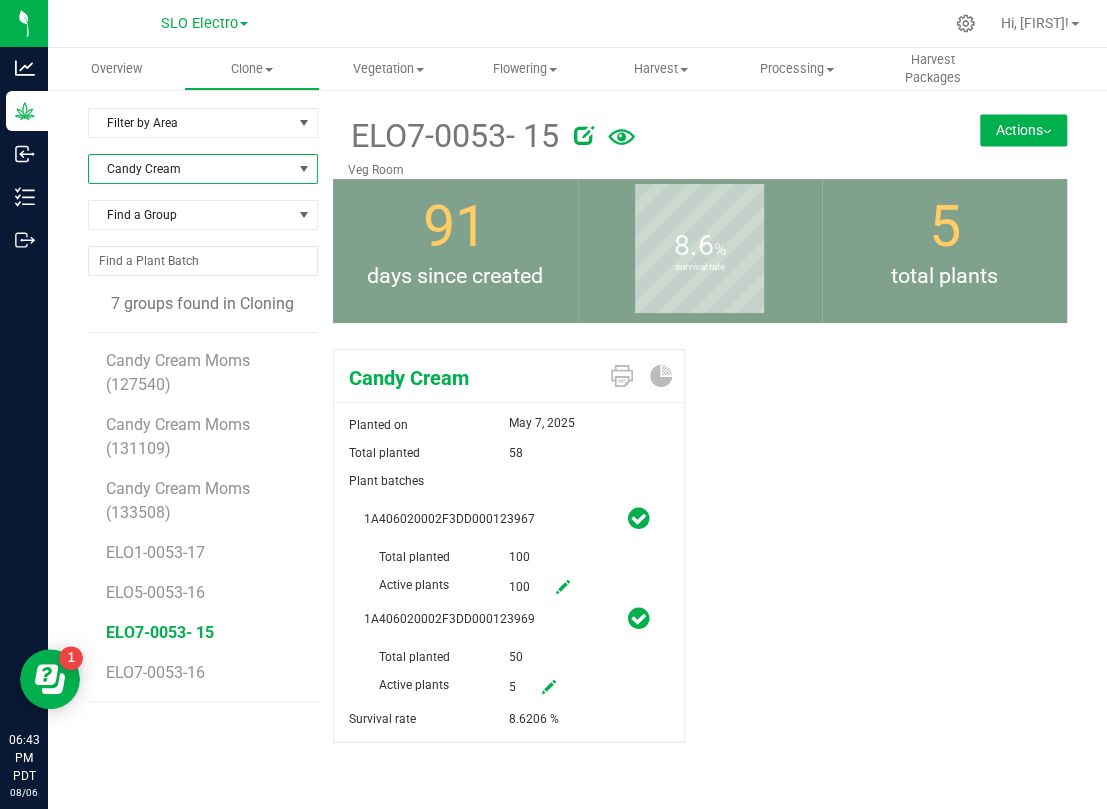 click on "Candy Cream" at bounding box center (190, 169) 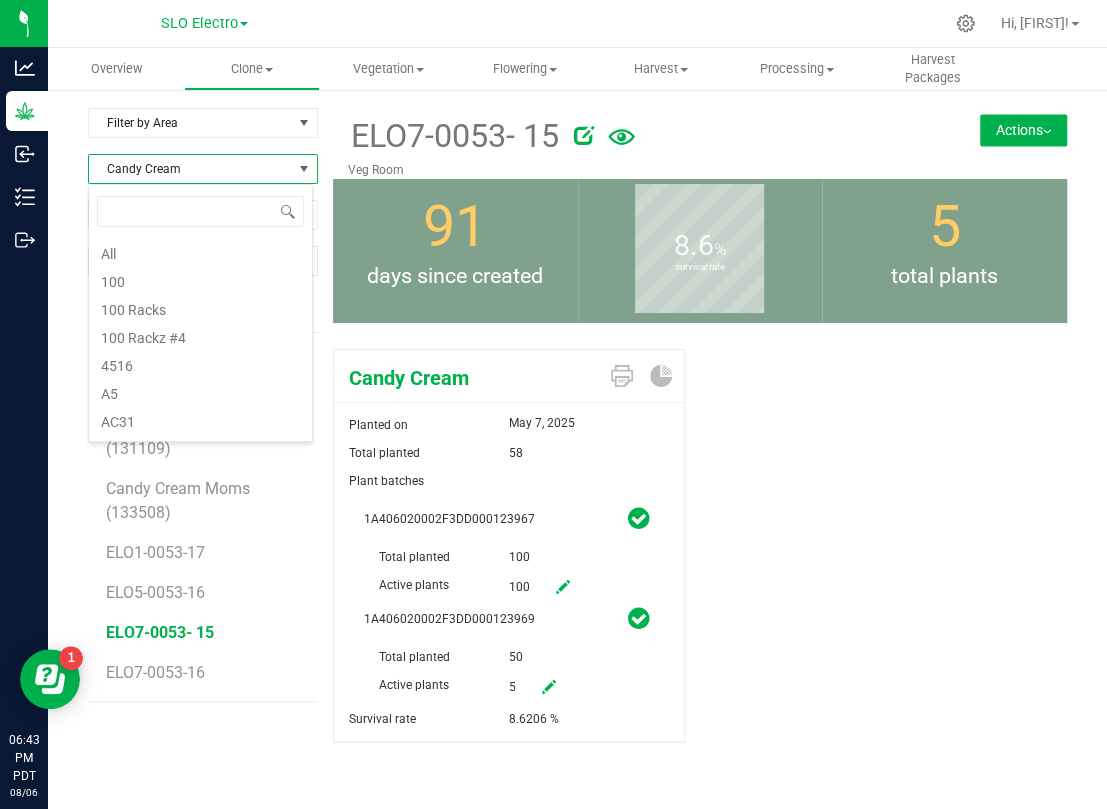 scroll, scrollTop: 1060, scrollLeft: 0, axis: vertical 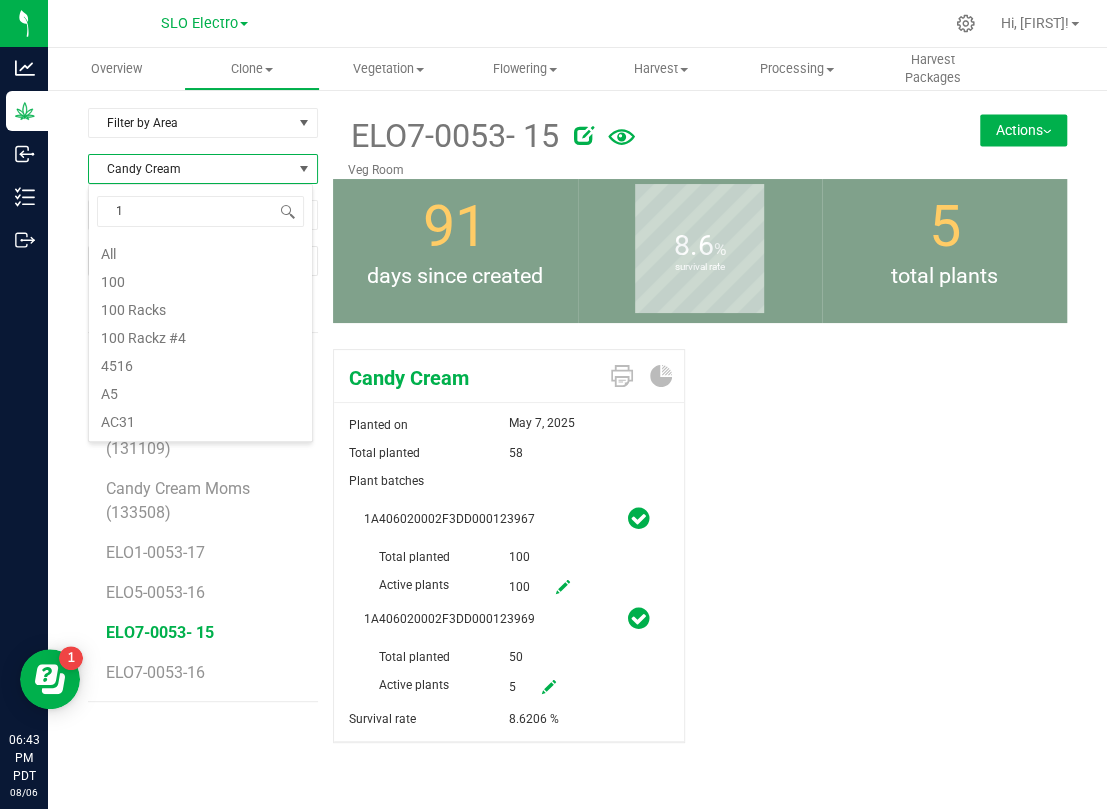type on "17" 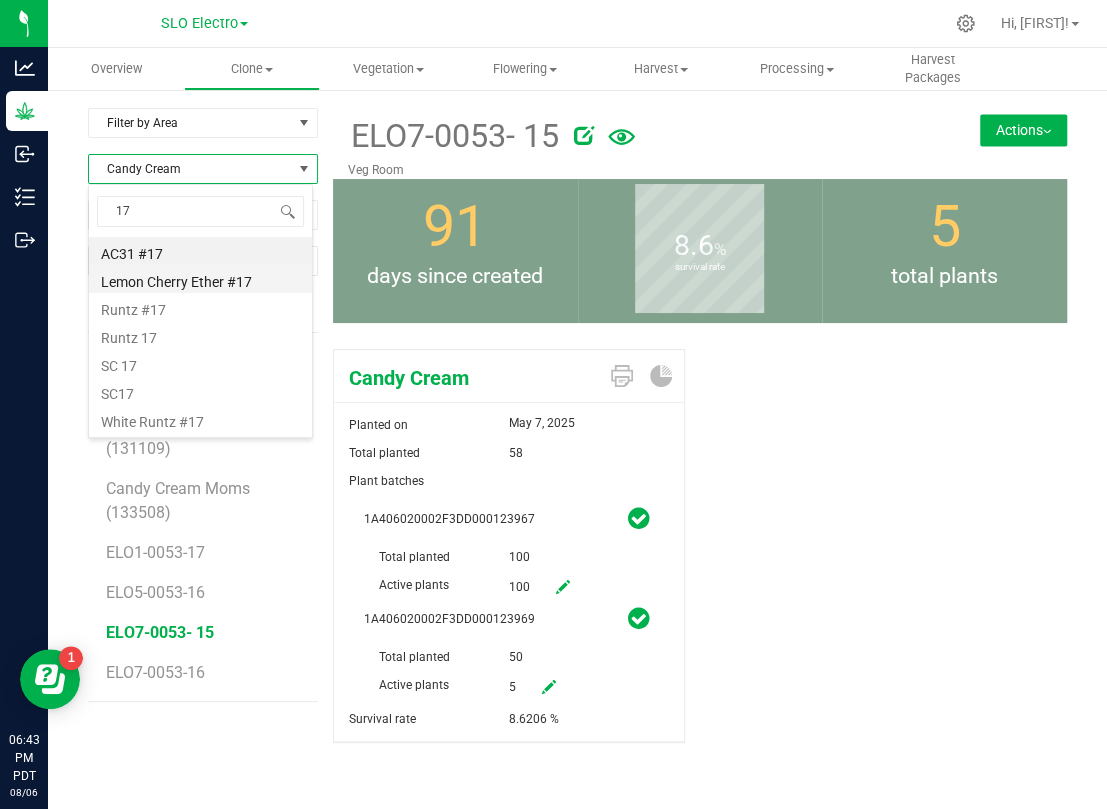 click on "Lemon Cherry Ether #17" at bounding box center (200, 279) 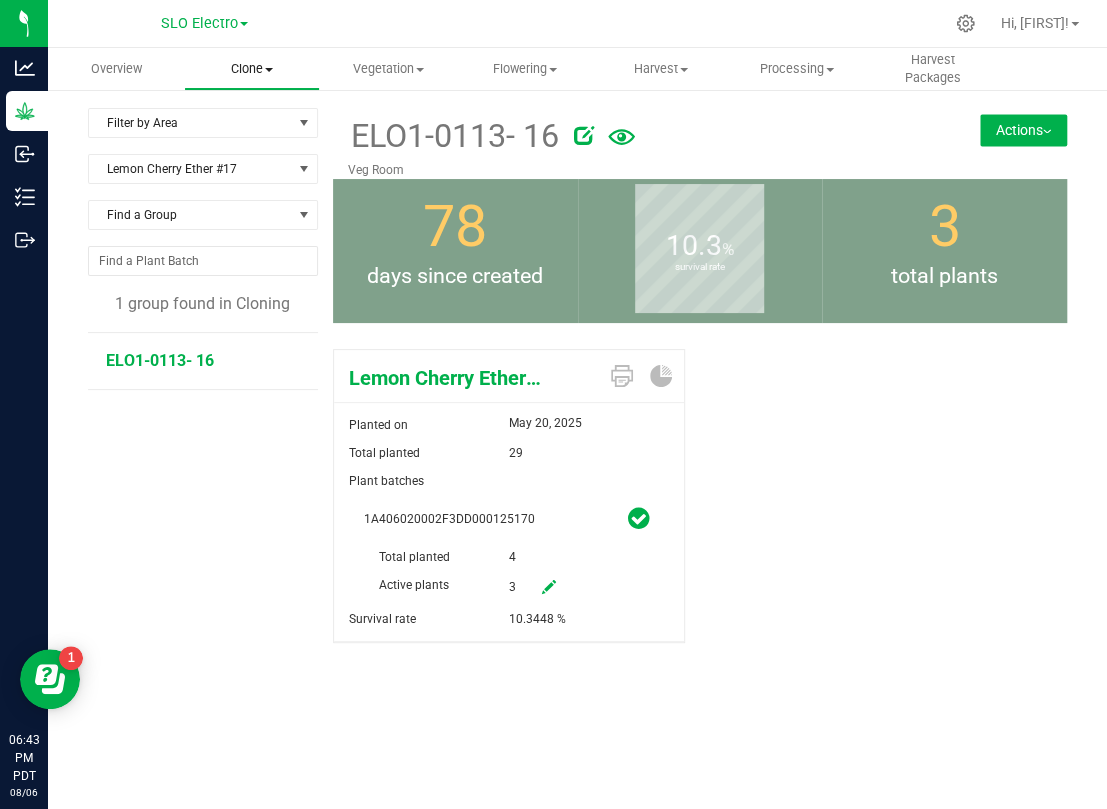 click on "Clone" at bounding box center (252, 69) 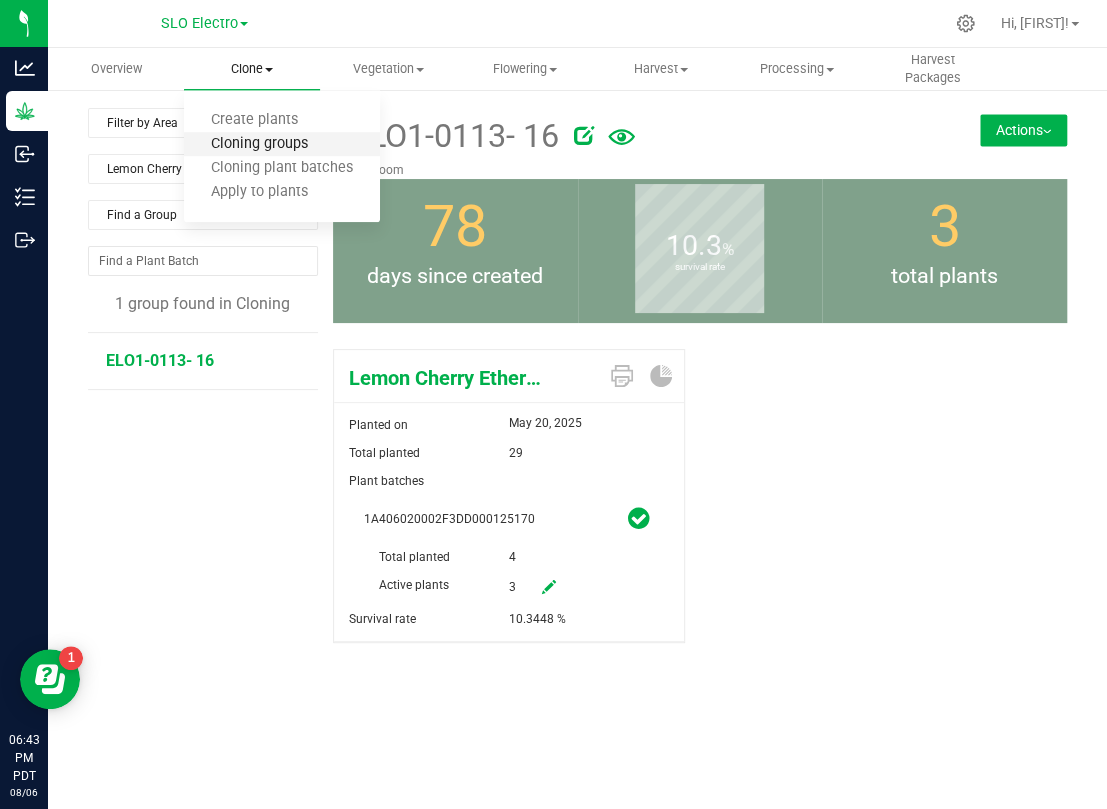 click on "Cloning groups" at bounding box center [259, 144] 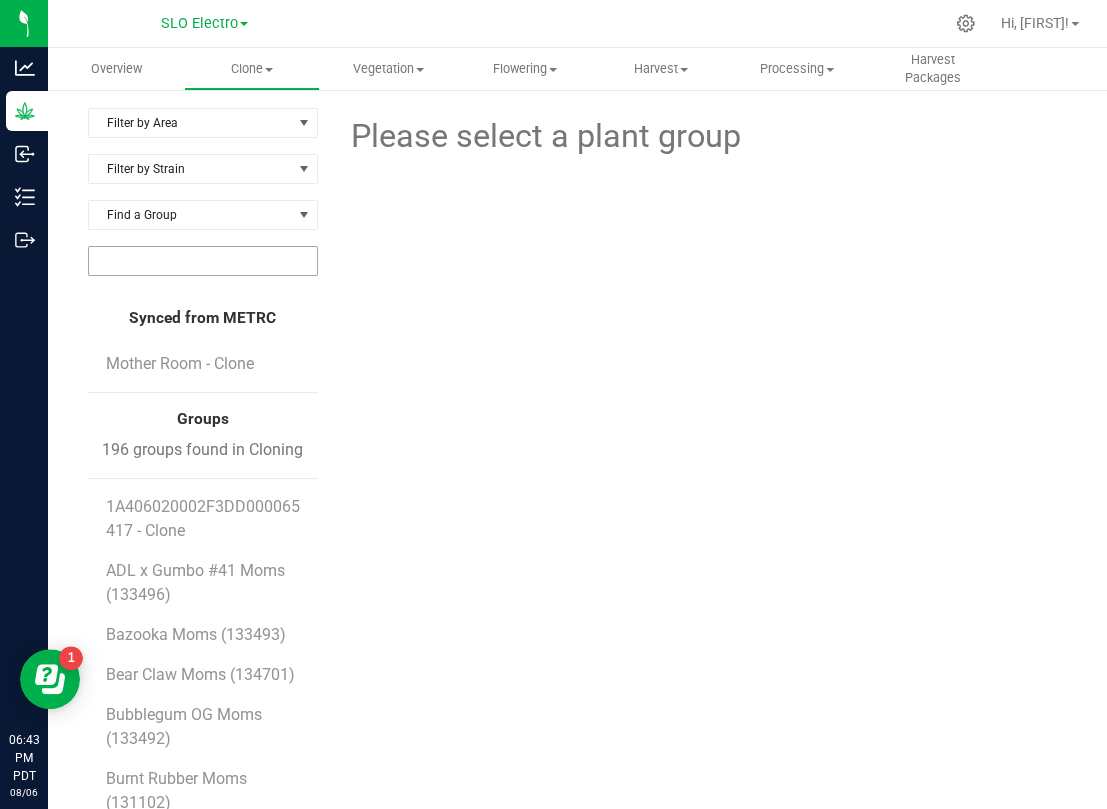 click at bounding box center (203, 261) 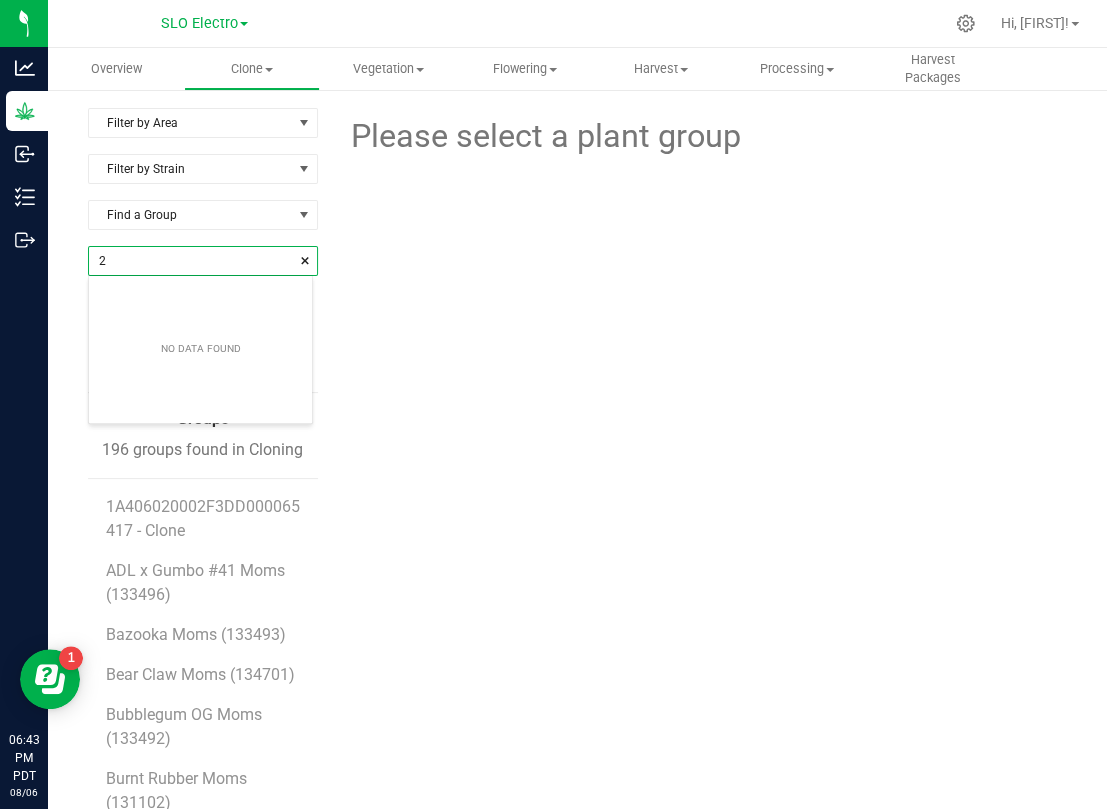 scroll, scrollTop: 99971, scrollLeft: 99776, axis: both 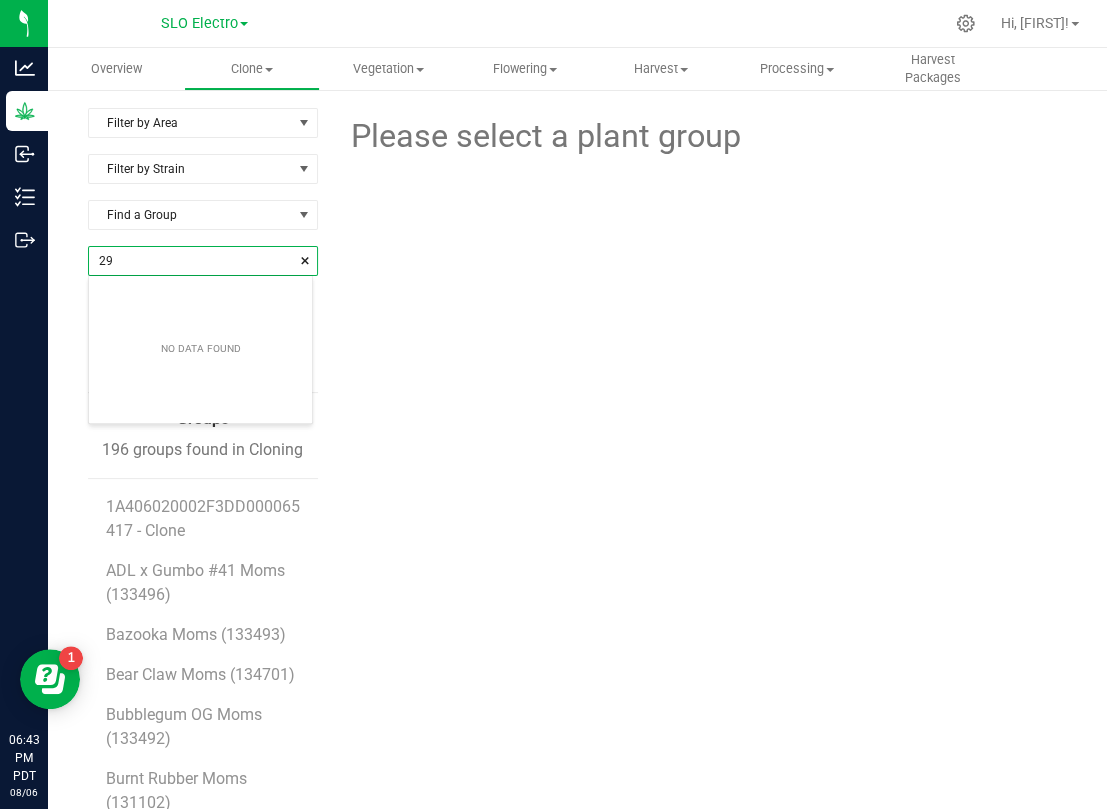 type on "2" 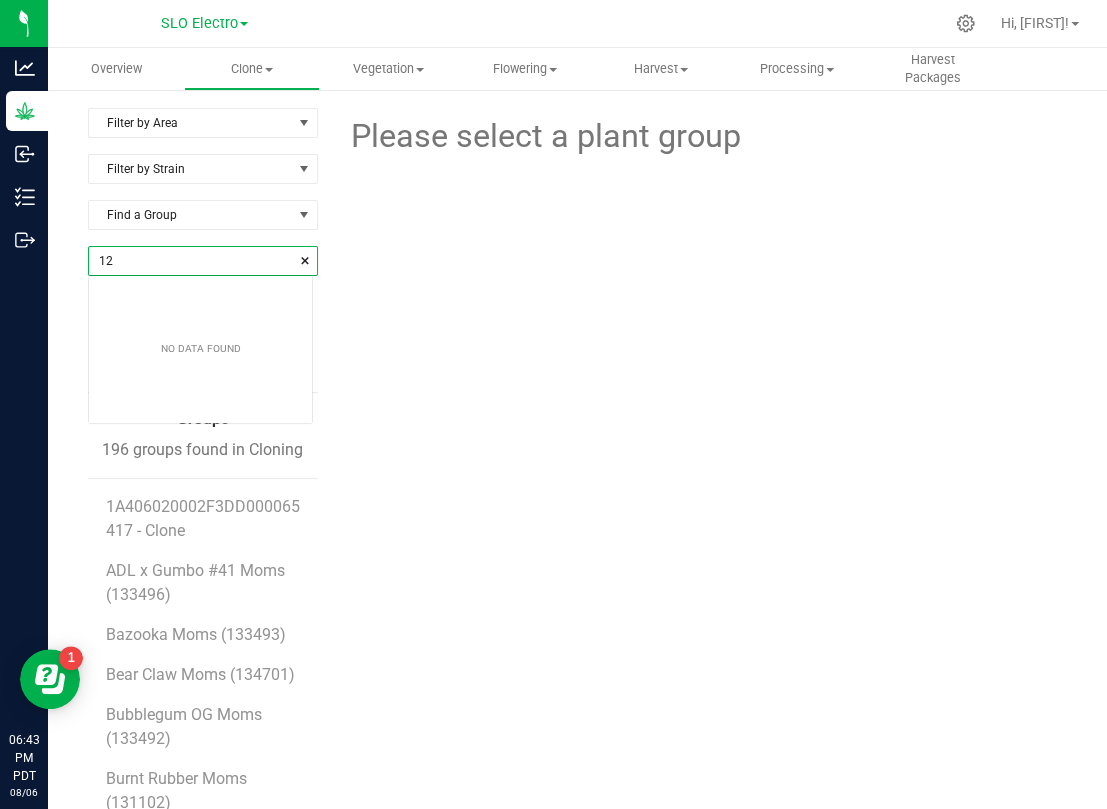 scroll, scrollTop: 99971, scrollLeft: 99776, axis: both 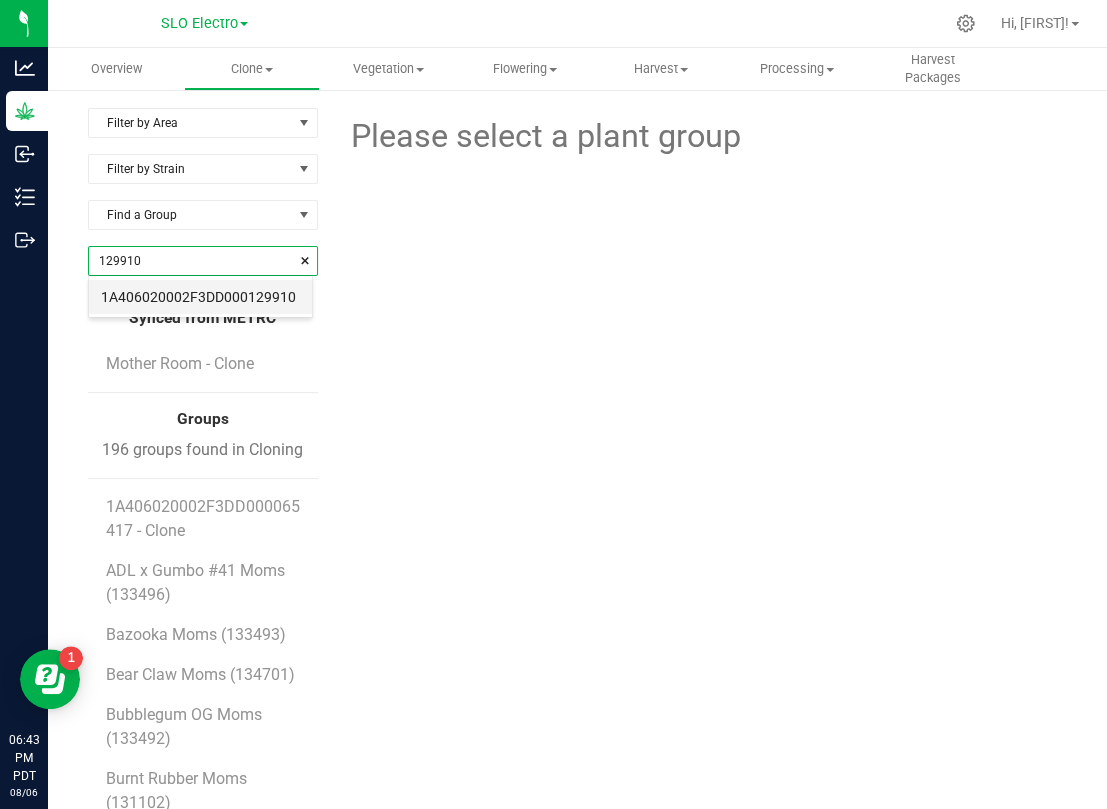 click on "1A406020002F3DD000129910" at bounding box center (200, 297) 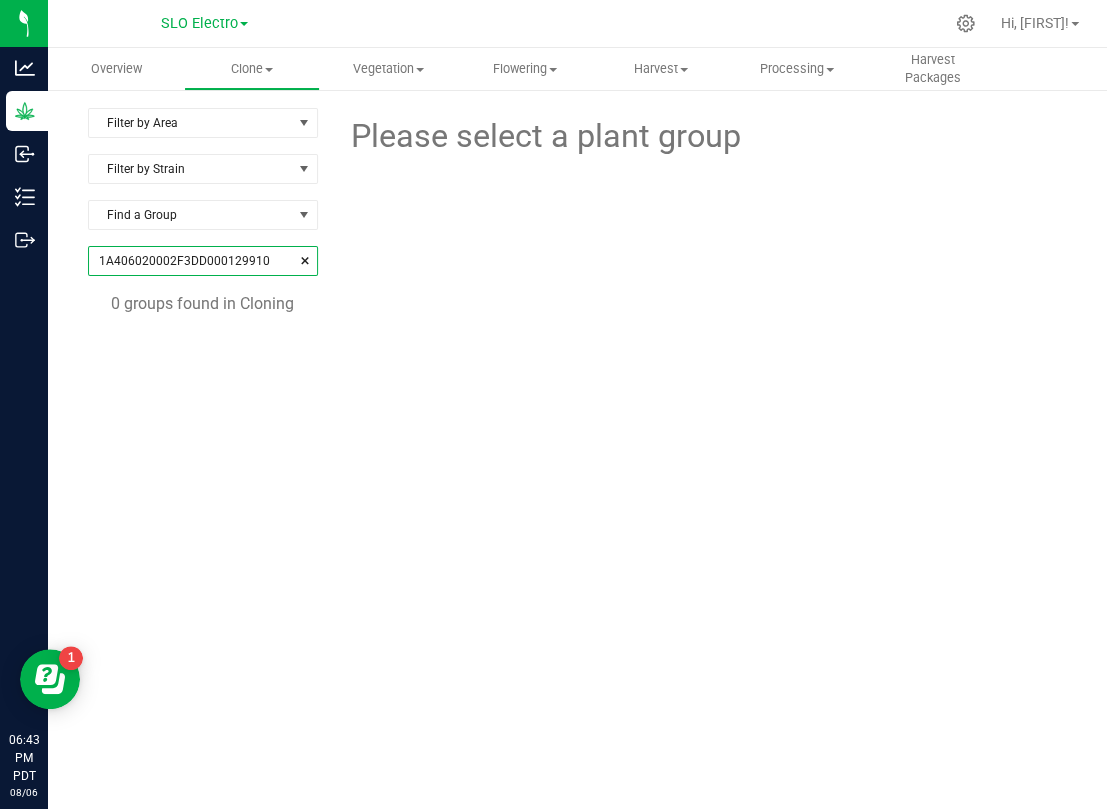 type on "1A406020002F3DD000129910" 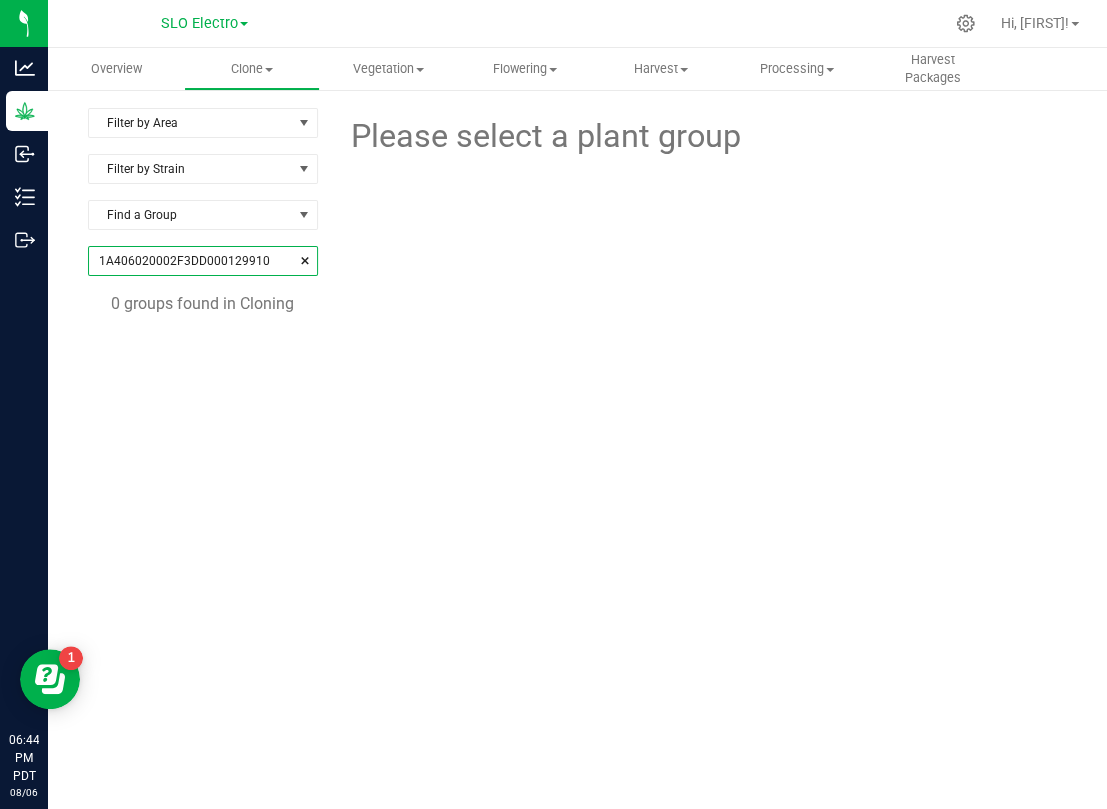 click at bounding box center [305, 261] 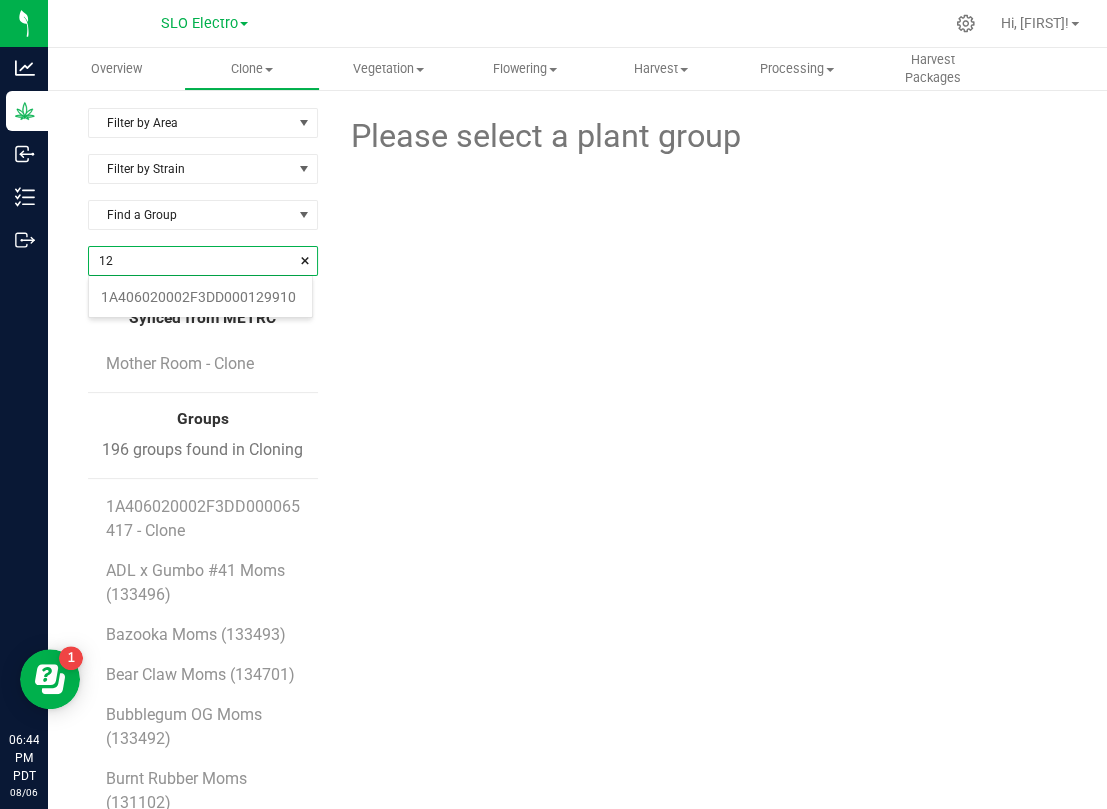 scroll, scrollTop: 99971, scrollLeft: 99776, axis: both 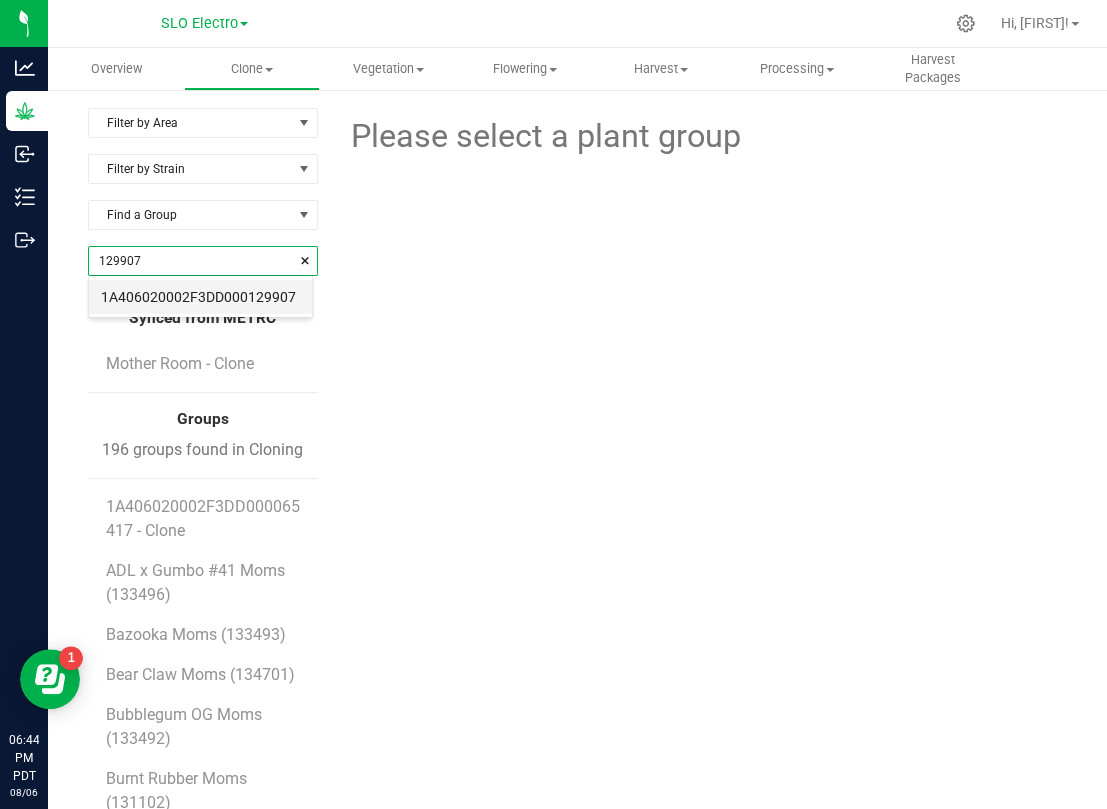 click on "1A406020002F3DD000129907" at bounding box center [200, 297] 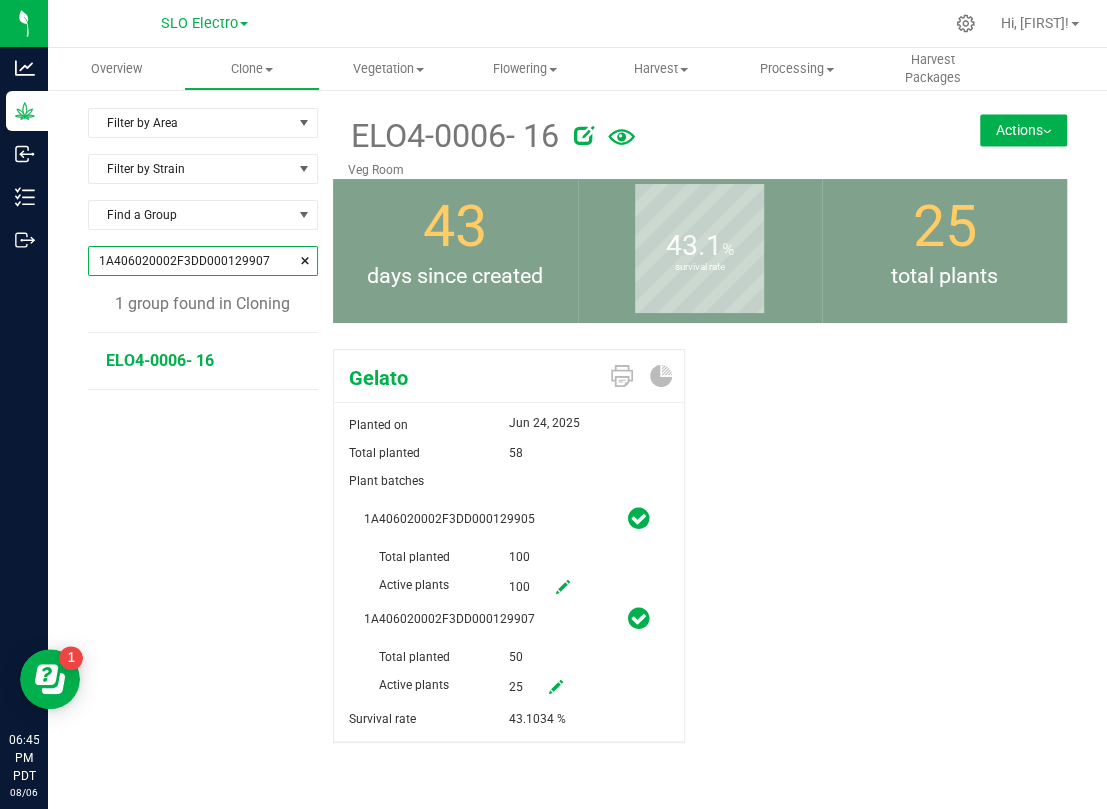 type on "1A406020002F3DD000129907" 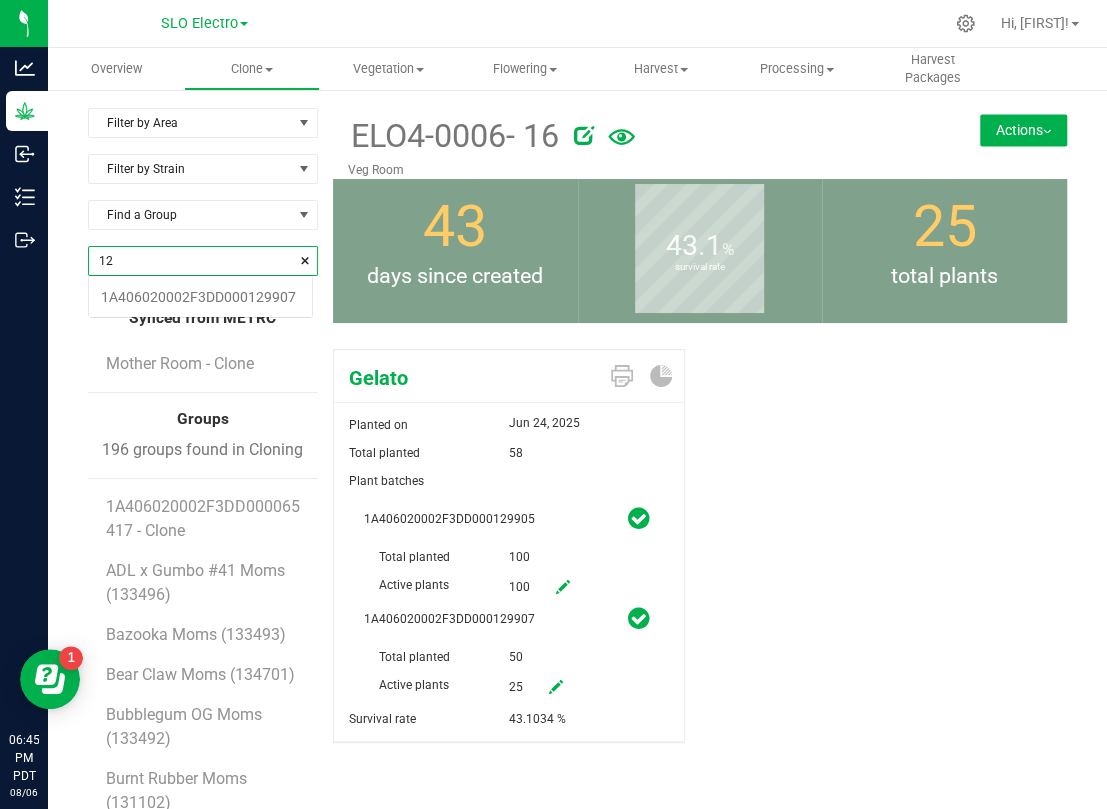 scroll, scrollTop: 99971, scrollLeft: 99776, axis: both 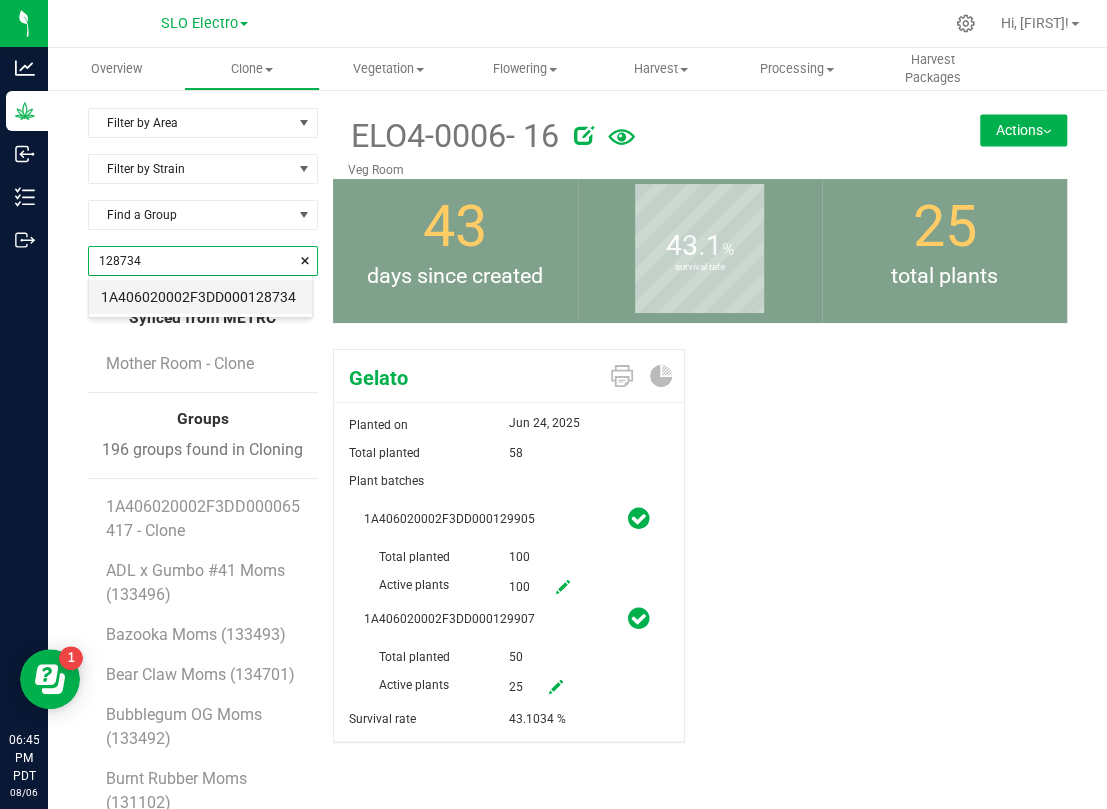 click on "1A406020002F3DD000128734" at bounding box center (200, 297) 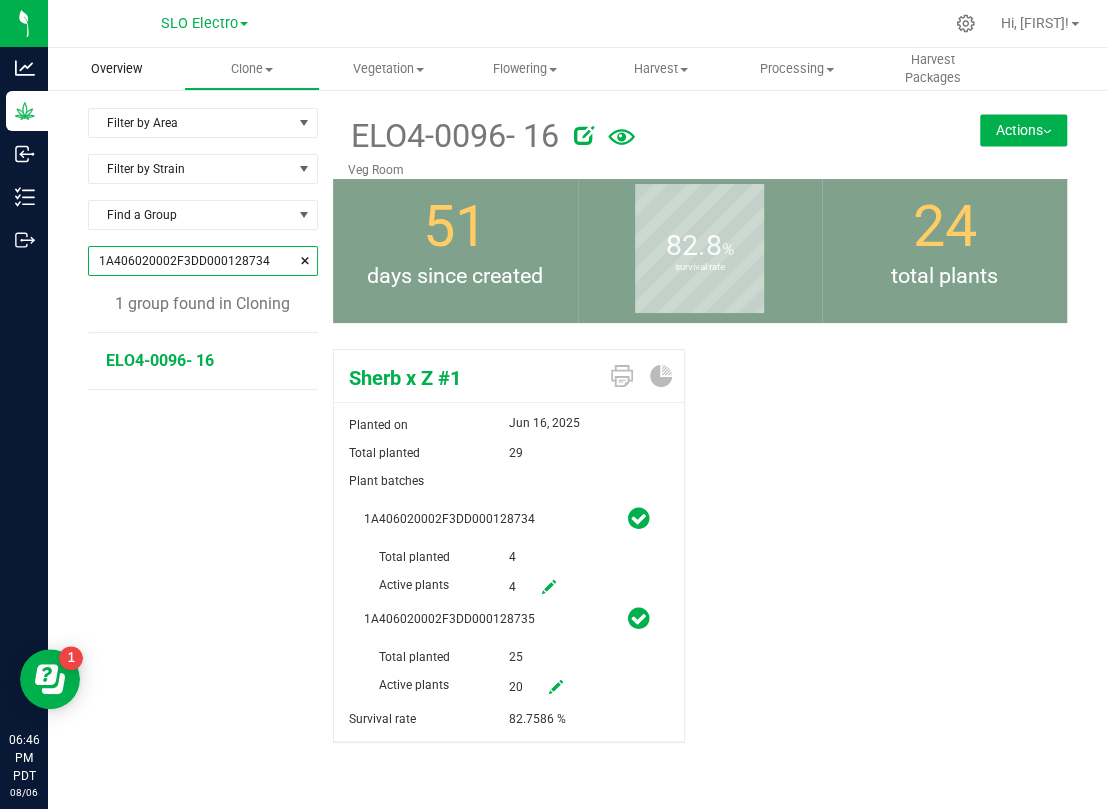 type on "1A406020002F3DD000128734" 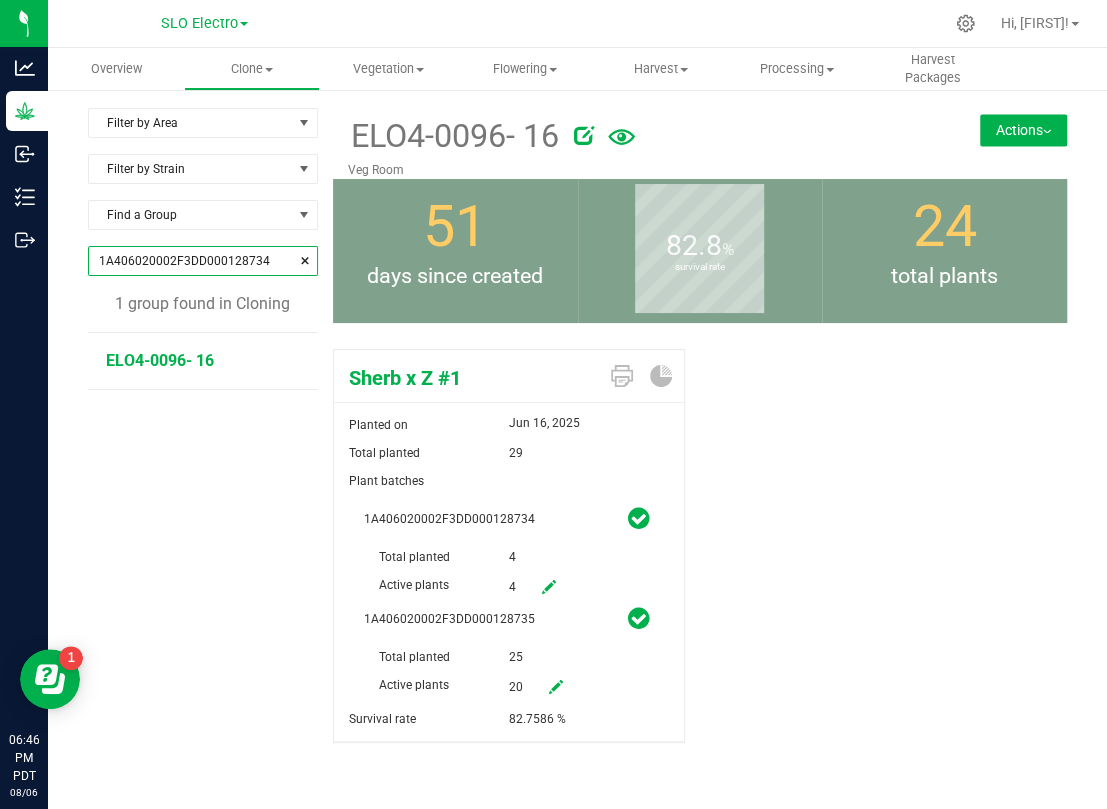 click on "1A406020002F3DD000128734" at bounding box center (203, 261) 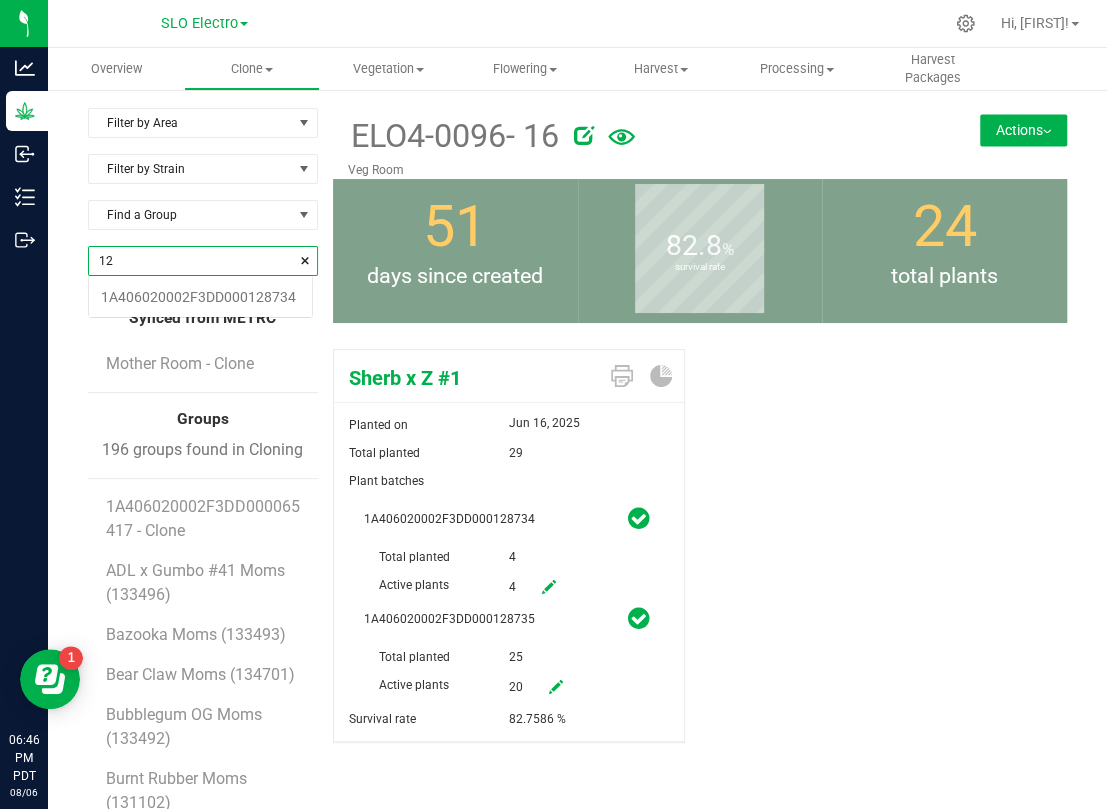 scroll, scrollTop: 99971, scrollLeft: 99776, axis: both 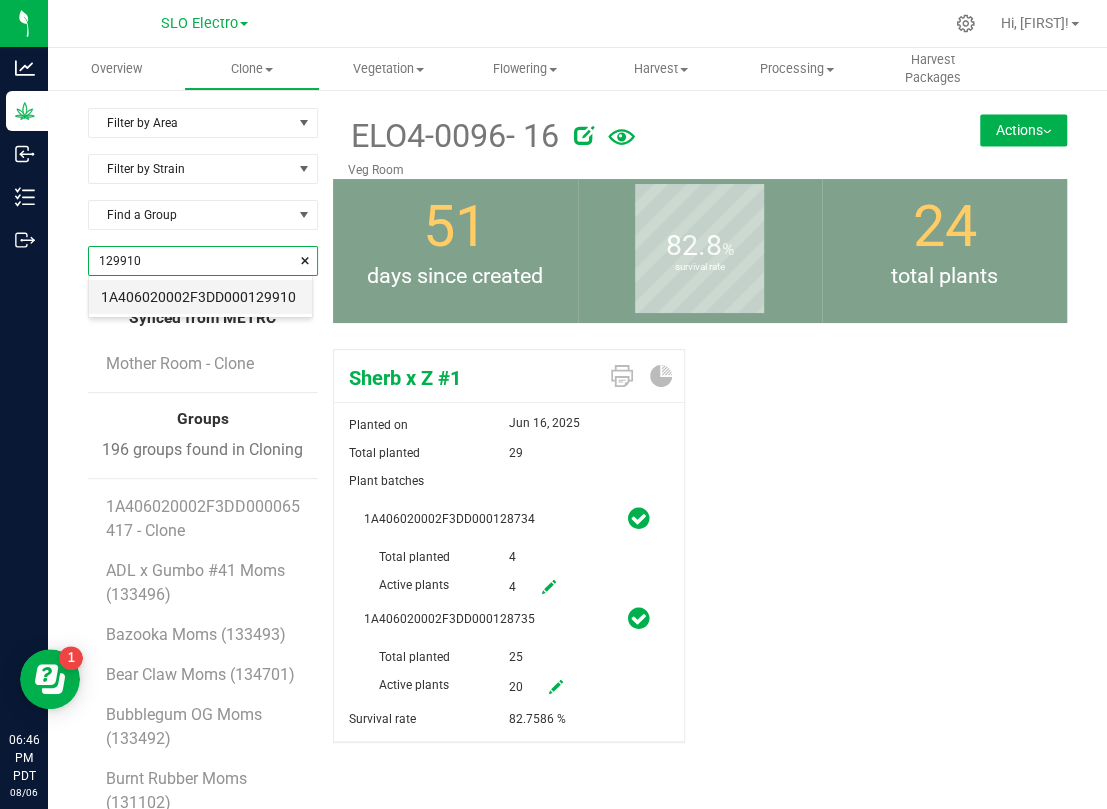 click on "1A406020002F3DD000129910" at bounding box center (200, 297) 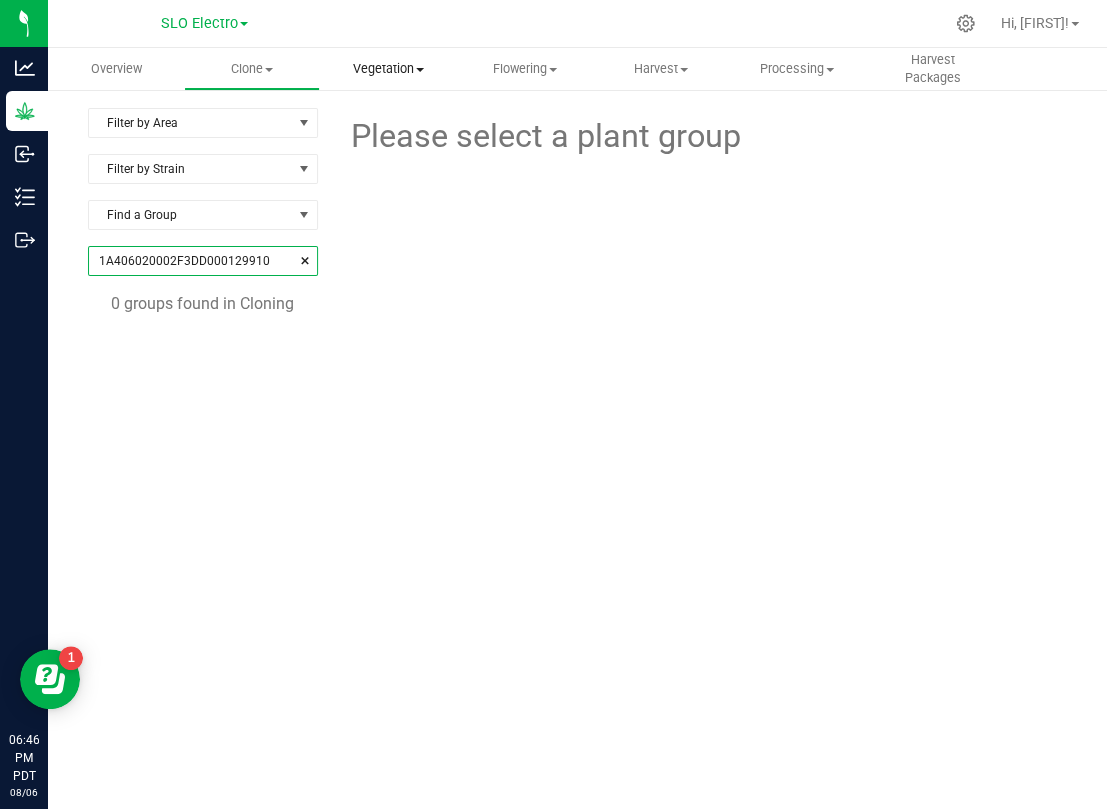 type on "1A406020002F3DD000129910" 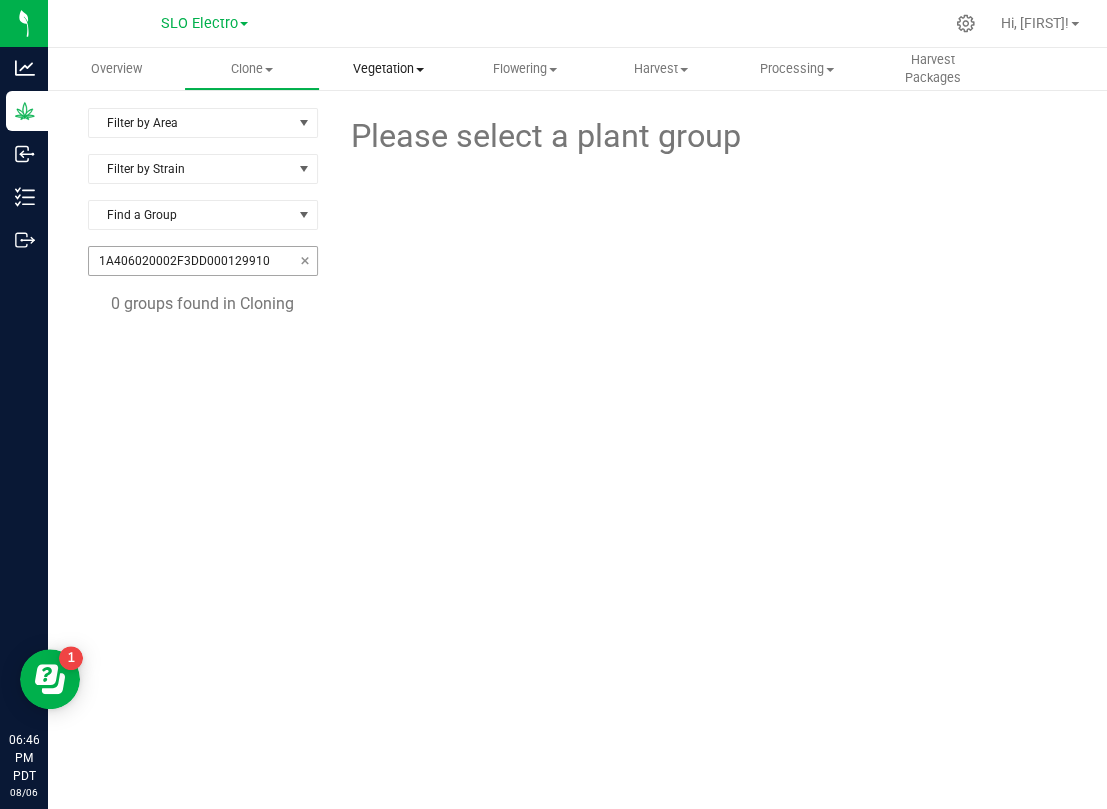 click on "Vegetation" at bounding box center [388, 69] 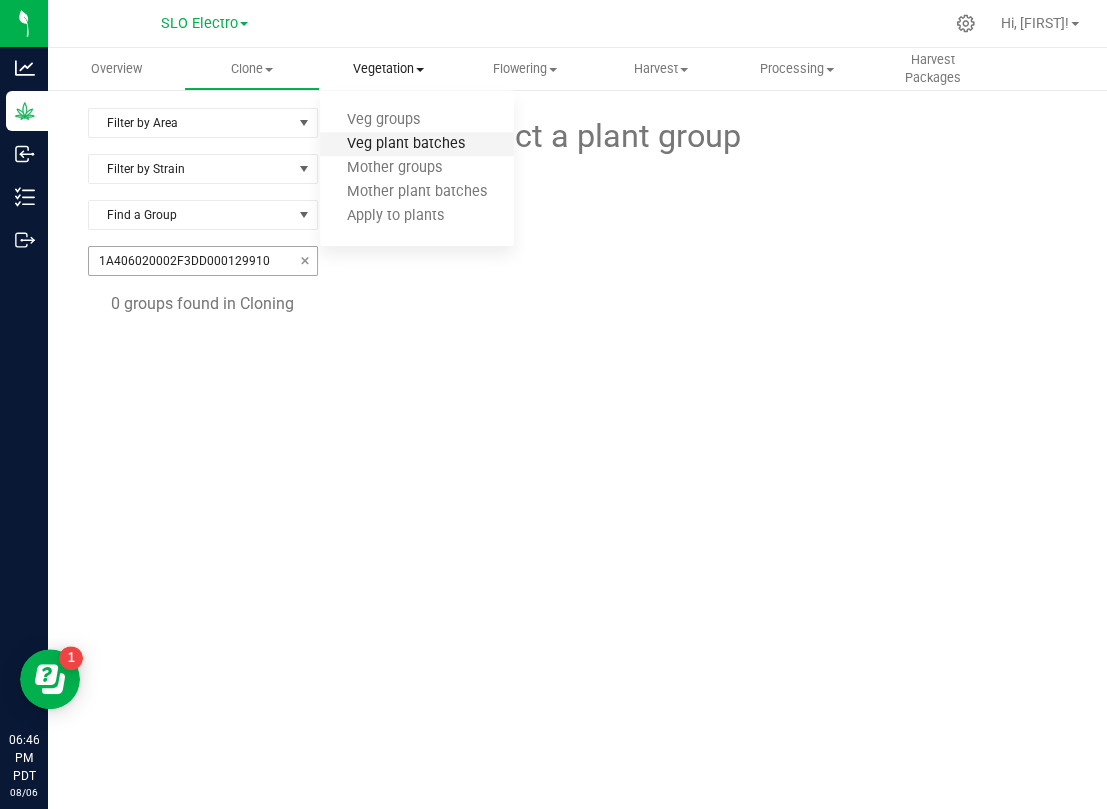 click on "Veg plant batches" at bounding box center [406, 144] 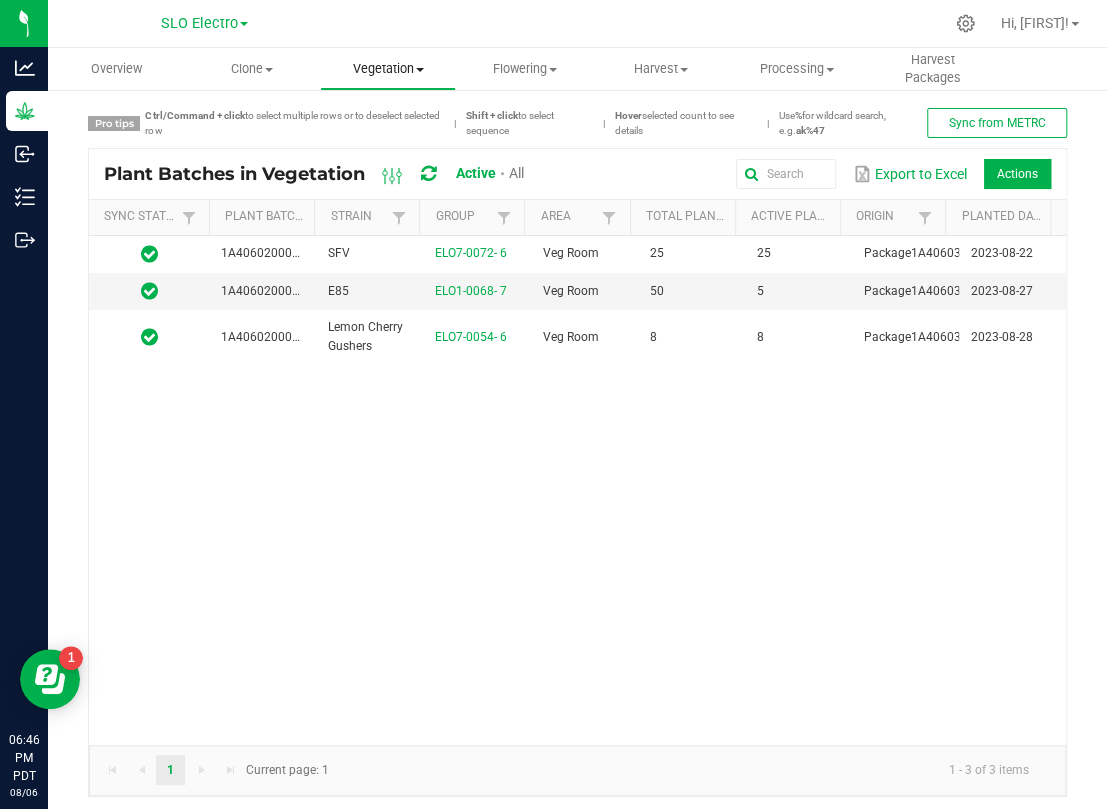 click on "Vegetation" at bounding box center (388, 69) 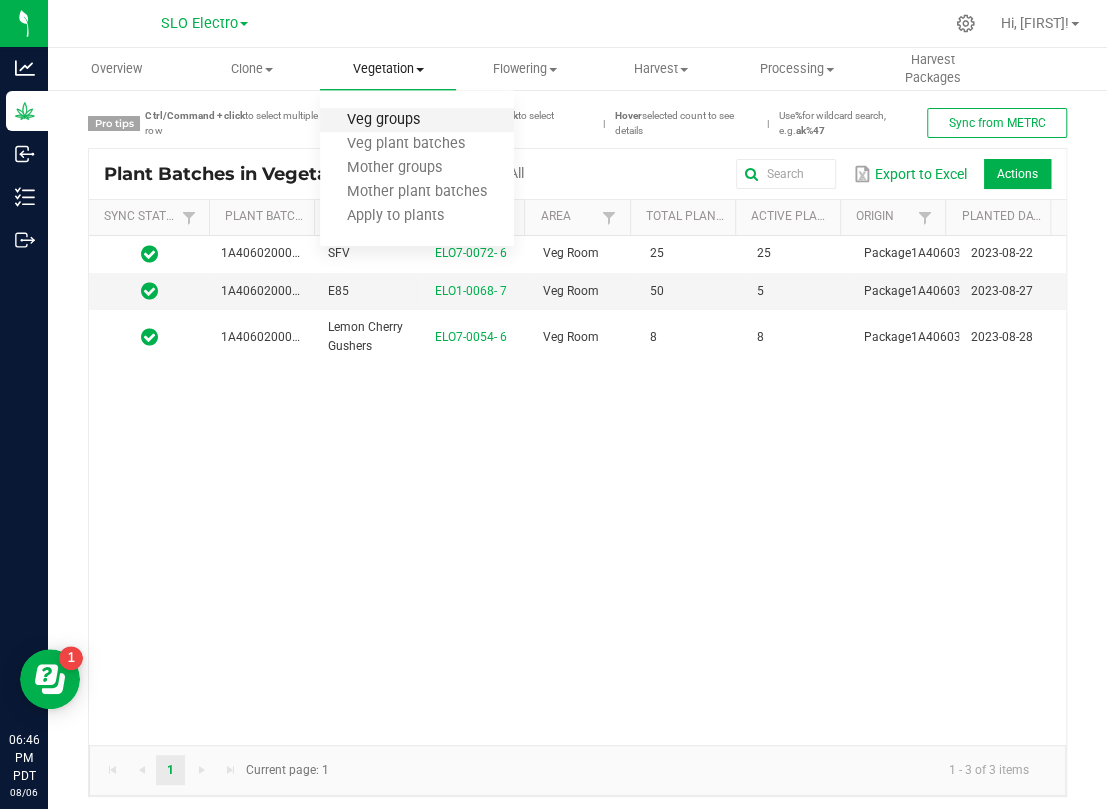click on "Veg groups" at bounding box center (383, 120) 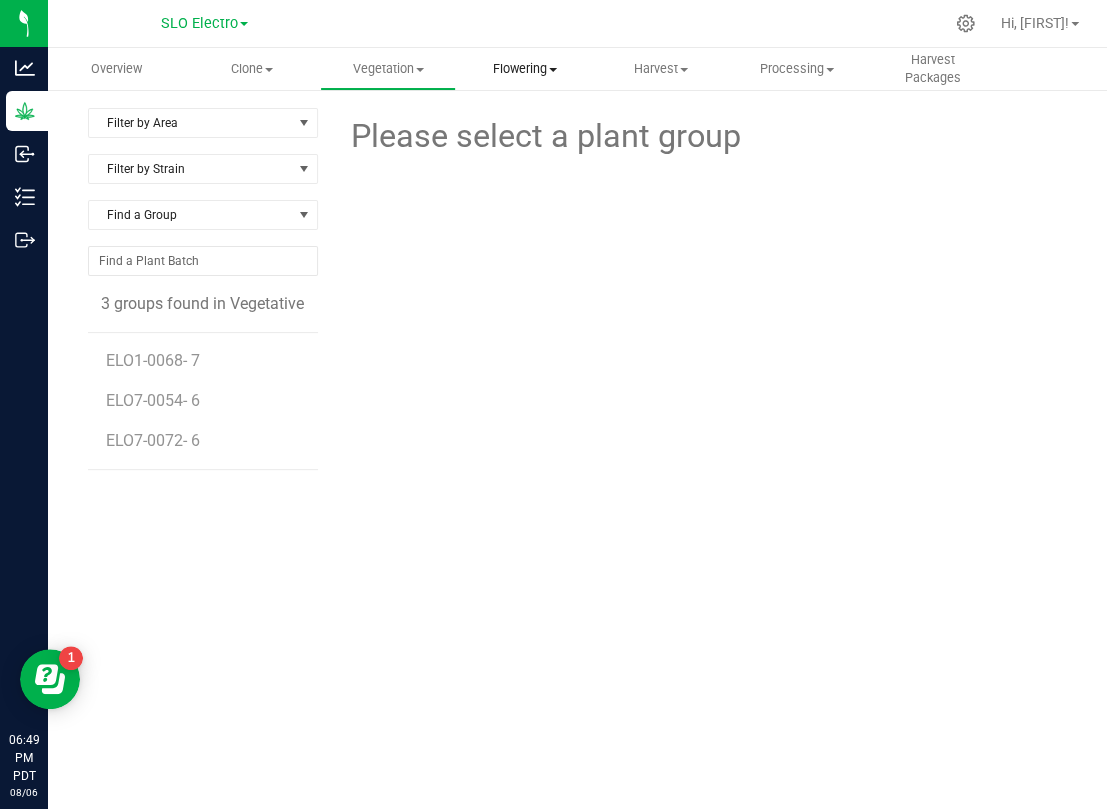 click on "Flowering" at bounding box center (524, 69) 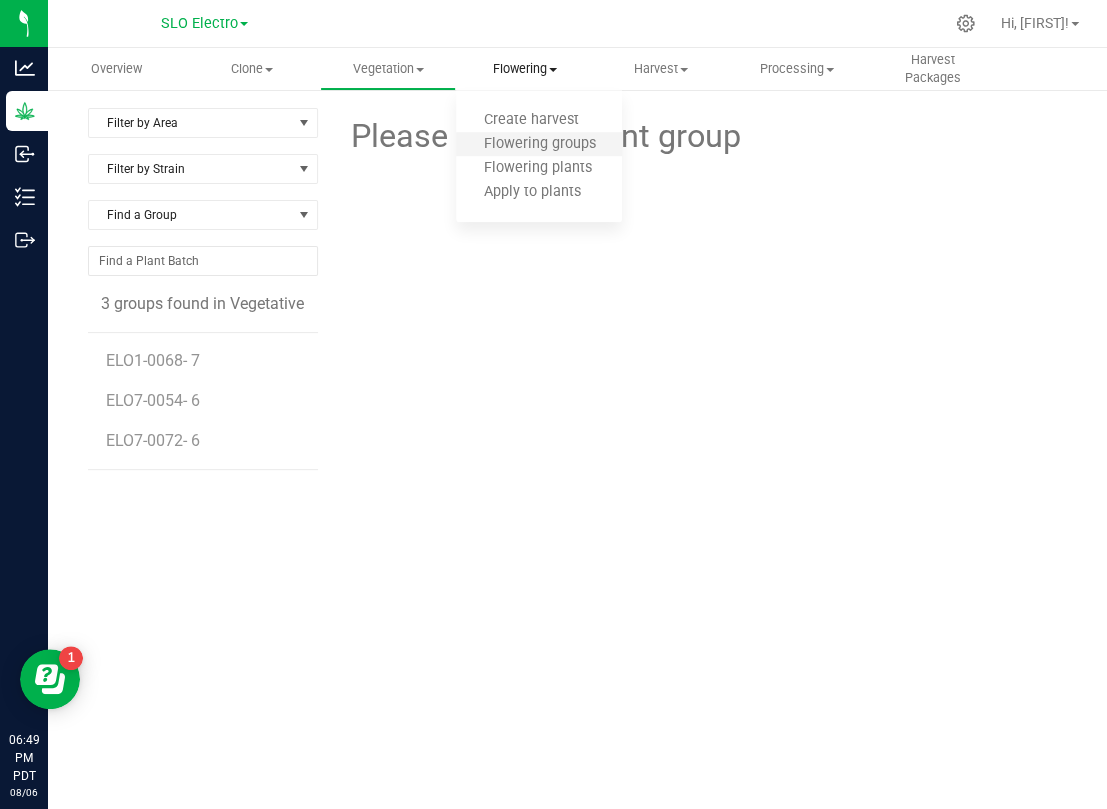 click on "Flowering groups" at bounding box center (539, 145) 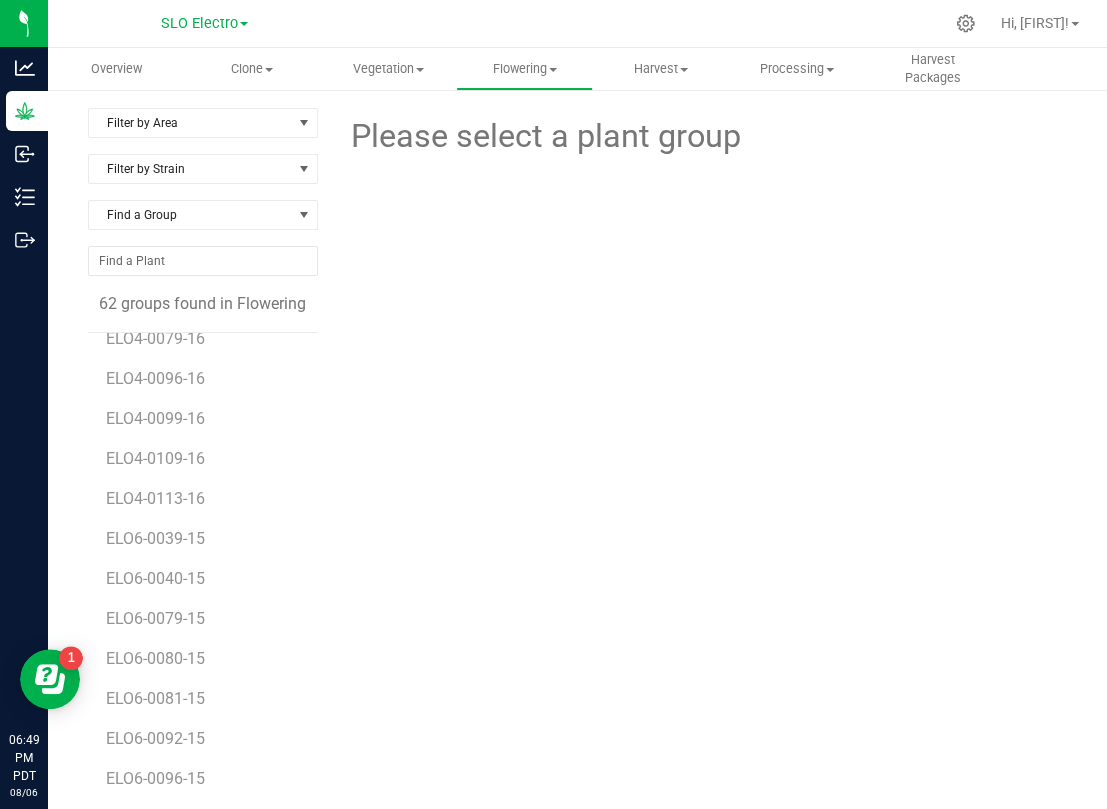 scroll, scrollTop: 1426, scrollLeft: 0, axis: vertical 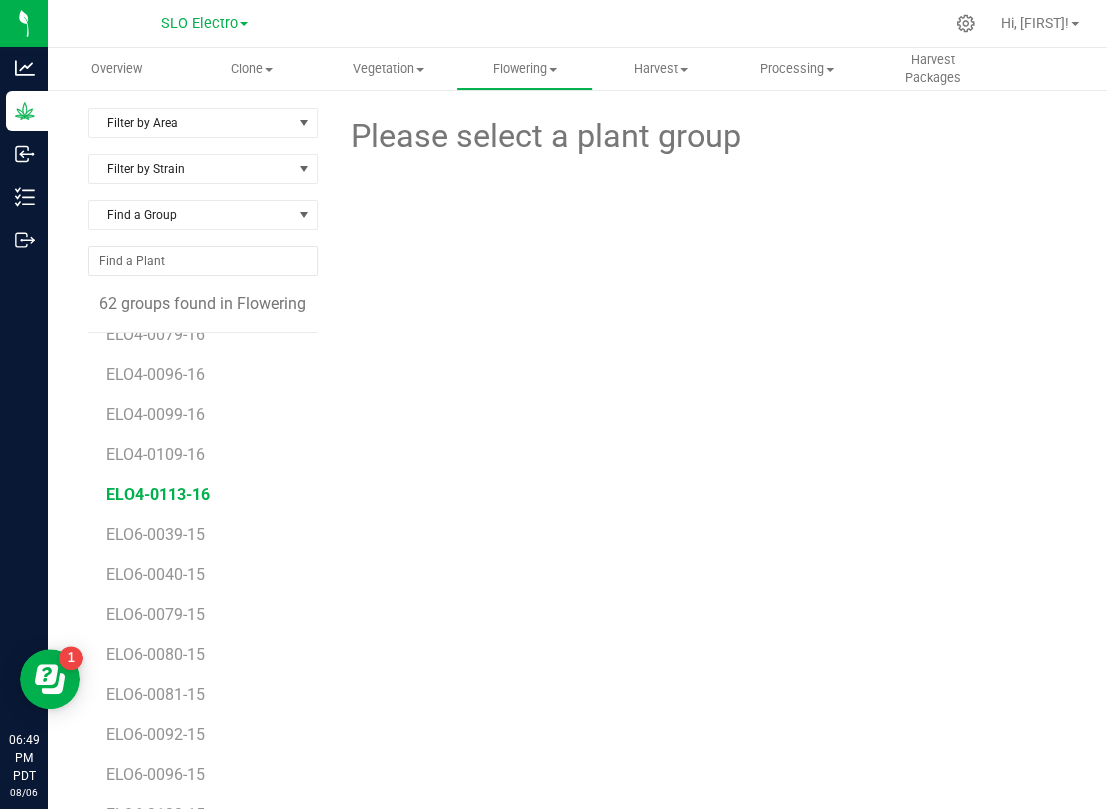 click on "ELO4-0113-16" at bounding box center (158, 494) 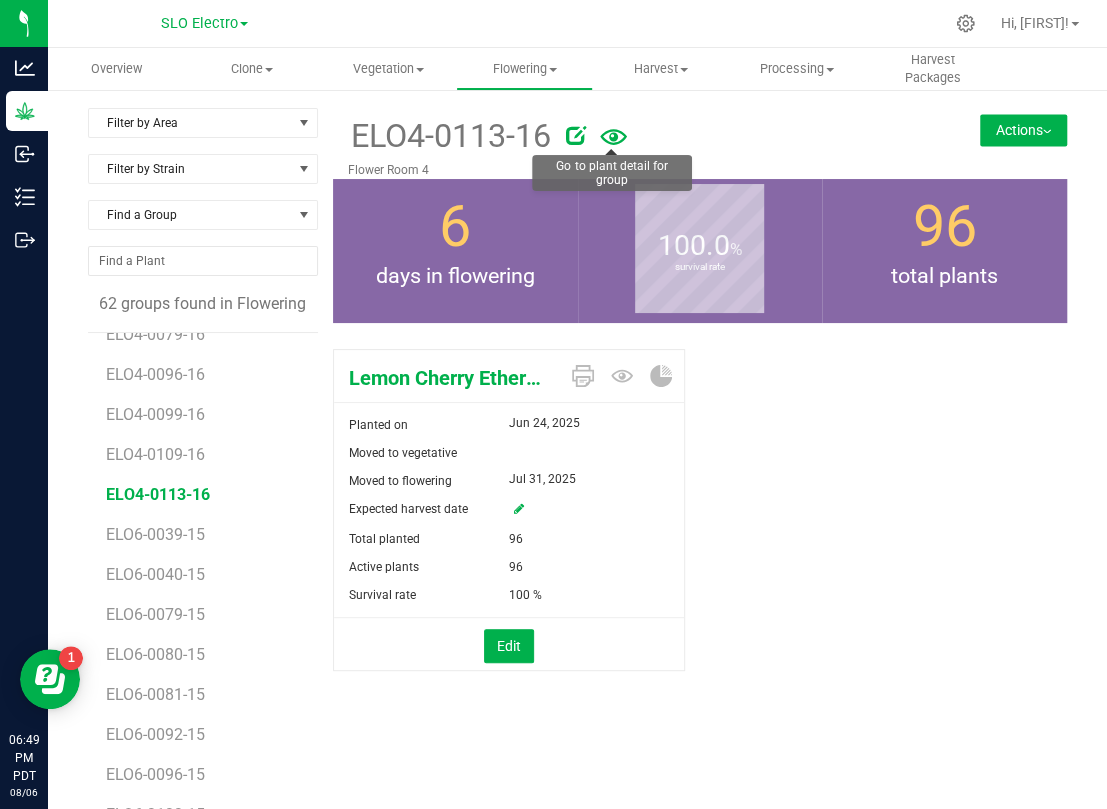 click 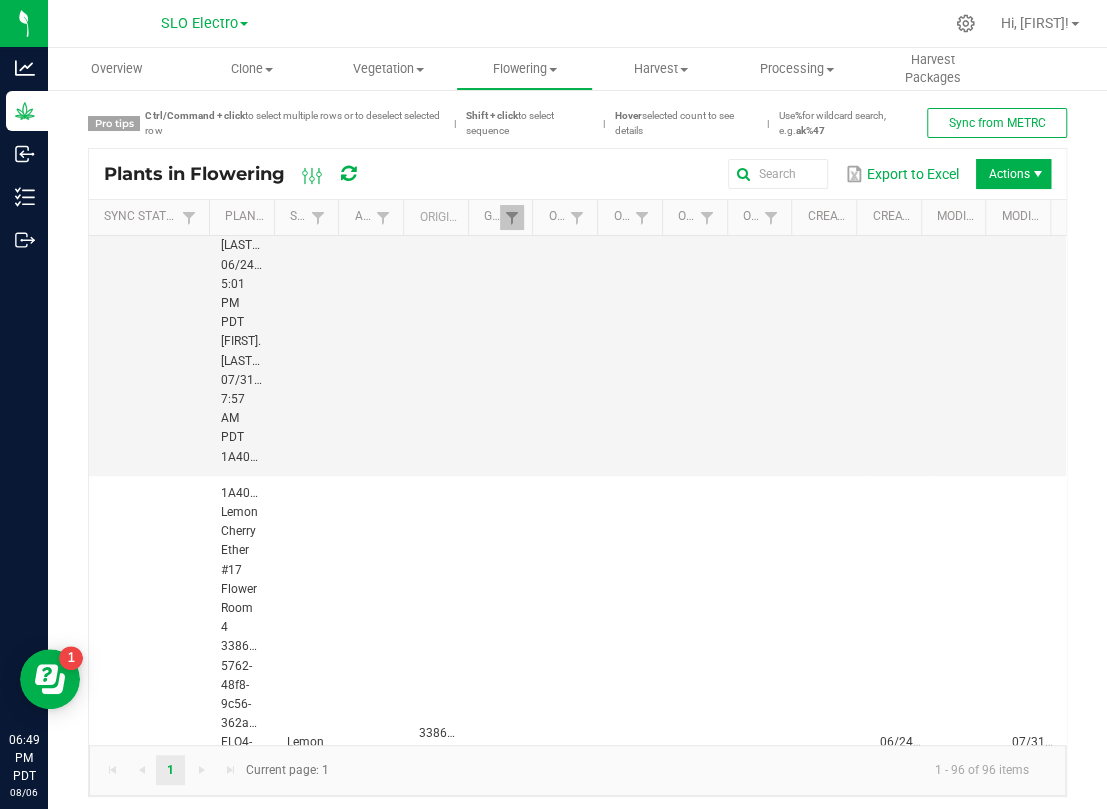 scroll, scrollTop: 1014, scrollLeft: 0, axis: vertical 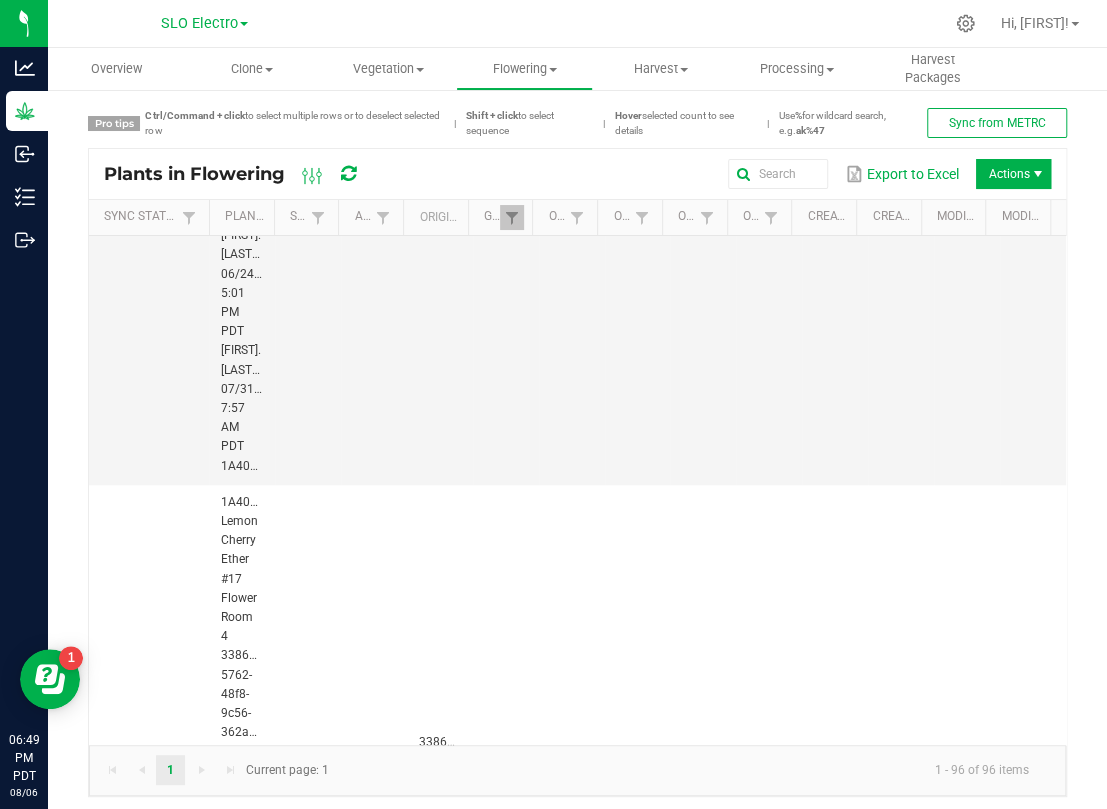 click at bounding box center (149, 1925) 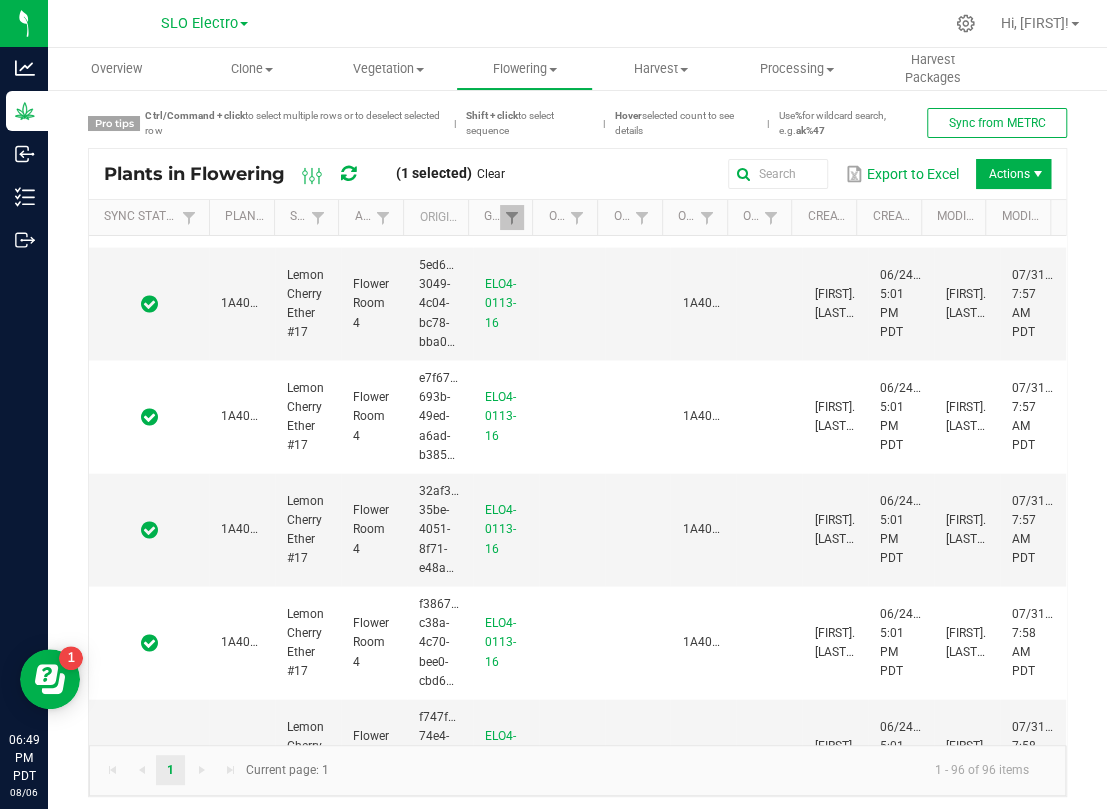 scroll, scrollTop: 1952, scrollLeft: 0, axis: vertical 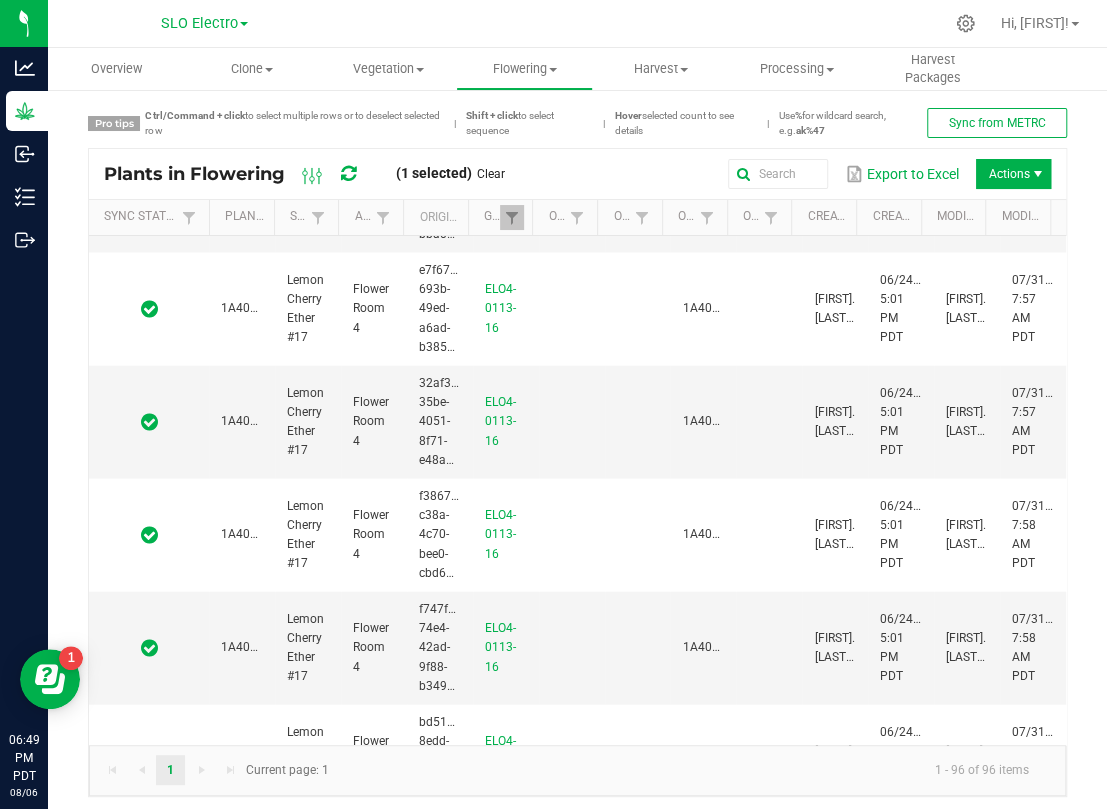 click on "1A406020002F3DD000134604" at bounding box center (242, 2004) 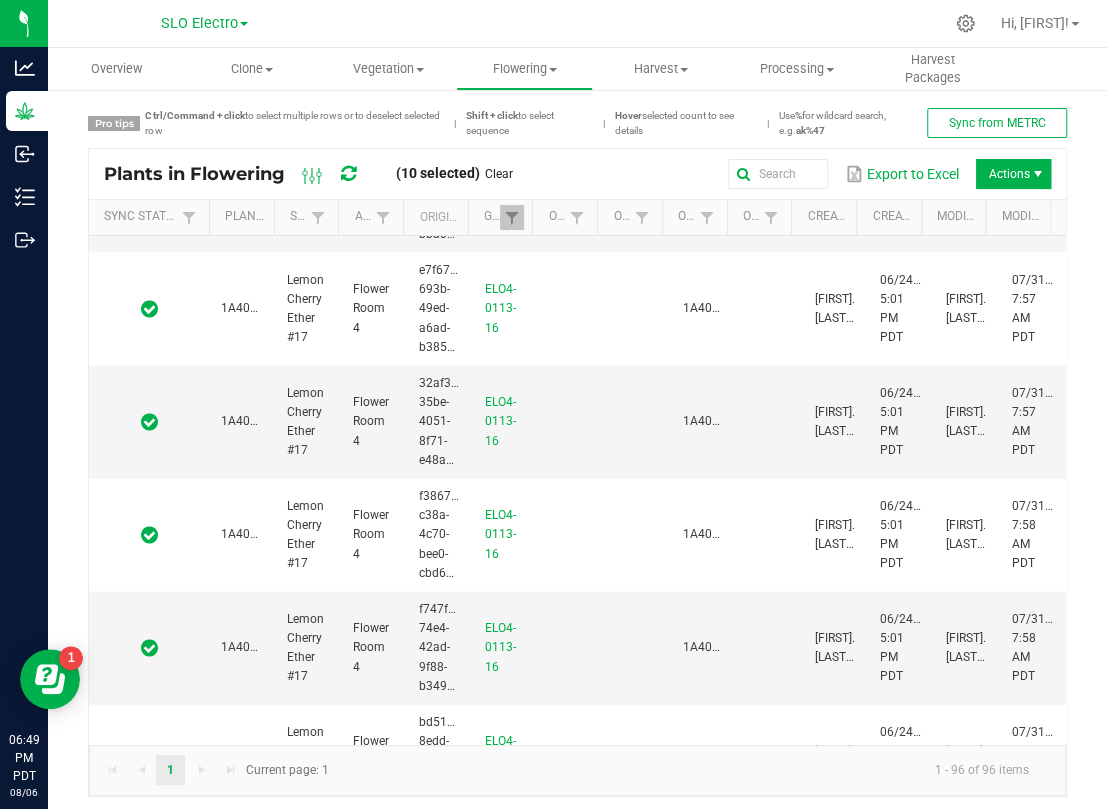 click at bounding box center (348, 174) 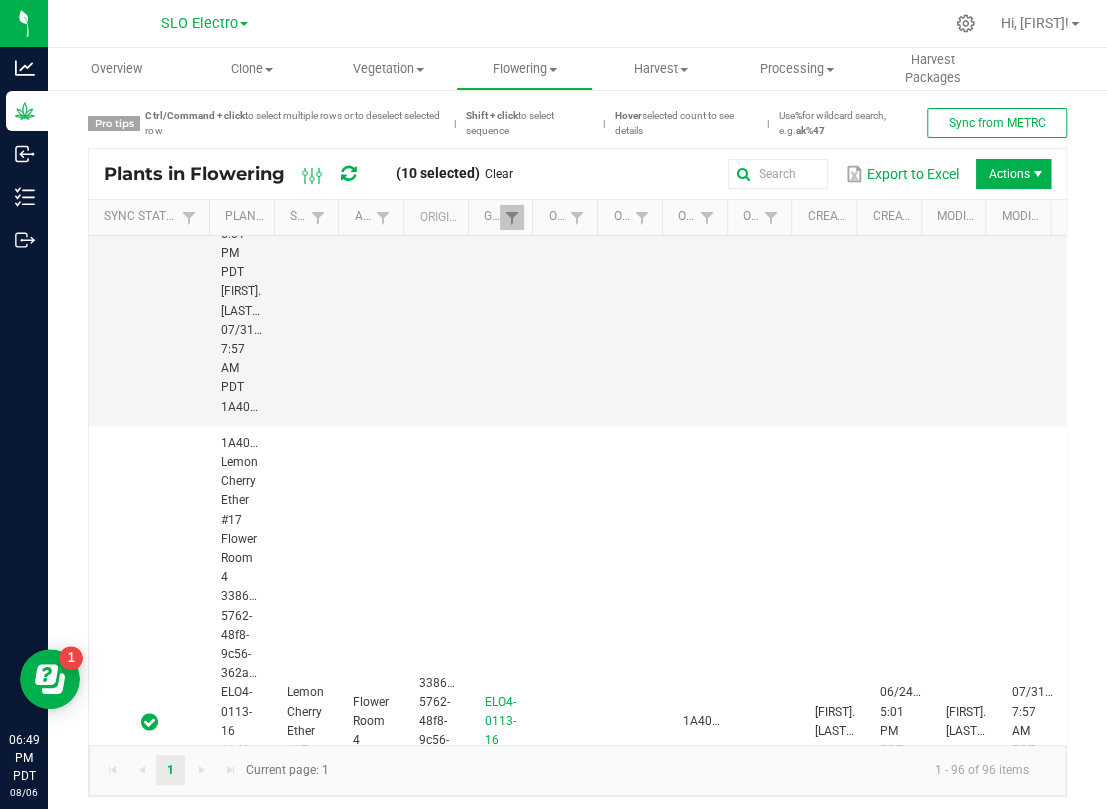 scroll, scrollTop: 814, scrollLeft: 0, axis: vertical 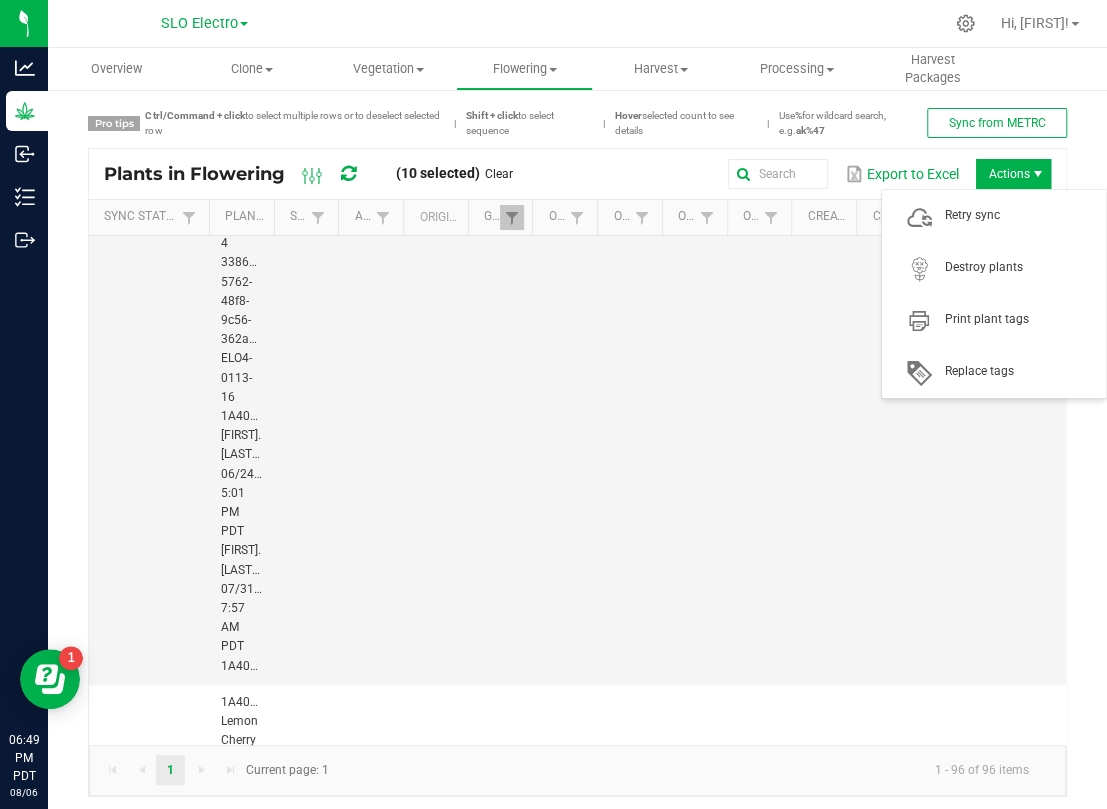 click at bounding box center [1038, 174] 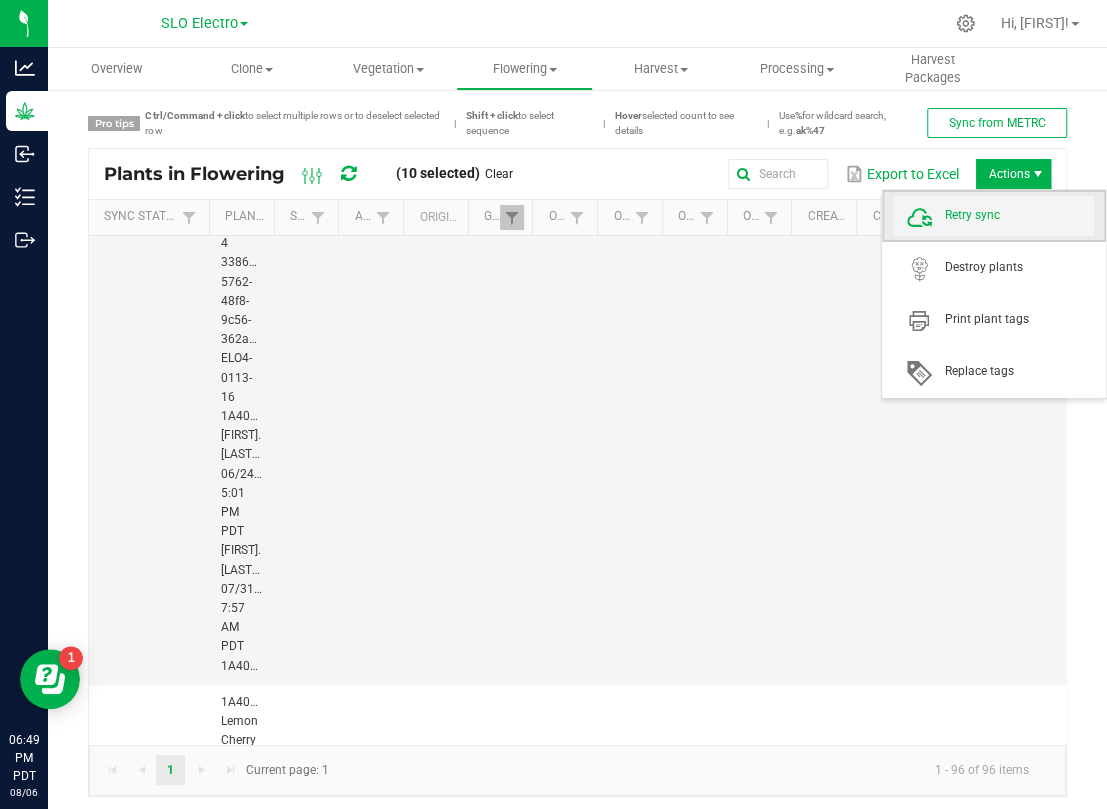 click on "Retry sync" at bounding box center [1019, 215] 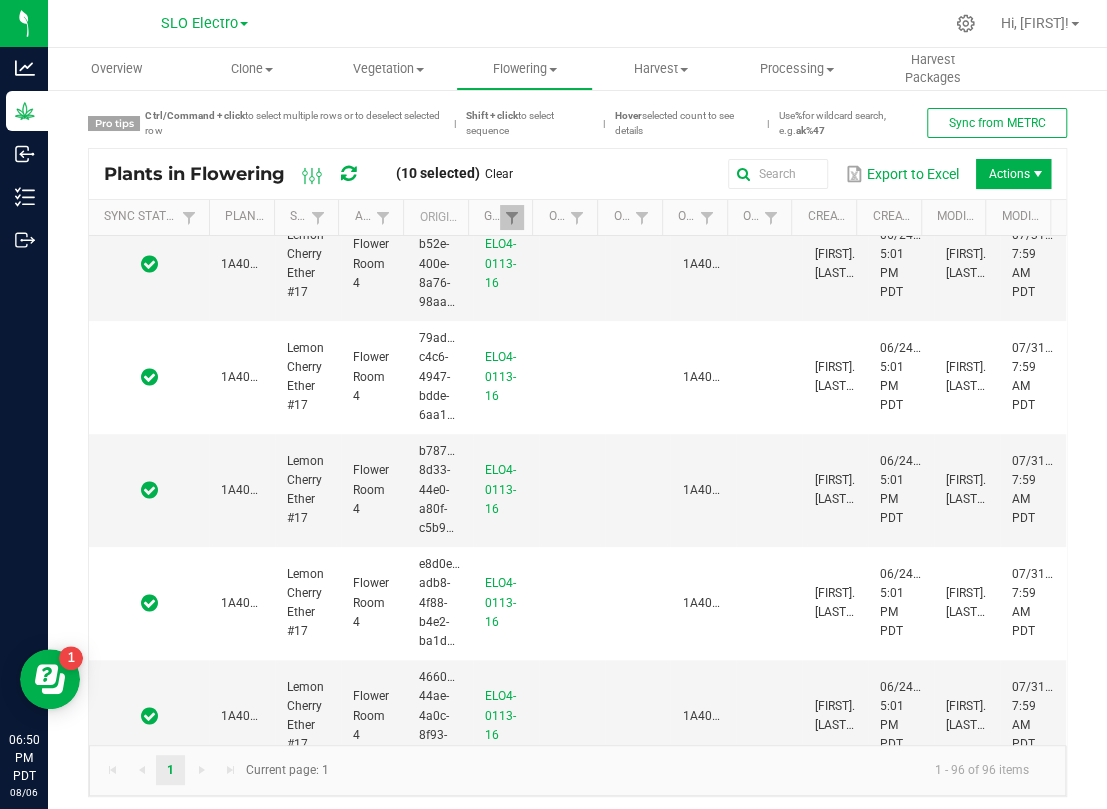 scroll, scrollTop: 10324, scrollLeft: 0, axis: vertical 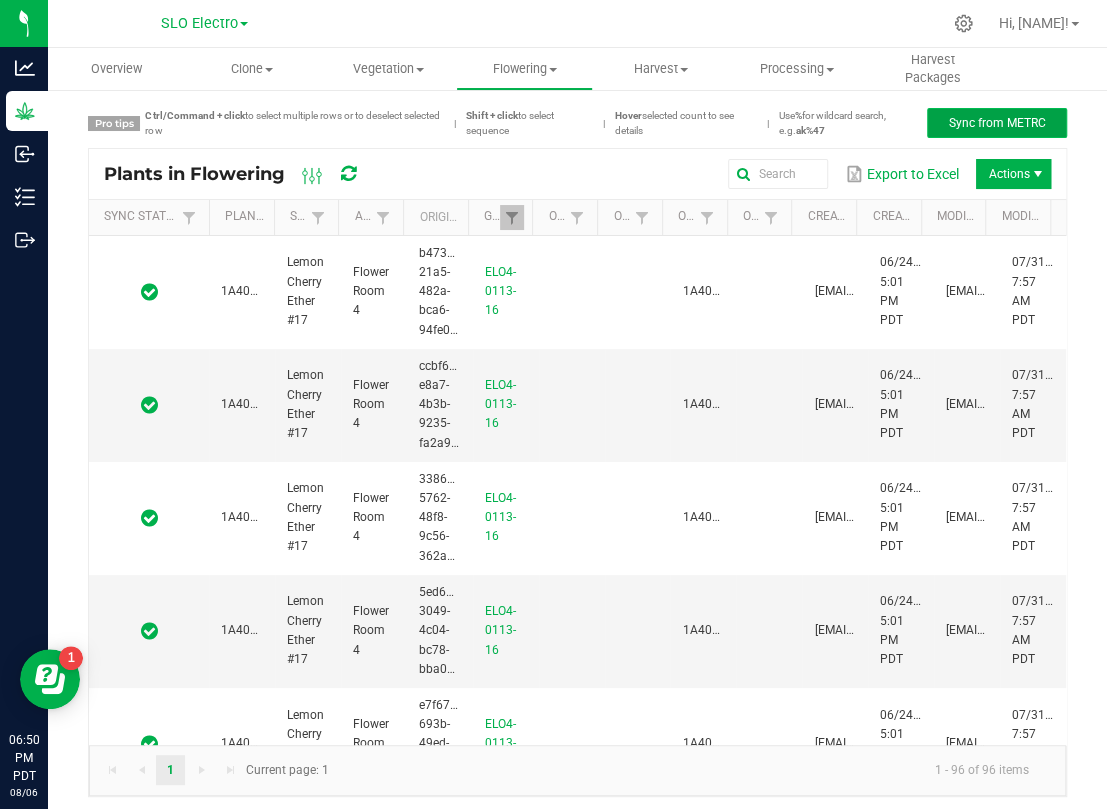 click on "Sync from METRC" at bounding box center [997, 123] 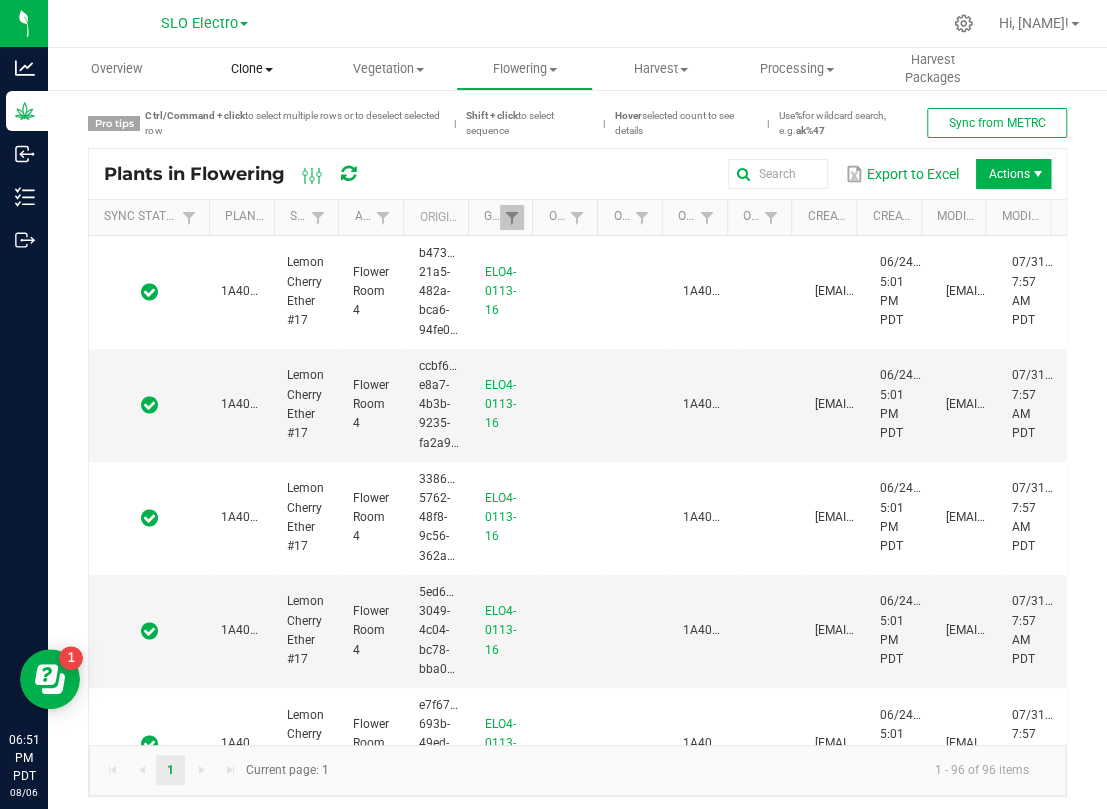click on "Clone" at bounding box center (252, 69) 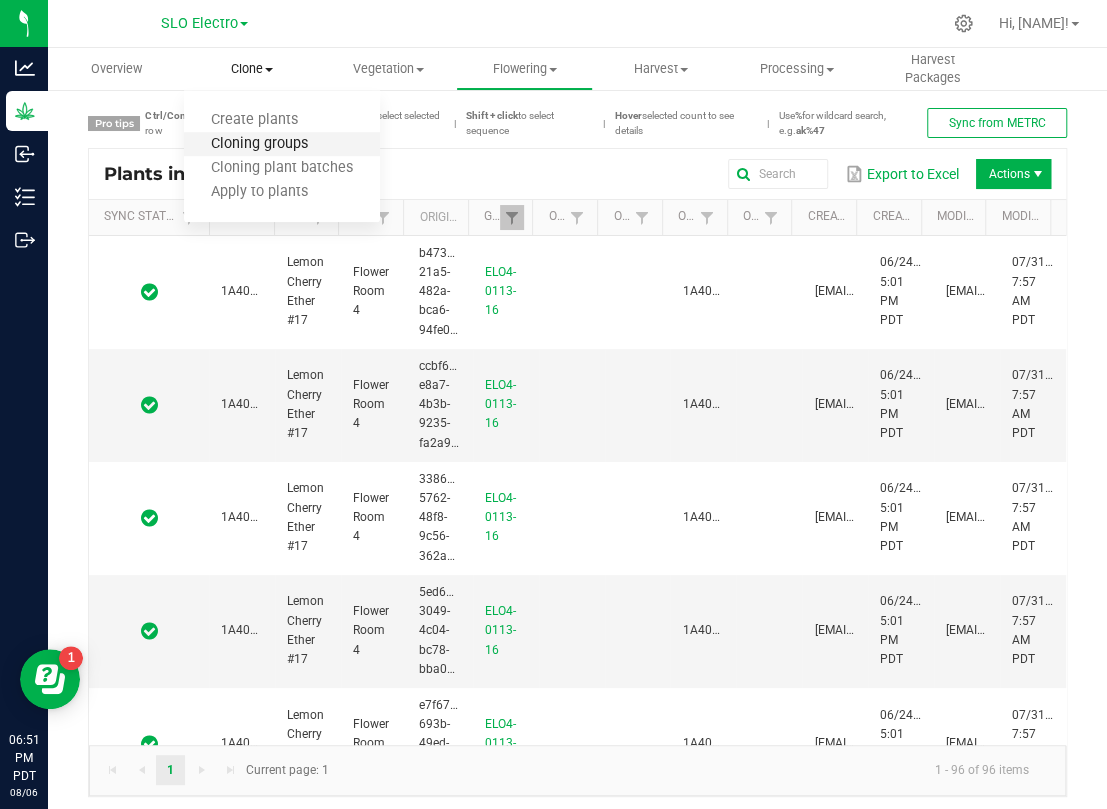 click on "Cloning groups" at bounding box center (259, 144) 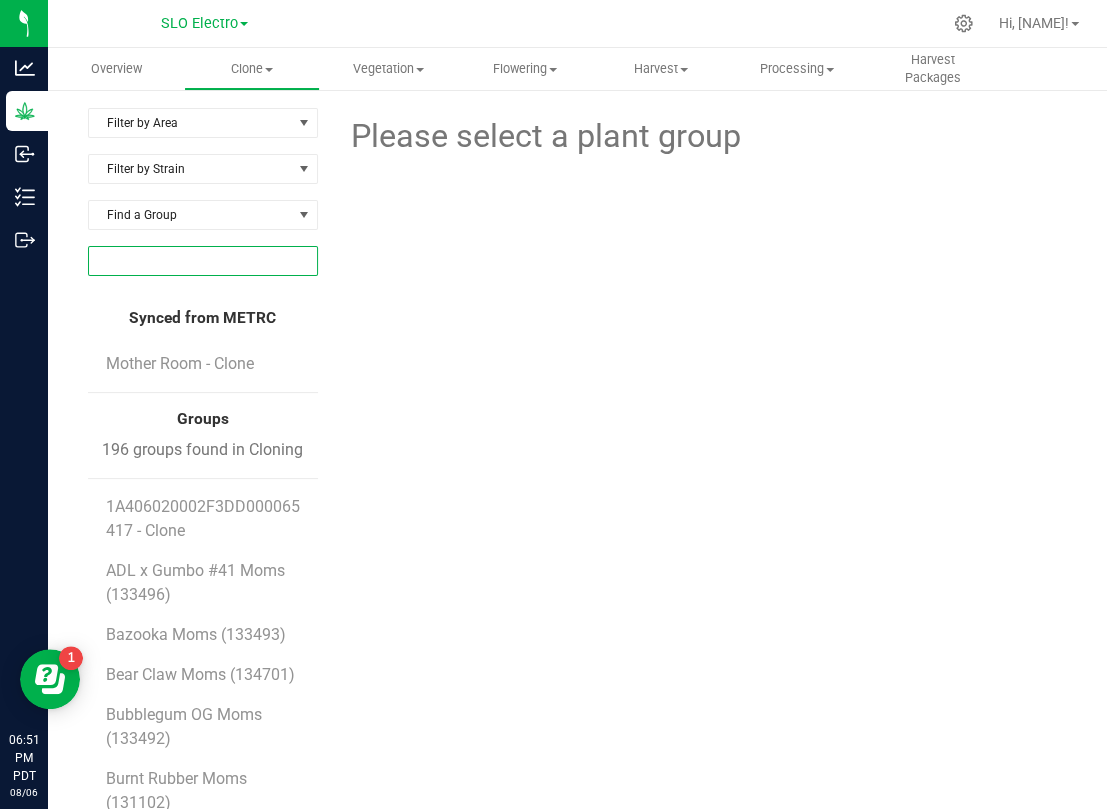 click at bounding box center (203, 261) 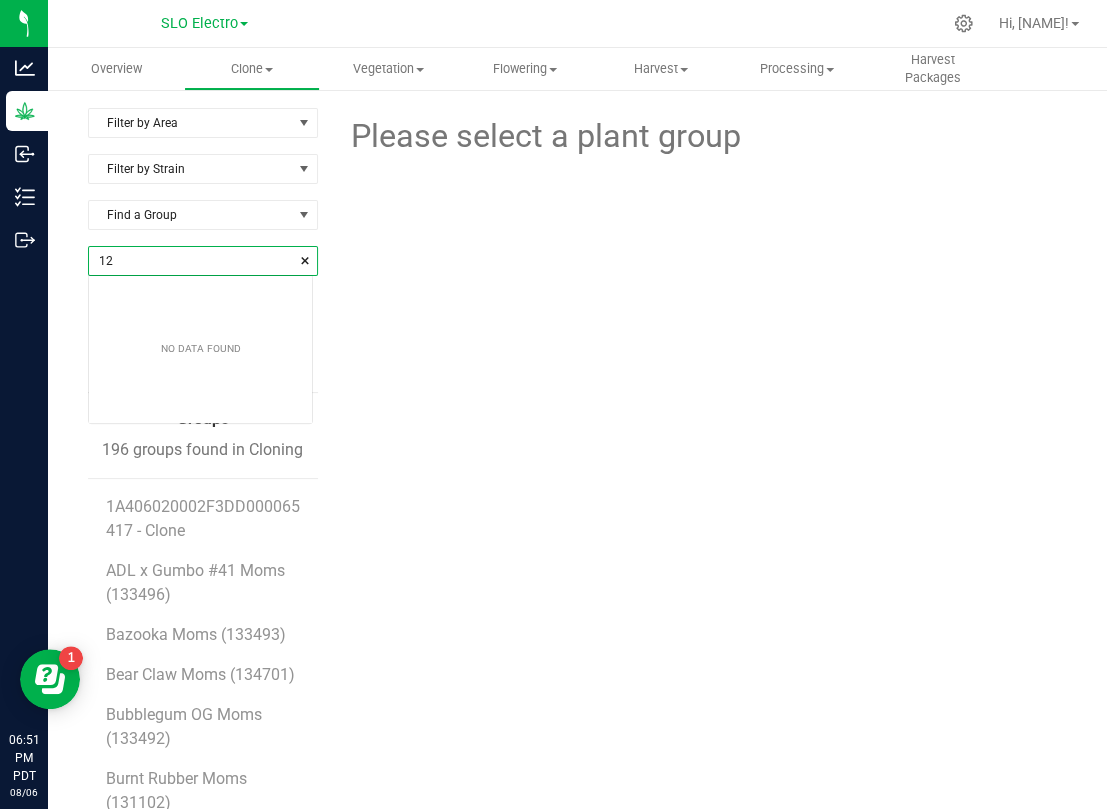 scroll, scrollTop: 99971, scrollLeft: 99776, axis: both 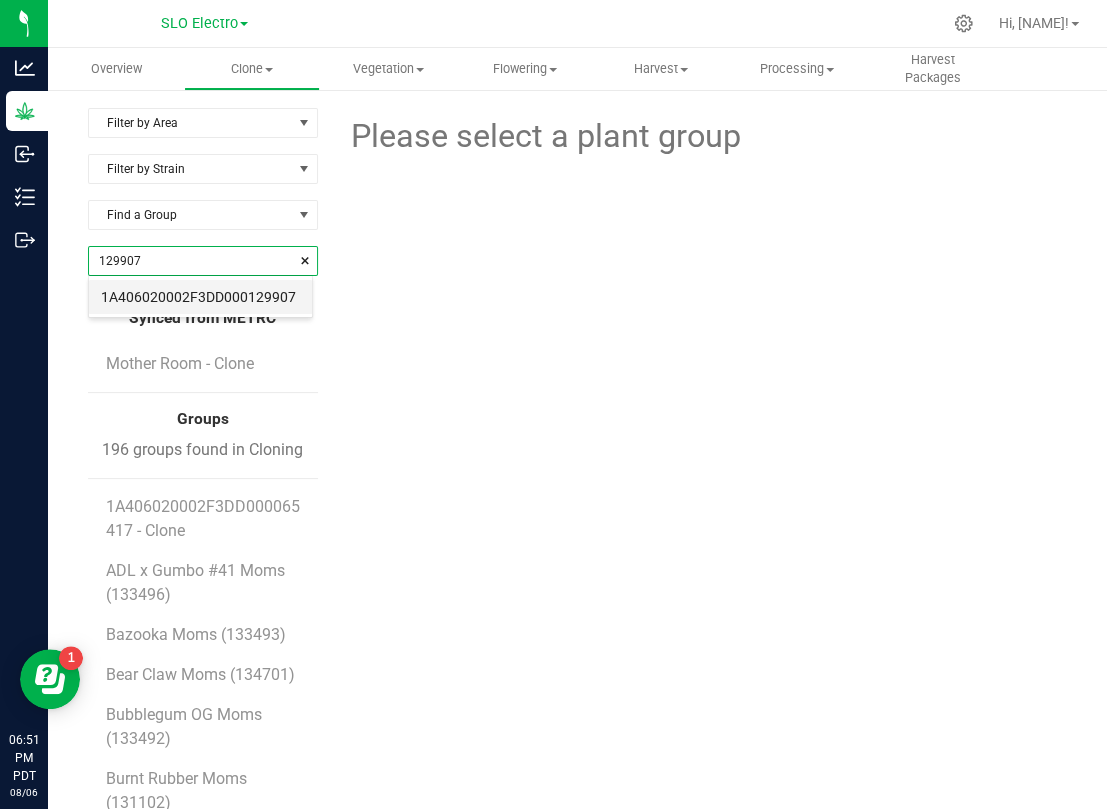 drag, startPoint x: 208, startPoint y: 256, endPoint x: 240, endPoint y: 287, distance: 44.553337 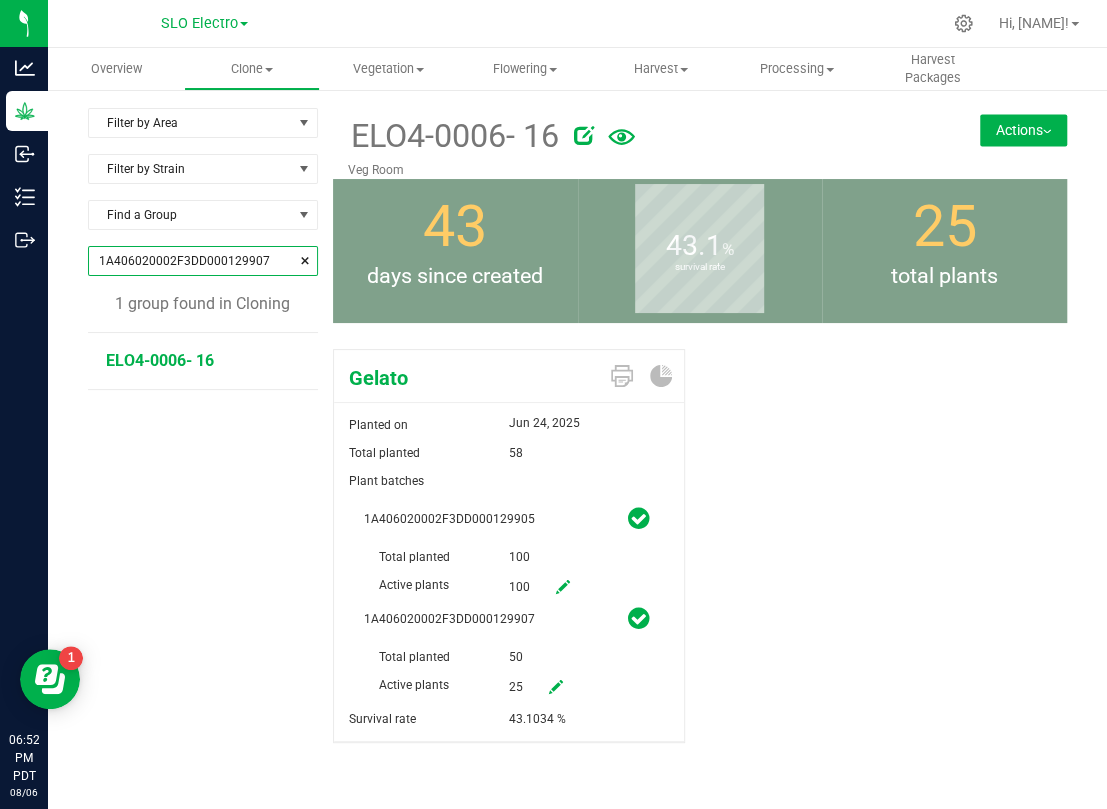 type on "1A406020002F3DD000129907" 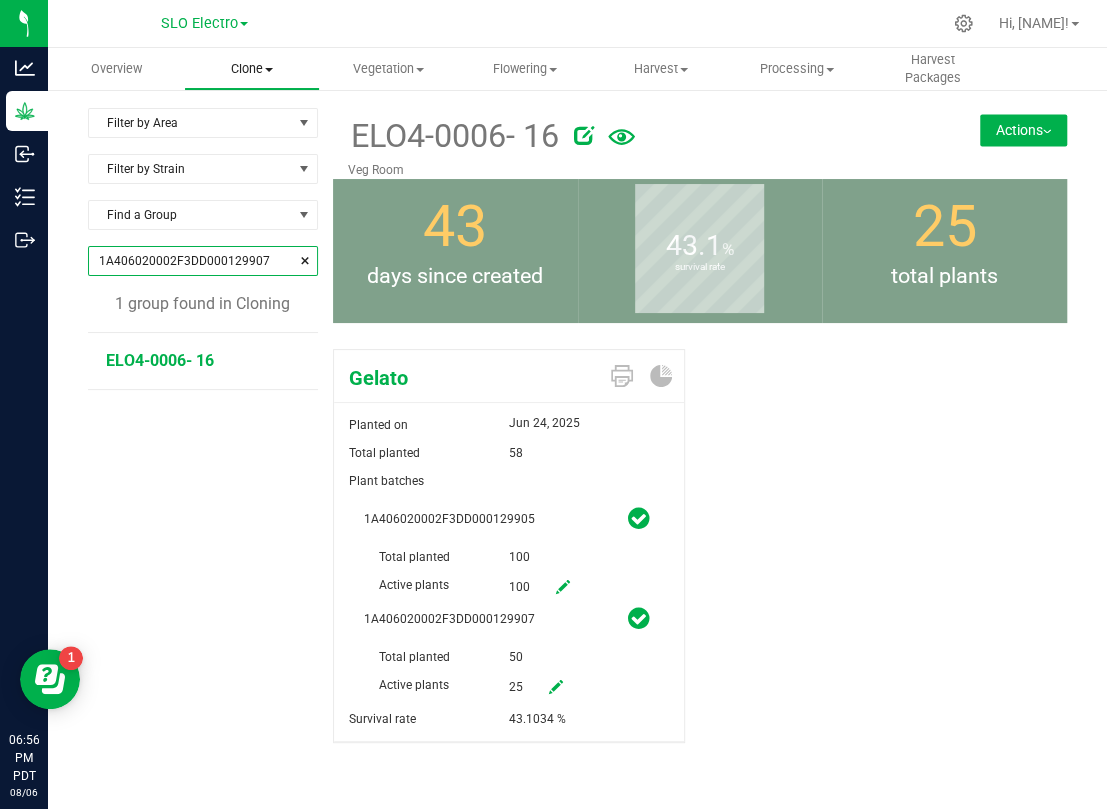click on "Clone" at bounding box center [252, 69] 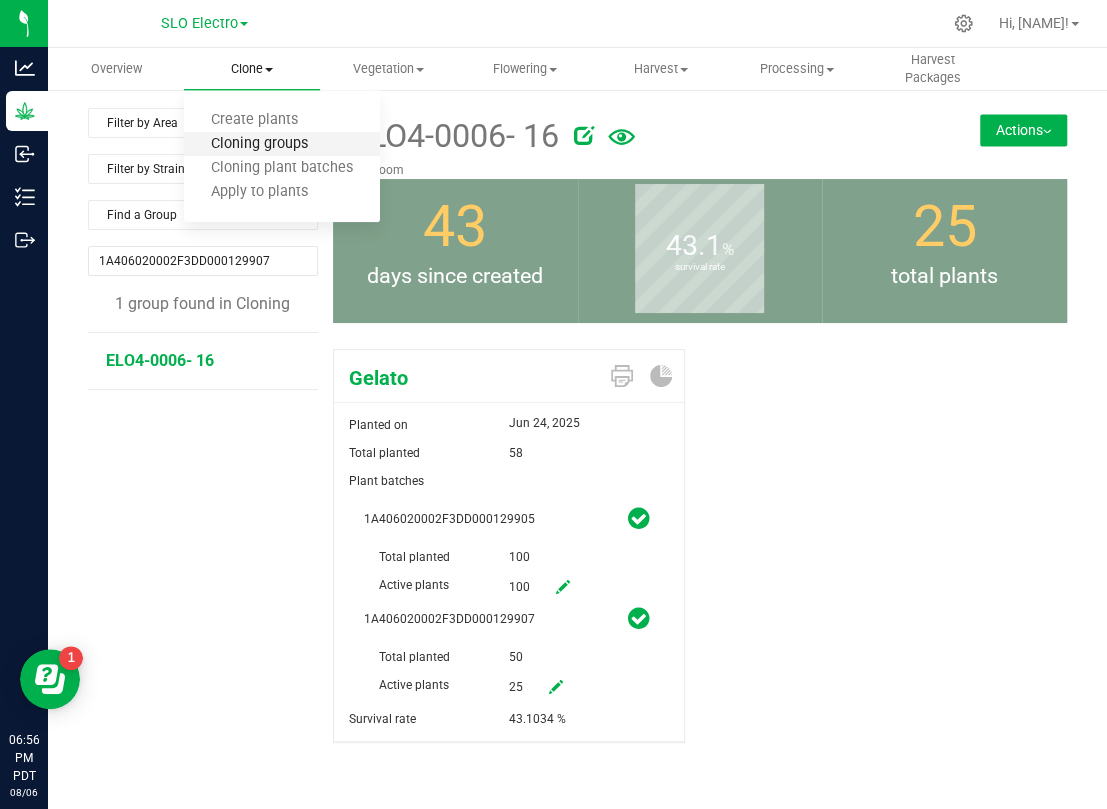 click on "Cloning groups" at bounding box center (259, 144) 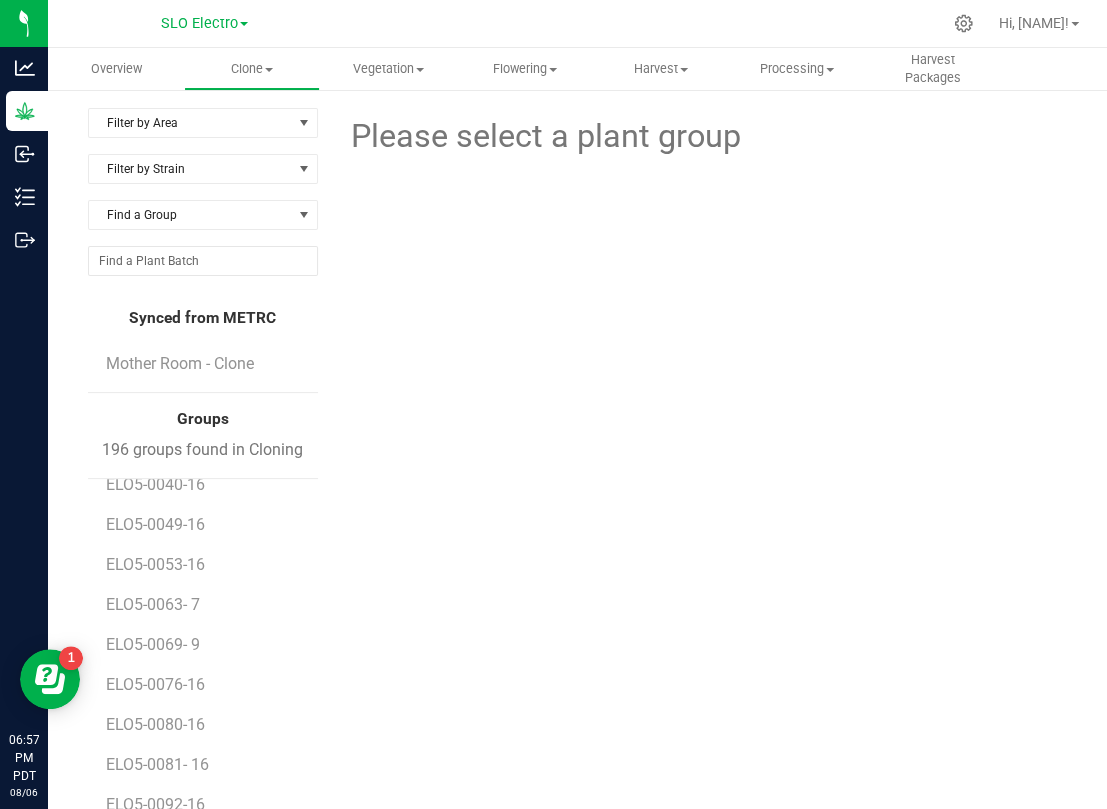 scroll, scrollTop: 2413, scrollLeft: 0, axis: vertical 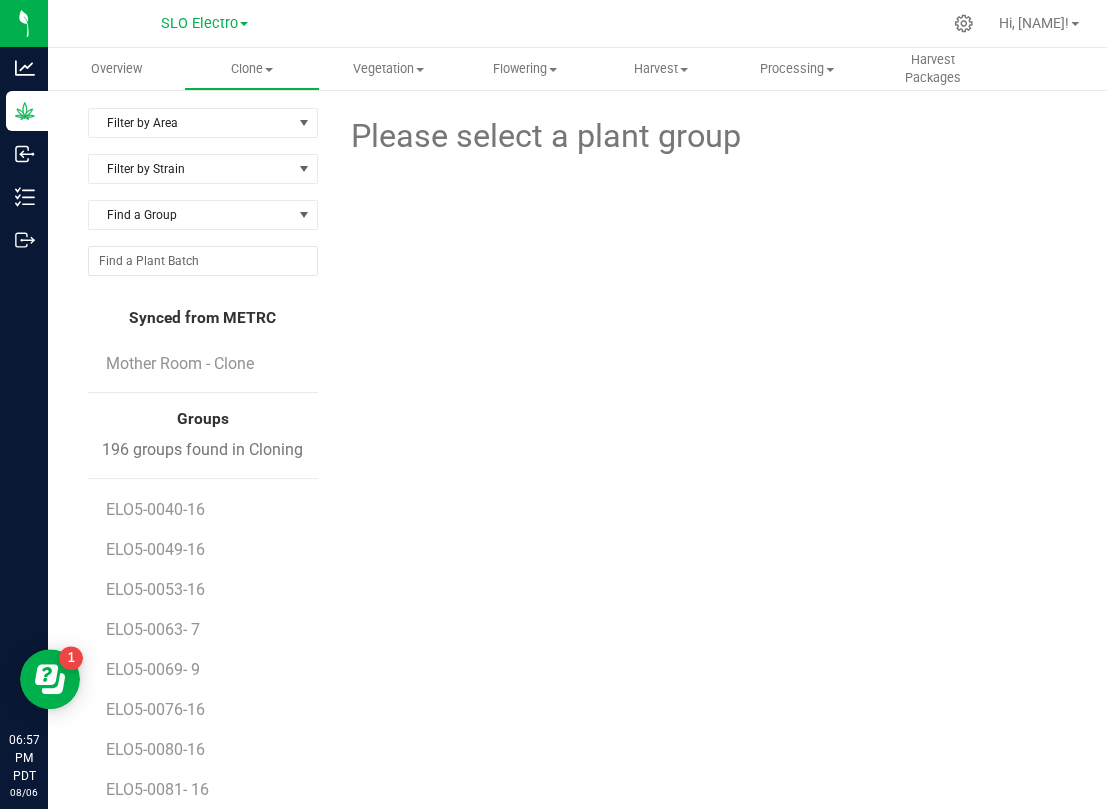 click on "ELO5-0024-16" at bounding box center (158, 469) 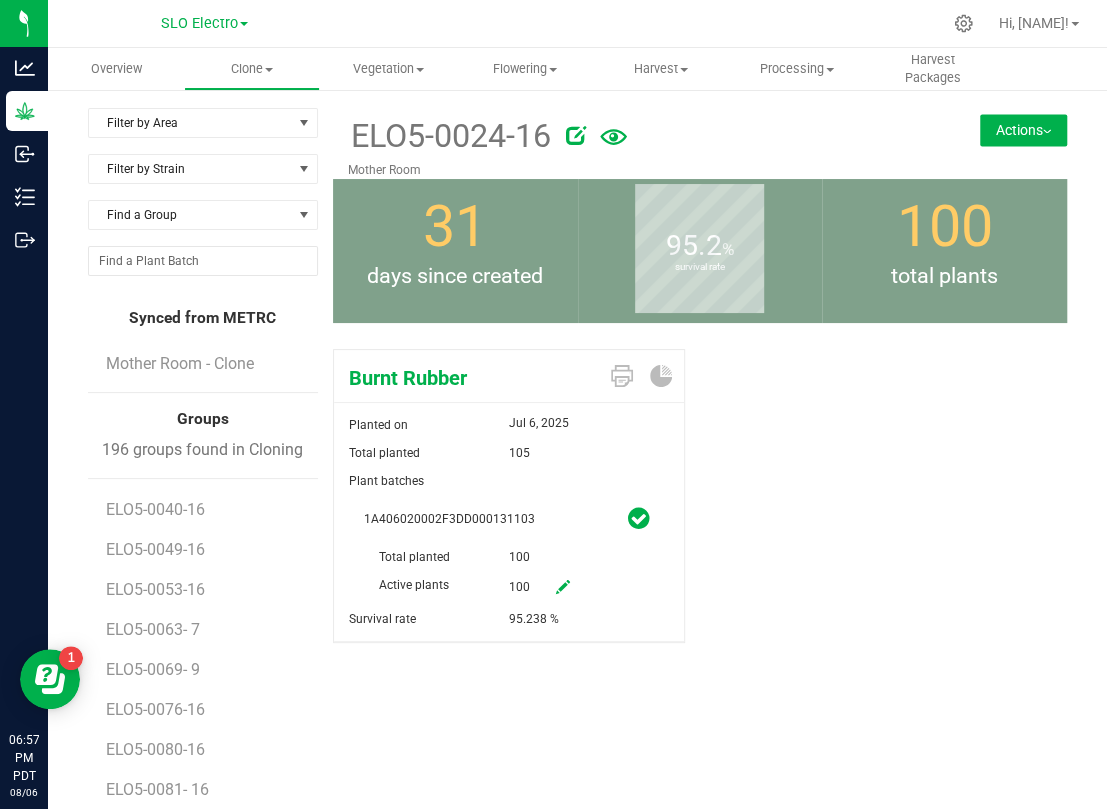 click on "Actions" at bounding box center [1023, 130] 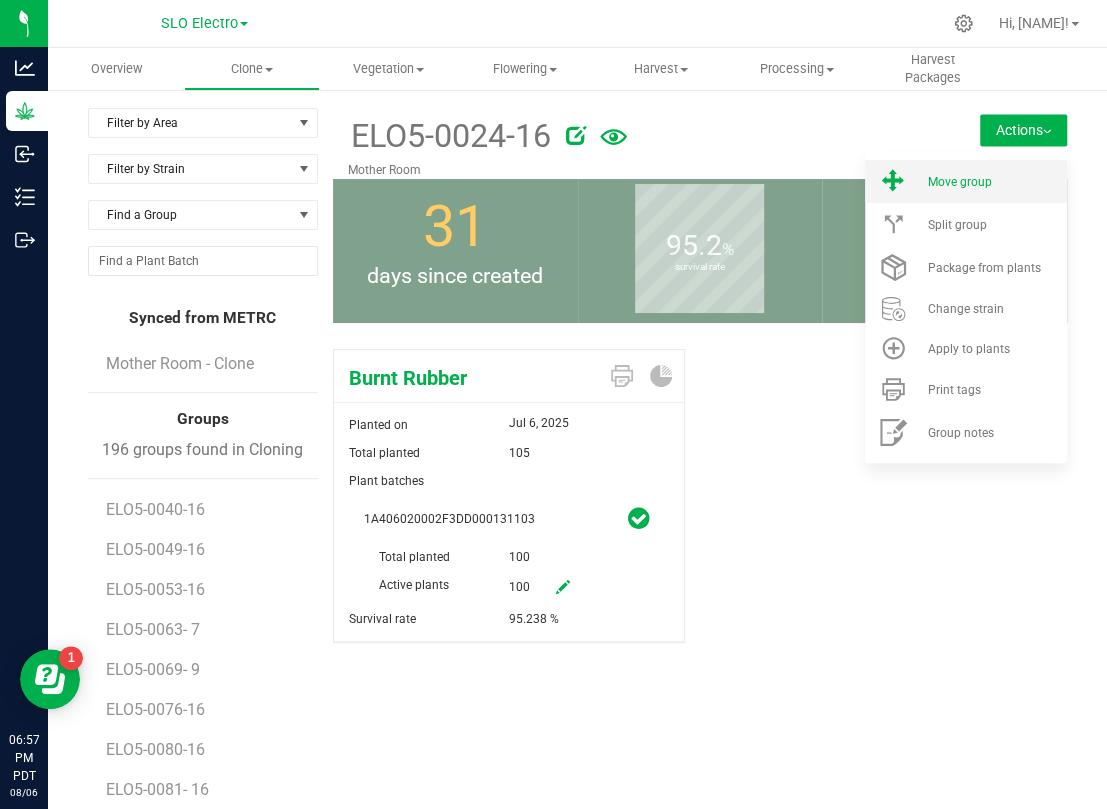 click on "Move group" at bounding box center [959, 182] 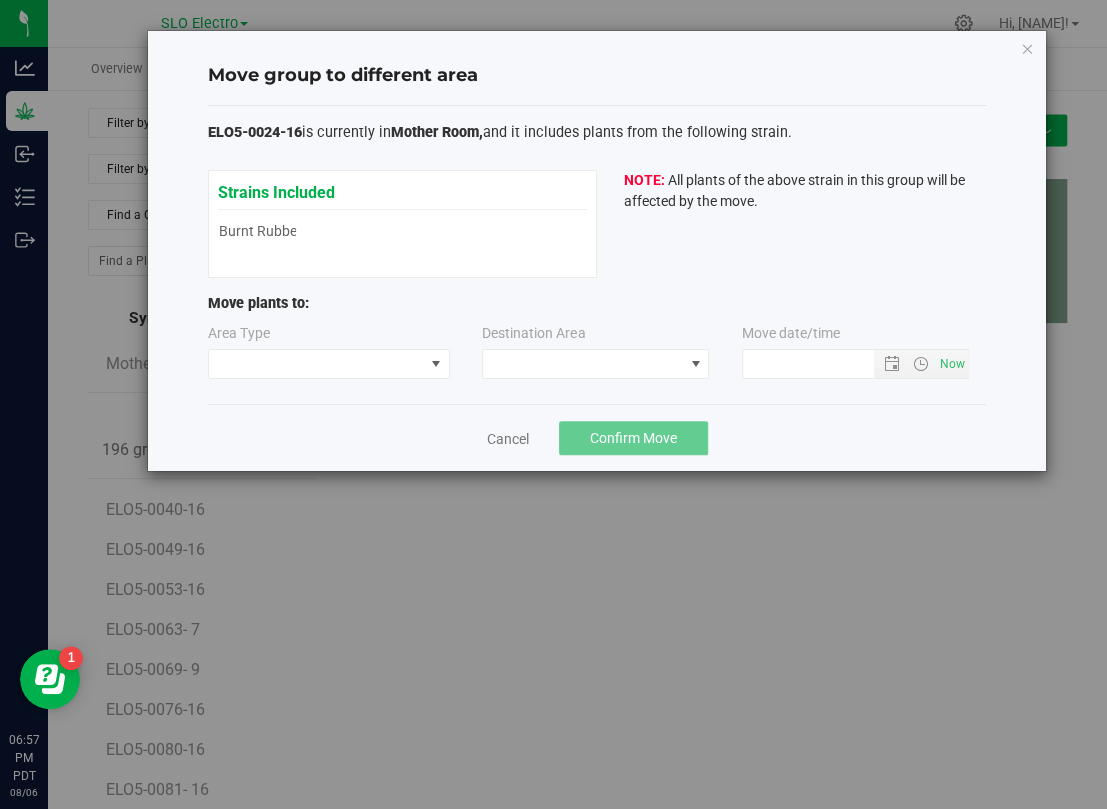 type on "8/6/2025 6:57 PM" 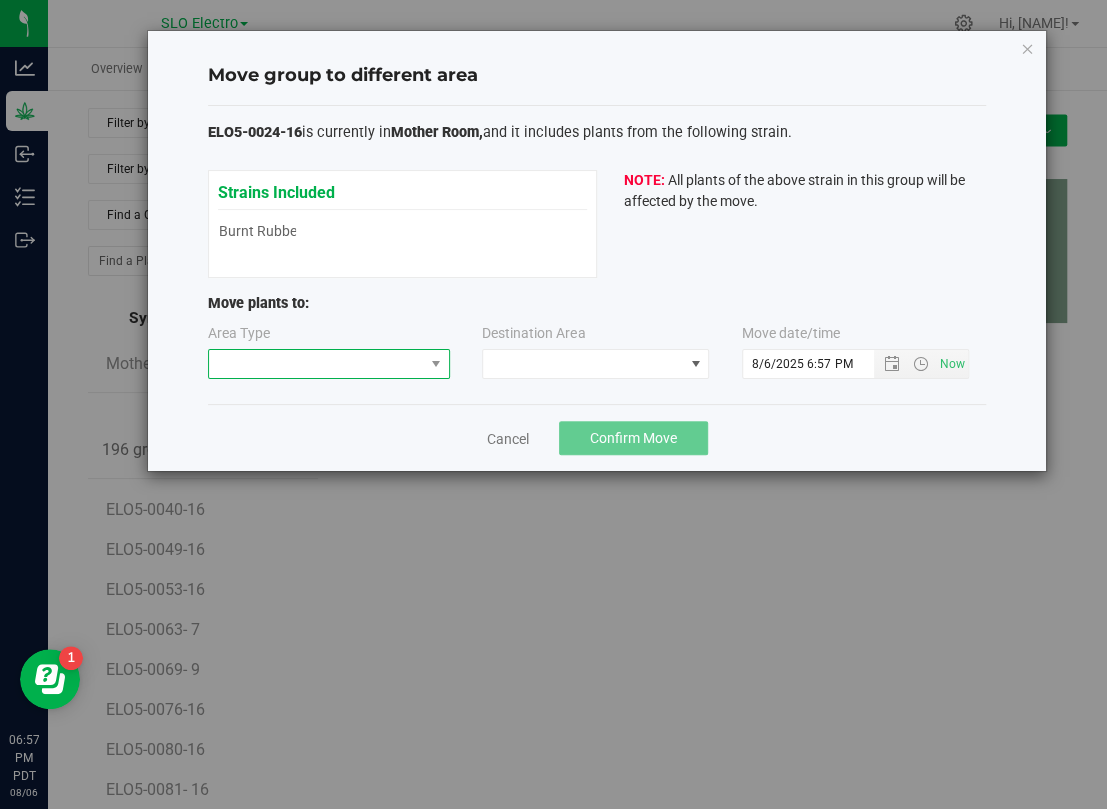 click at bounding box center (316, 364) 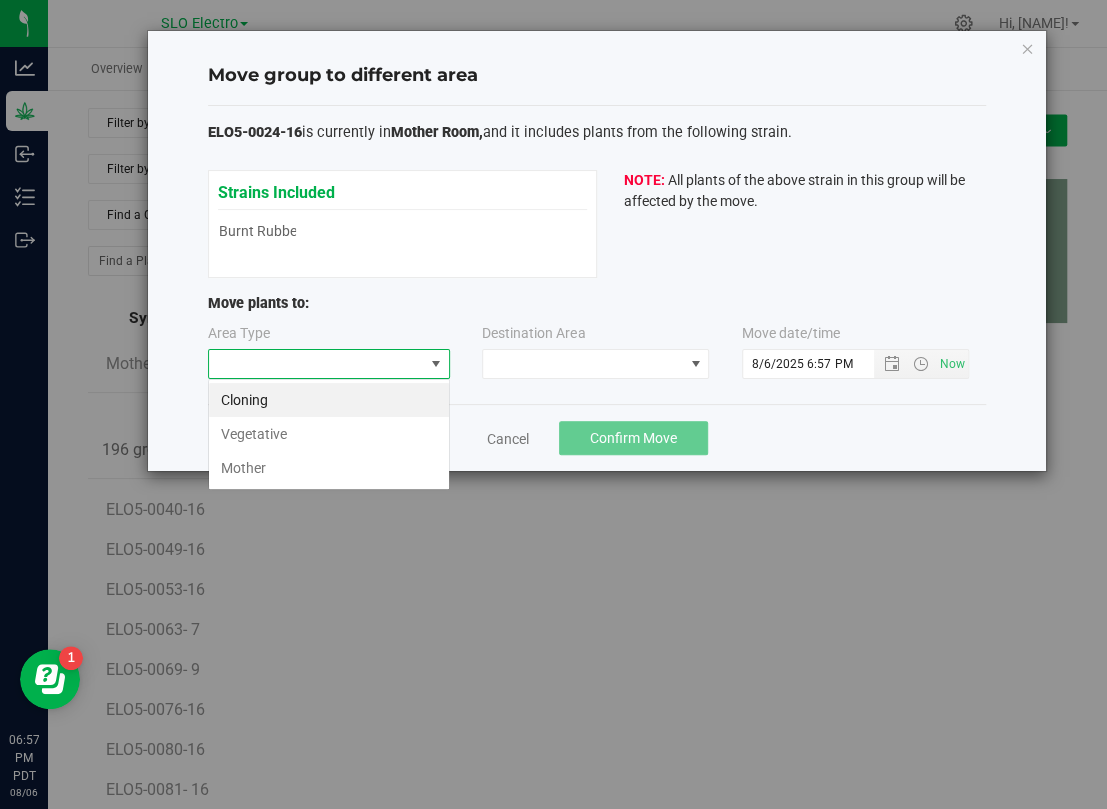 scroll, scrollTop: 99969, scrollLeft: 99758, axis: both 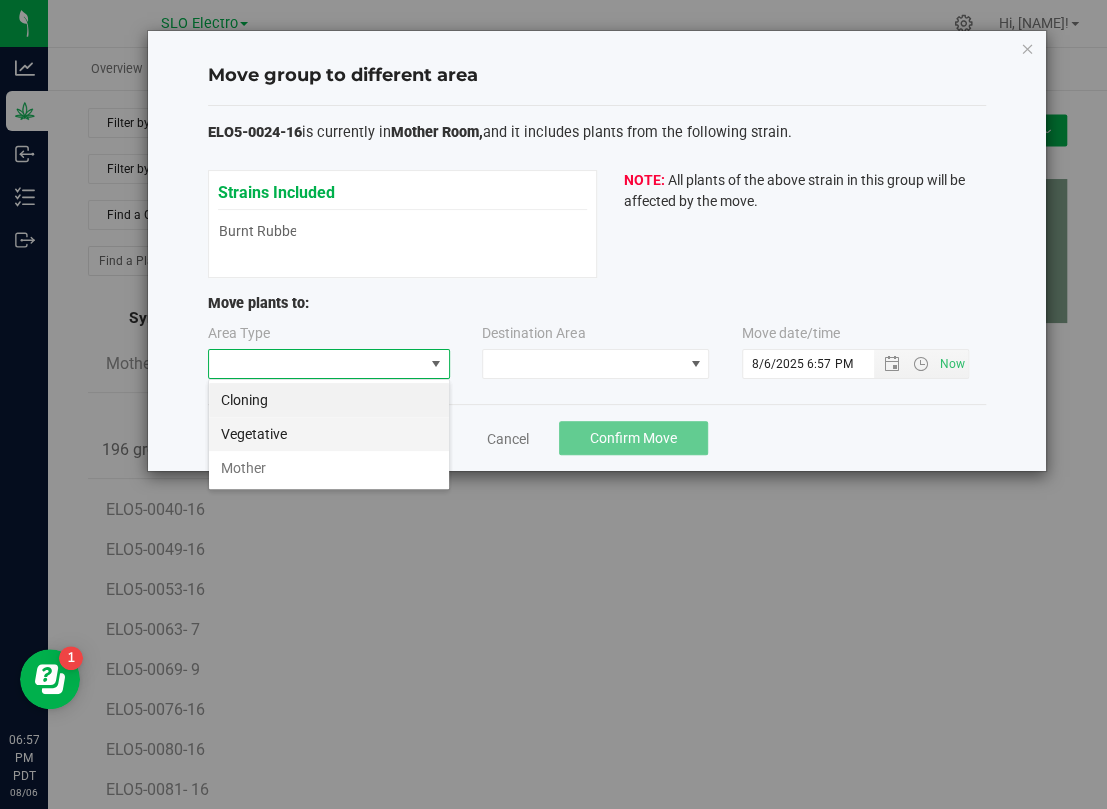 click on "Vegetative" at bounding box center (329, 434) 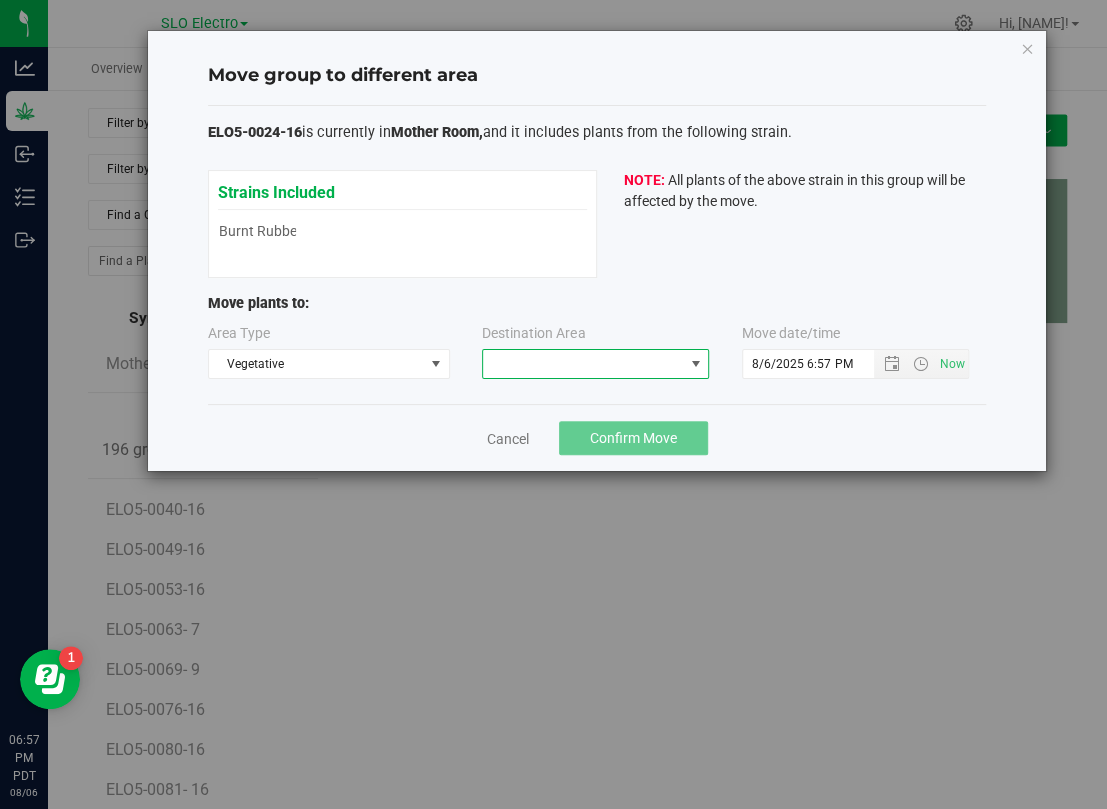 click at bounding box center [583, 364] 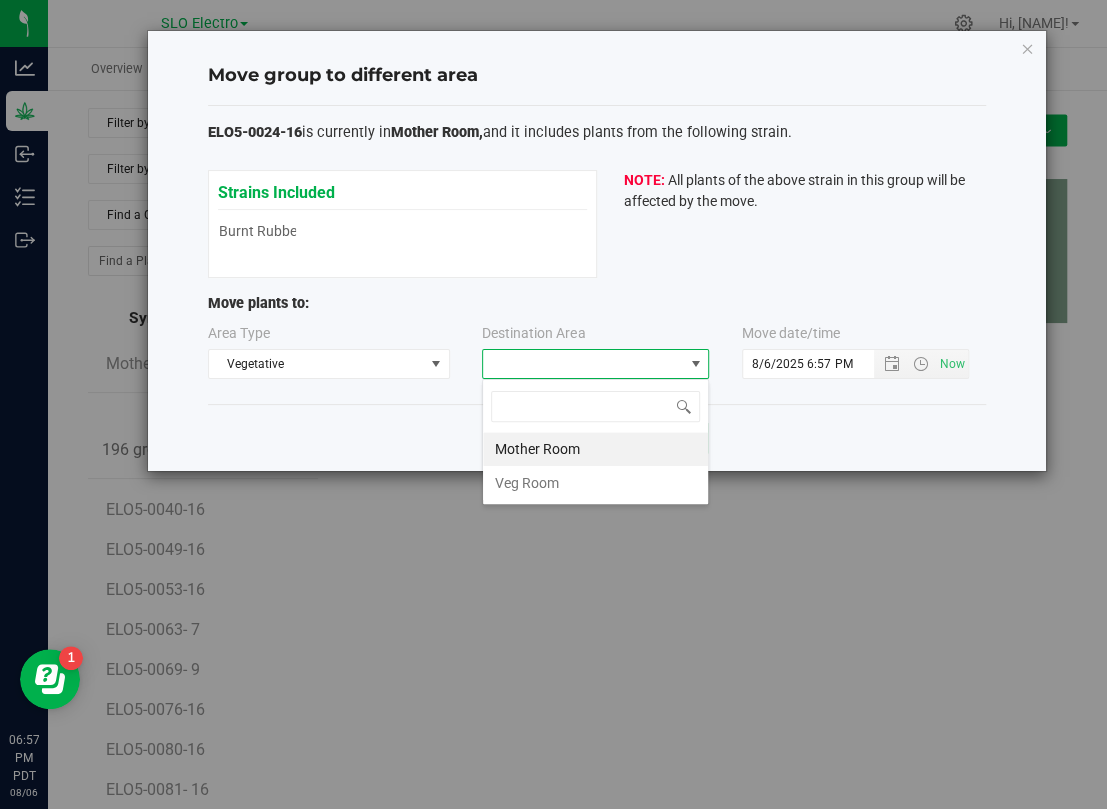 scroll, scrollTop: 99969, scrollLeft: 99773, axis: both 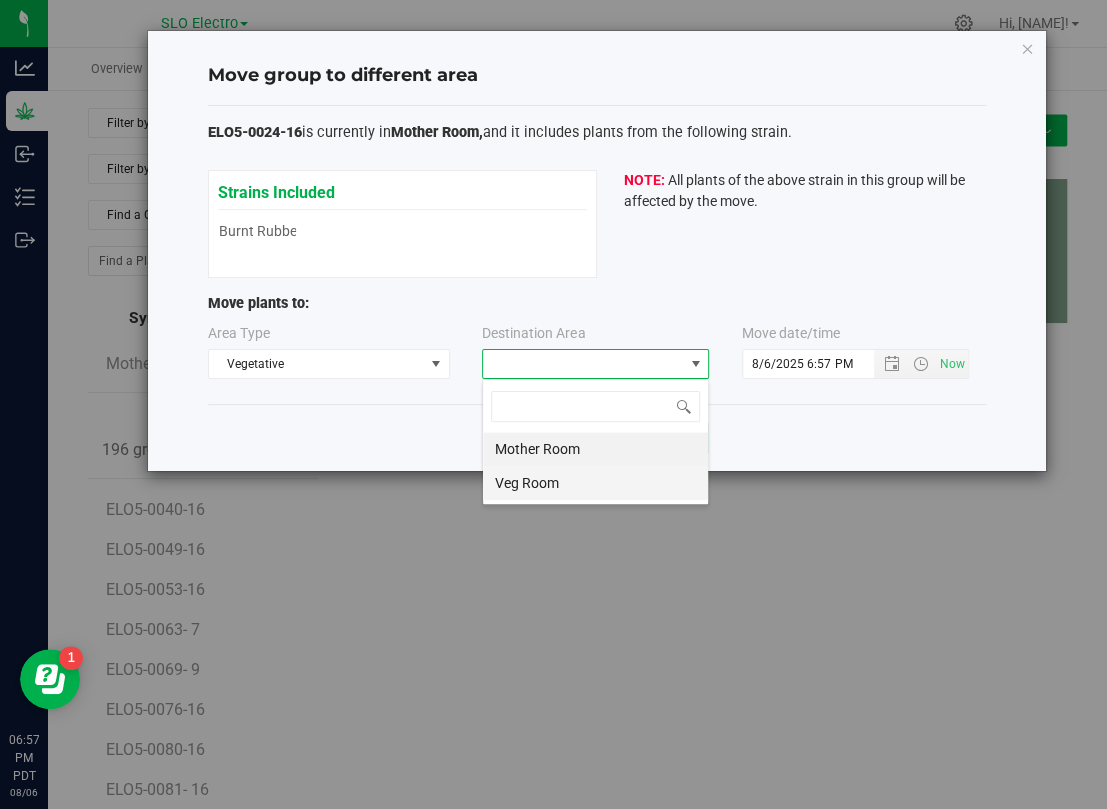 click on "Veg Room" at bounding box center [595, 483] 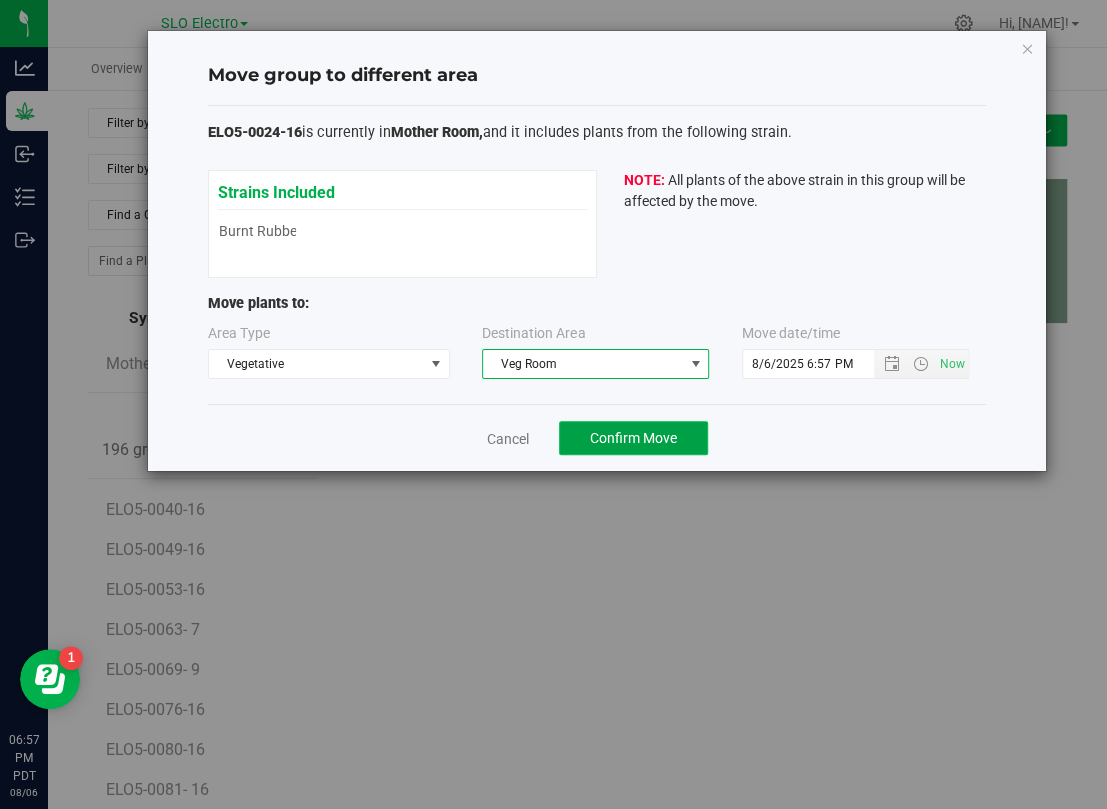 click on "Confirm Move" 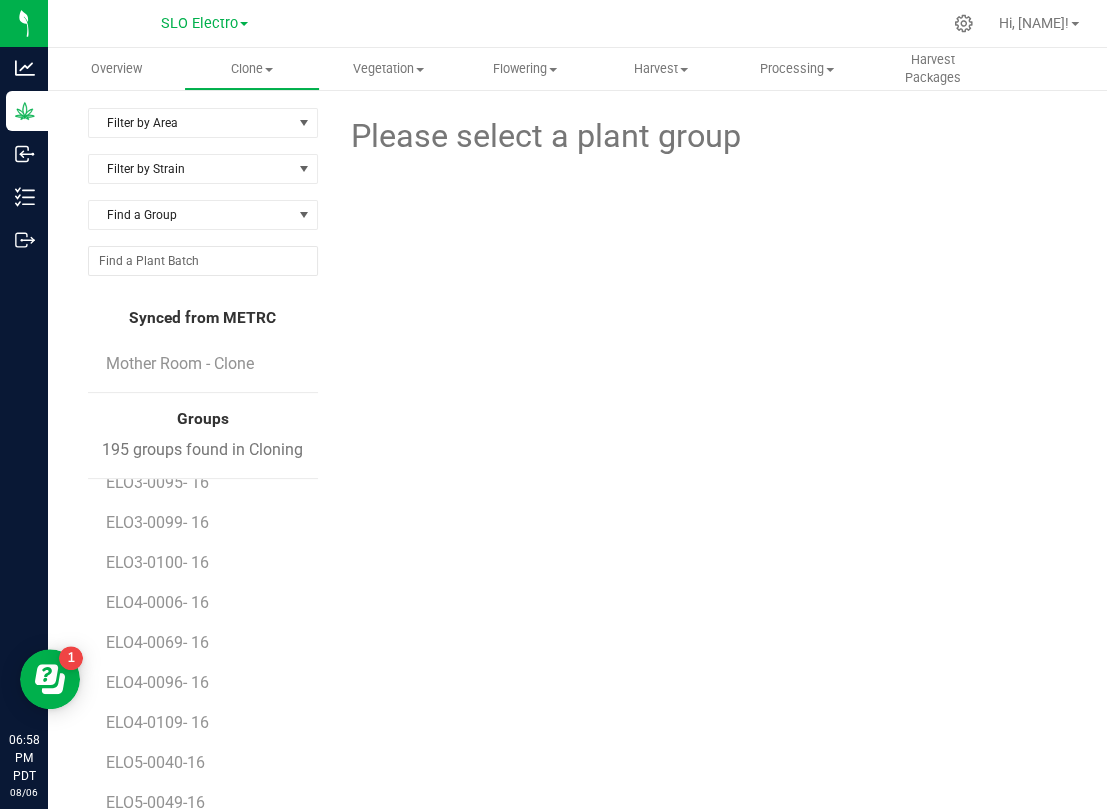 scroll, scrollTop: 2345, scrollLeft: 0, axis: vertical 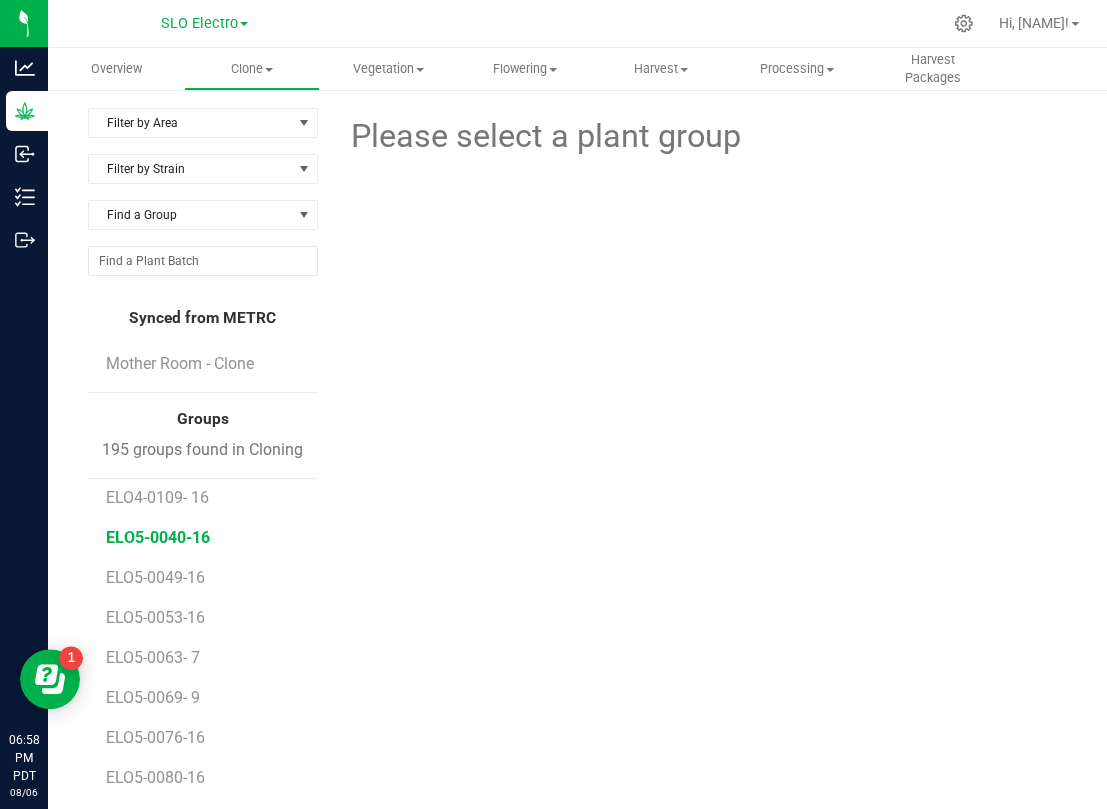 click on "ELO5-0040-16" at bounding box center [158, 537] 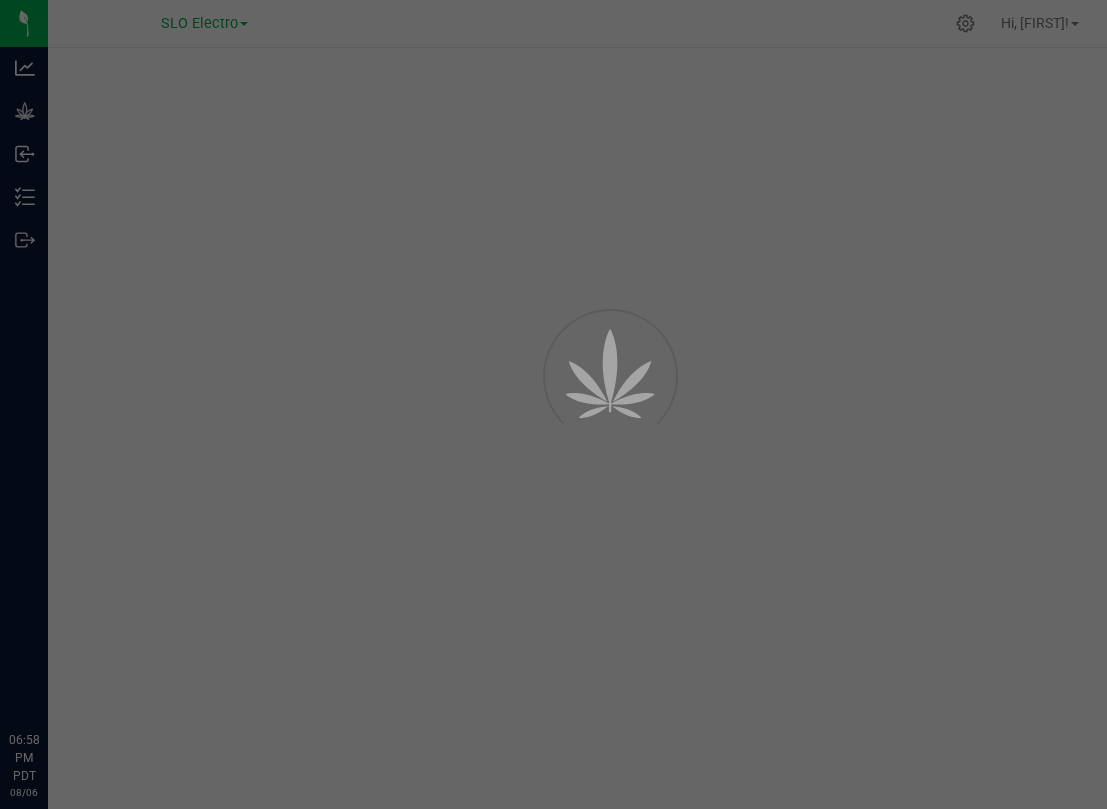 scroll, scrollTop: 0, scrollLeft: 0, axis: both 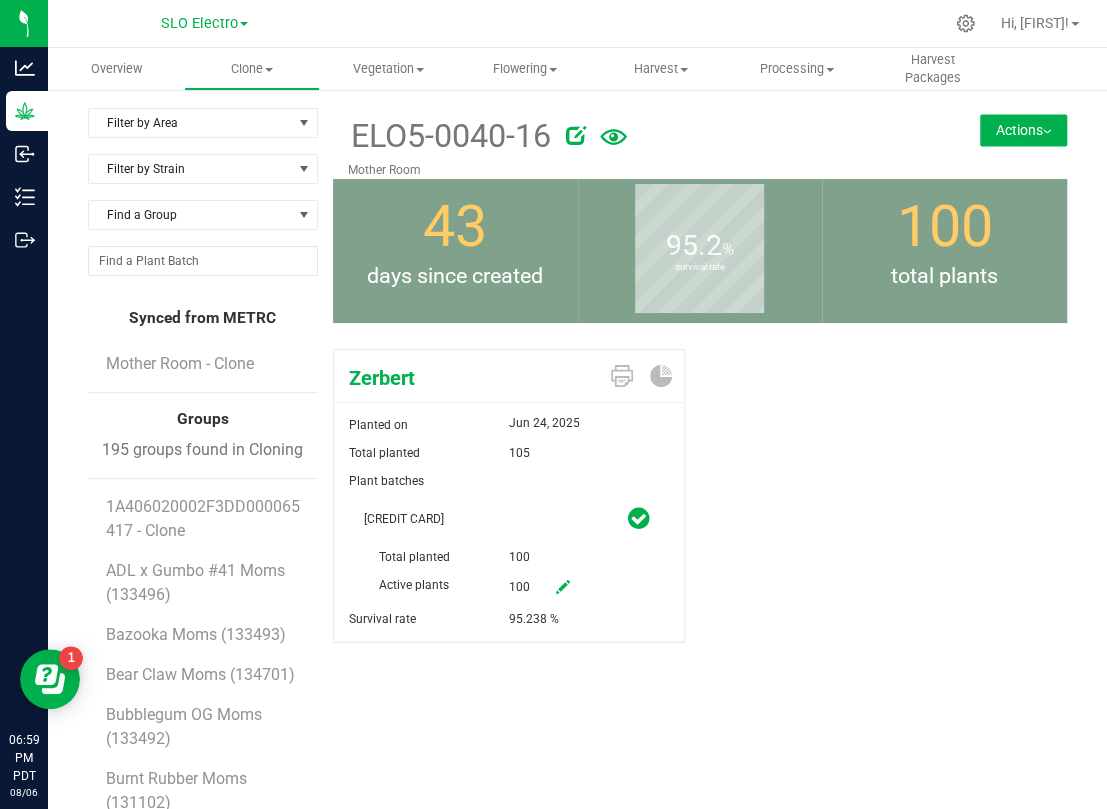click on "Actions" at bounding box center [1023, 130] 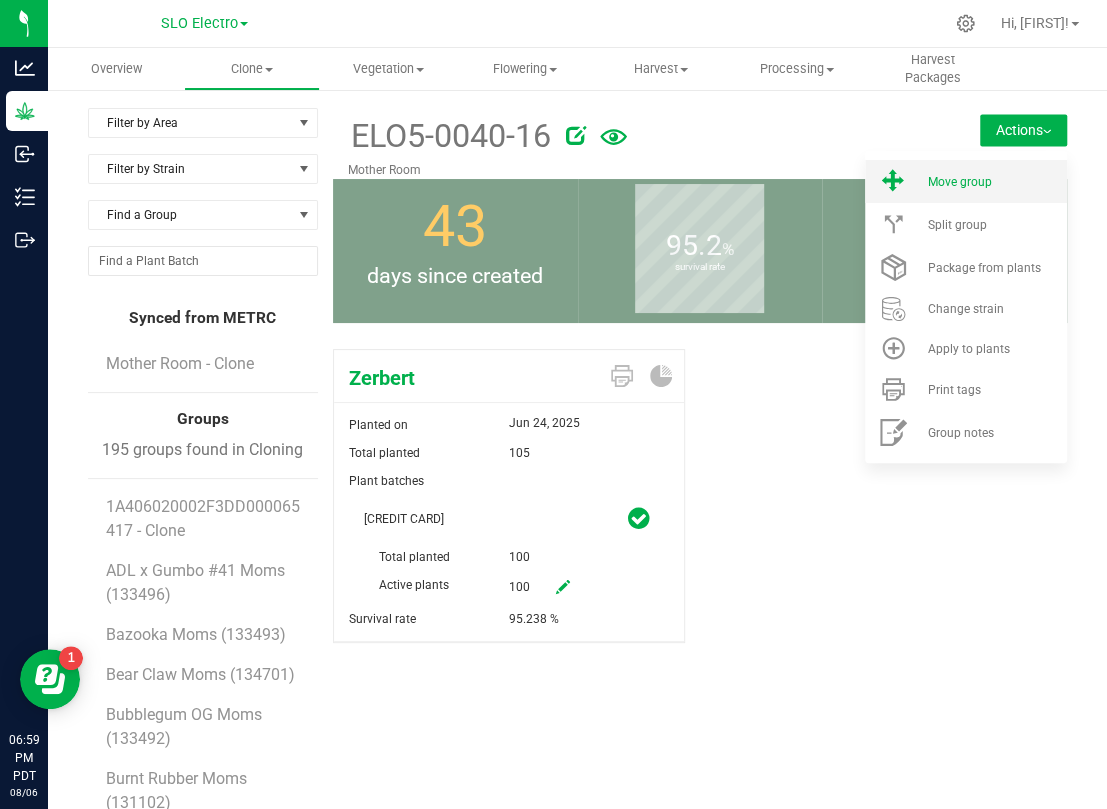 click on "Move group" at bounding box center [959, 182] 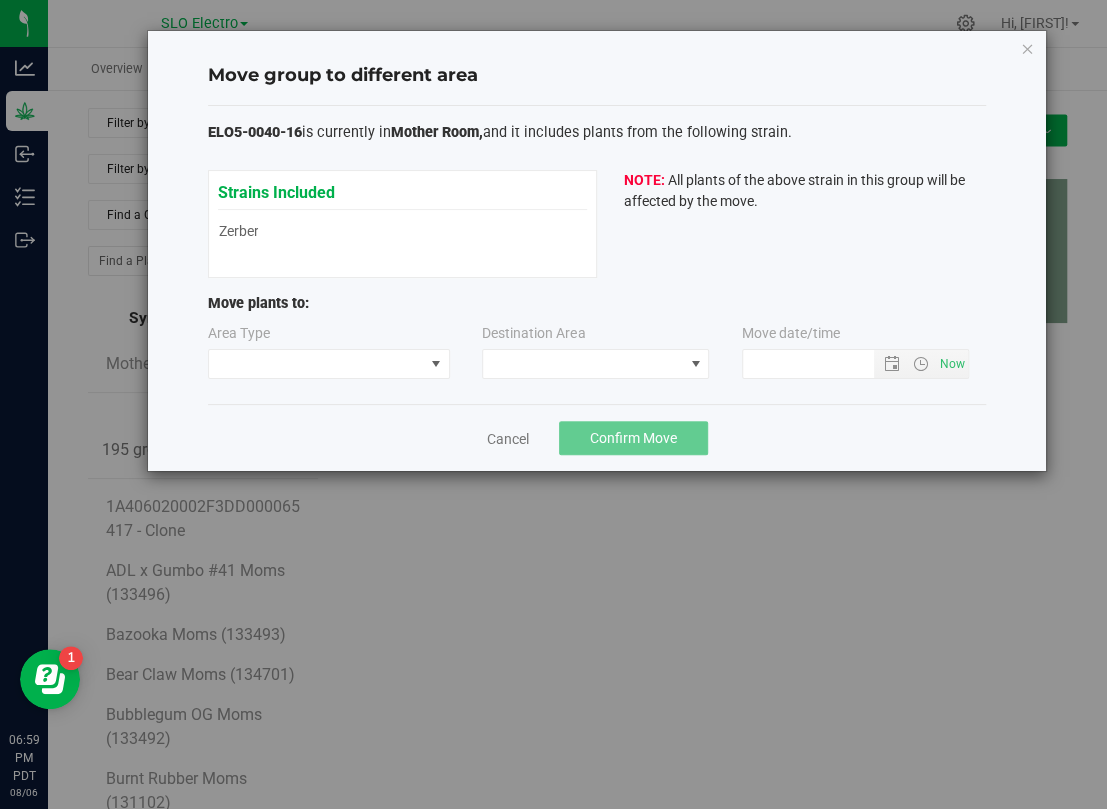 type on "[DATE] [TIME]" 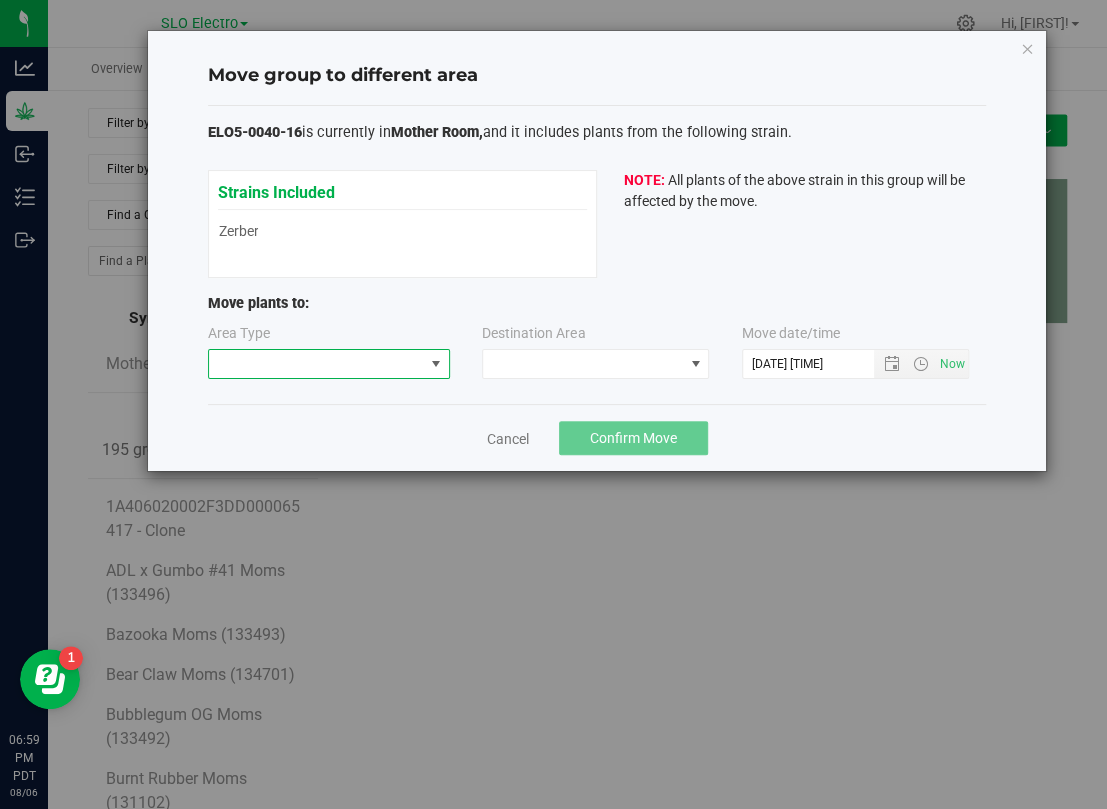 click at bounding box center [316, 364] 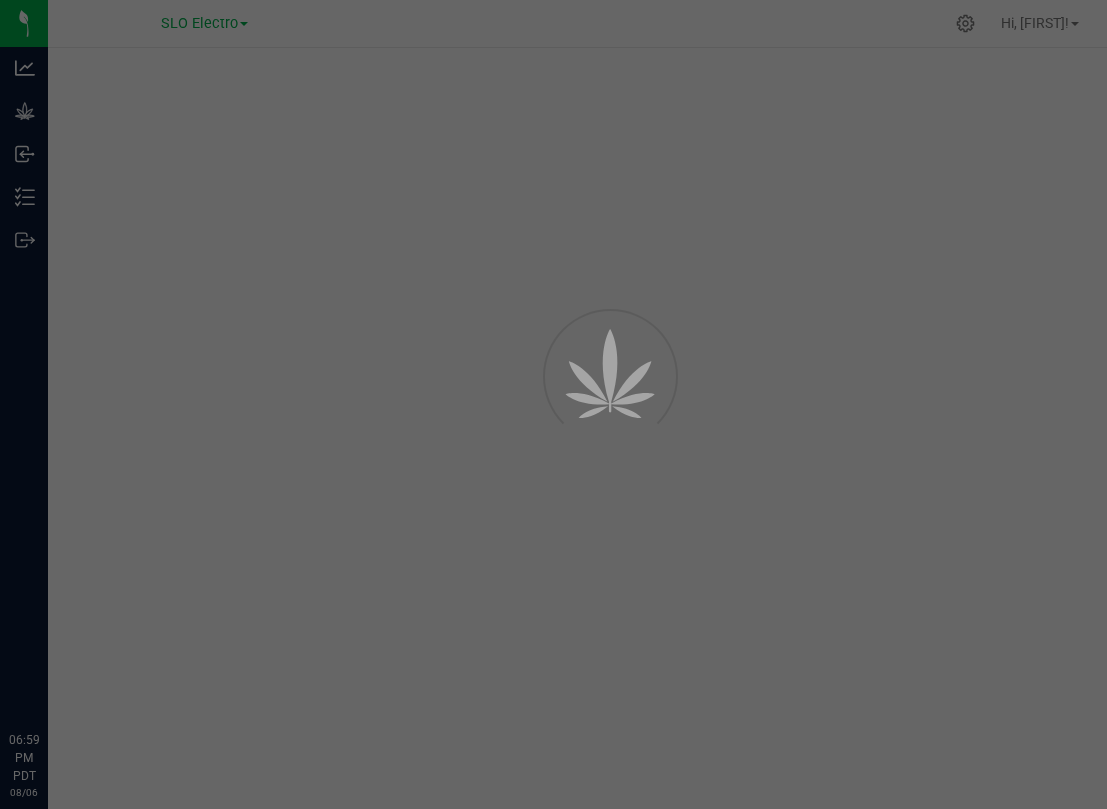 scroll, scrollTop: 0, scrollLeft: 0, axis: both 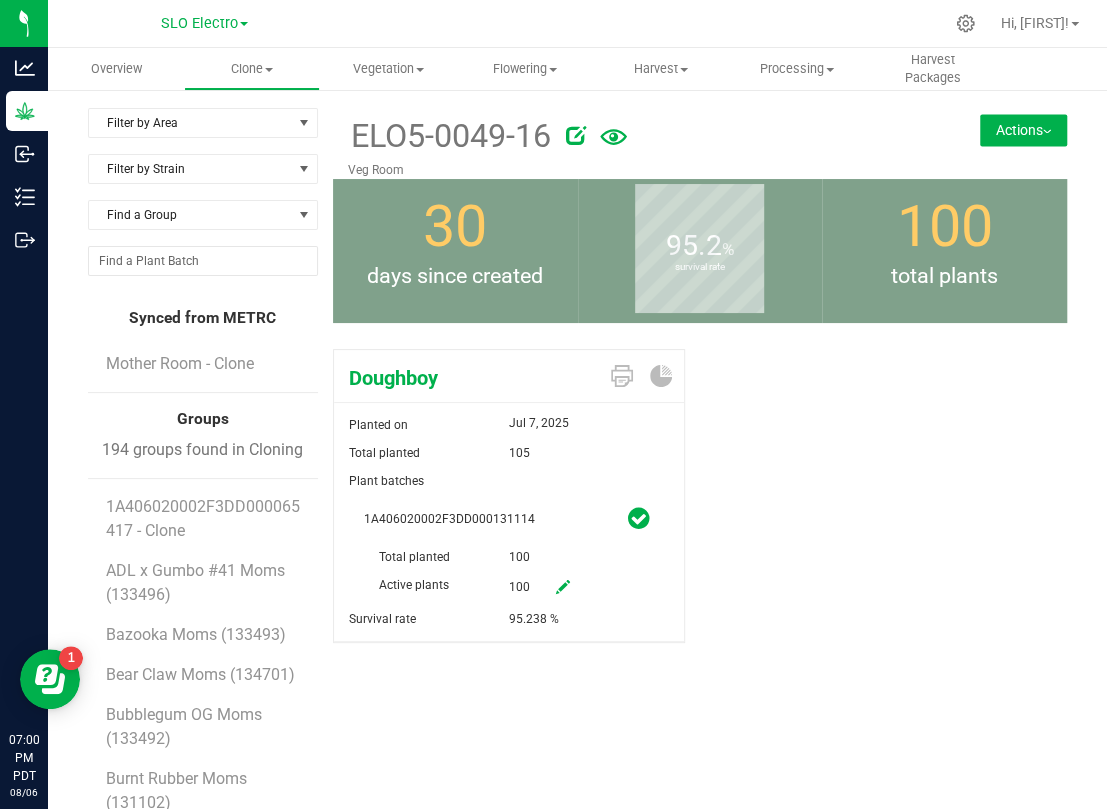 click on "Actions" at bounding box center (1023, 130) 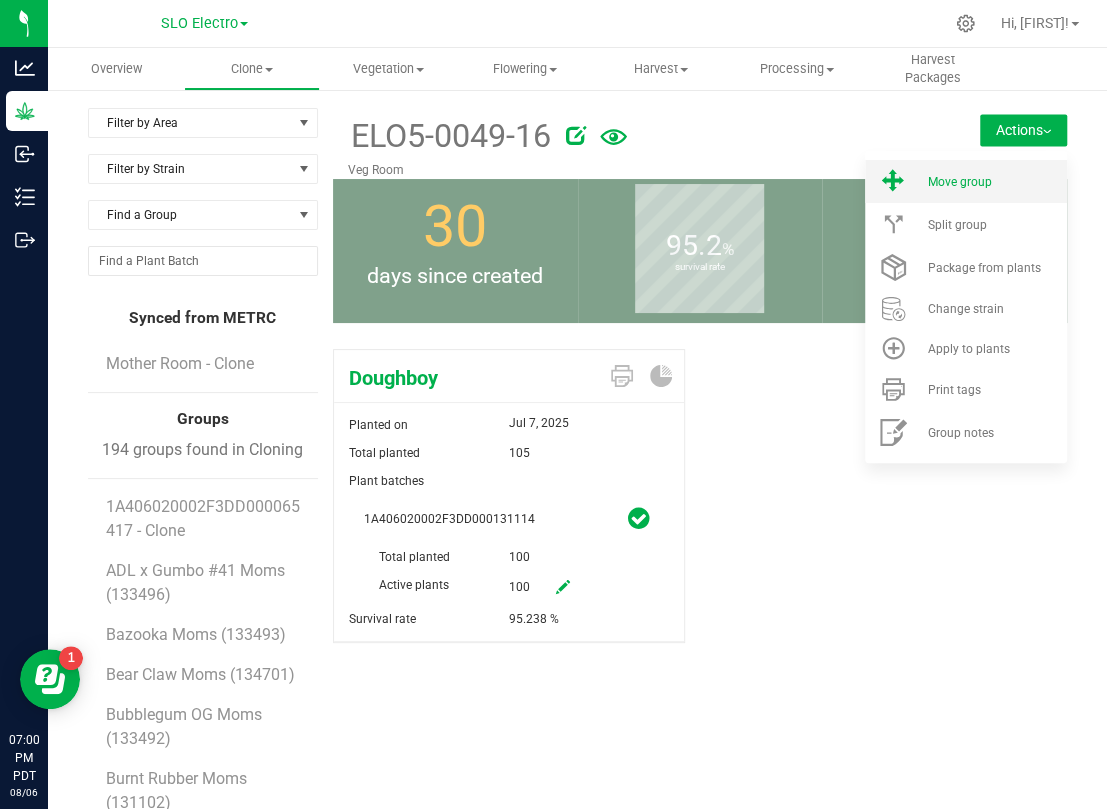 click on "Move group" at bounding box center [966, 181] 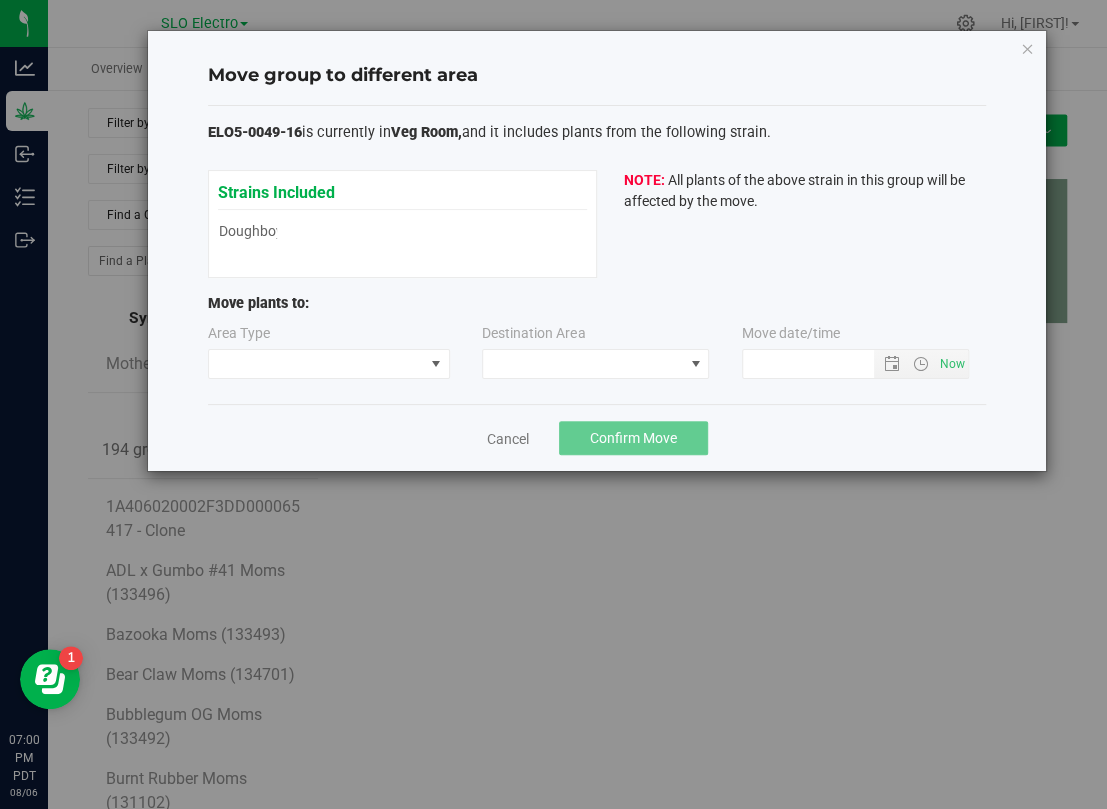 type on "[DATE] [TIME]" 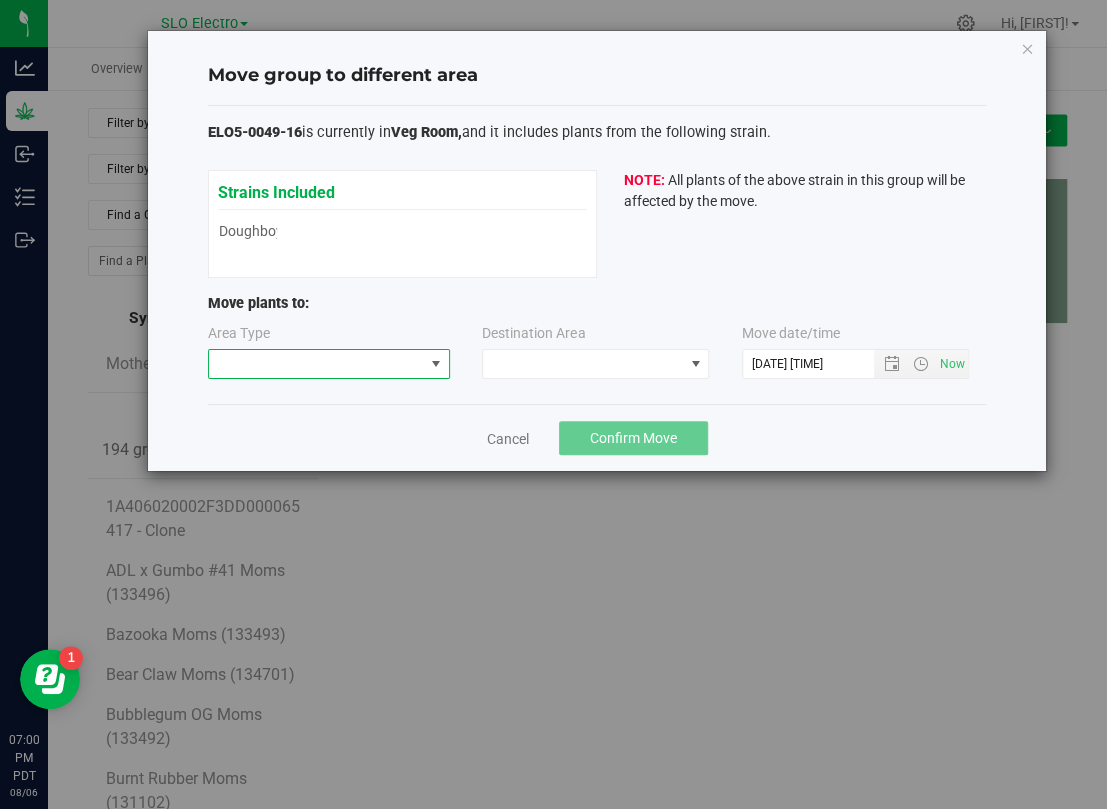 click at bounding box center [316, 364] 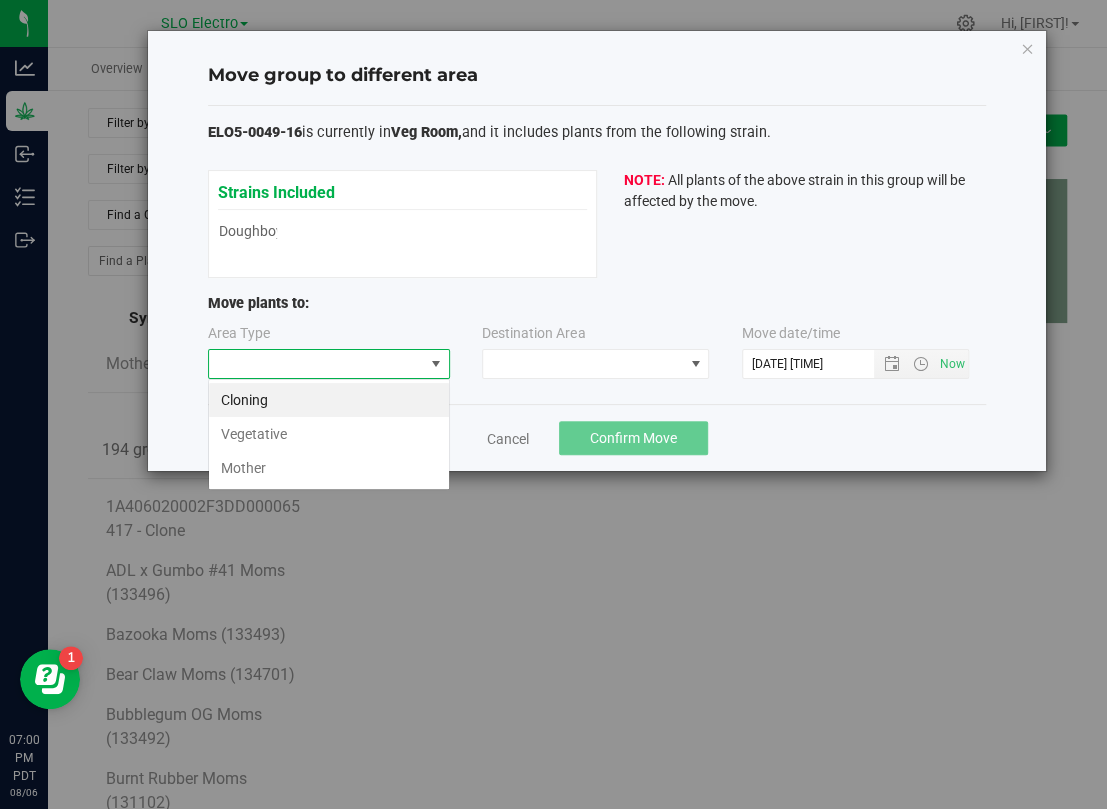 scroll, scrollTop: 99969, scrollLeft: 99758, axis: both 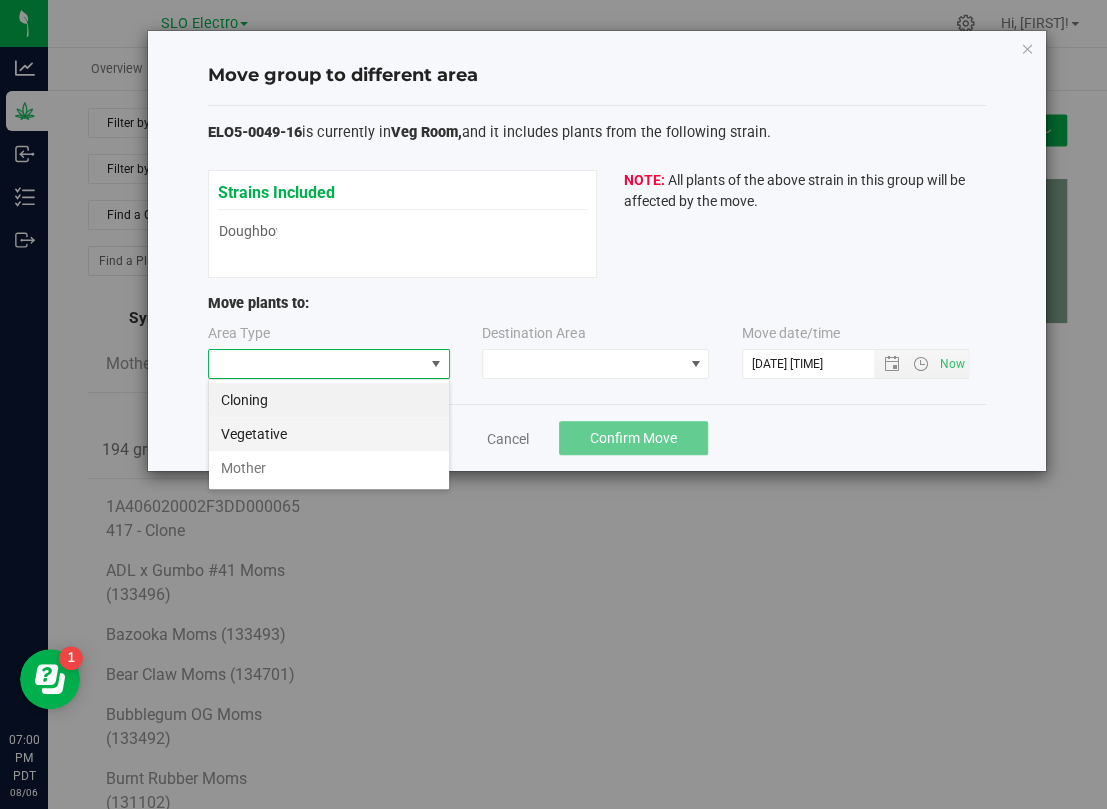 click on "Vegetative" at bounding box center (329, 434) 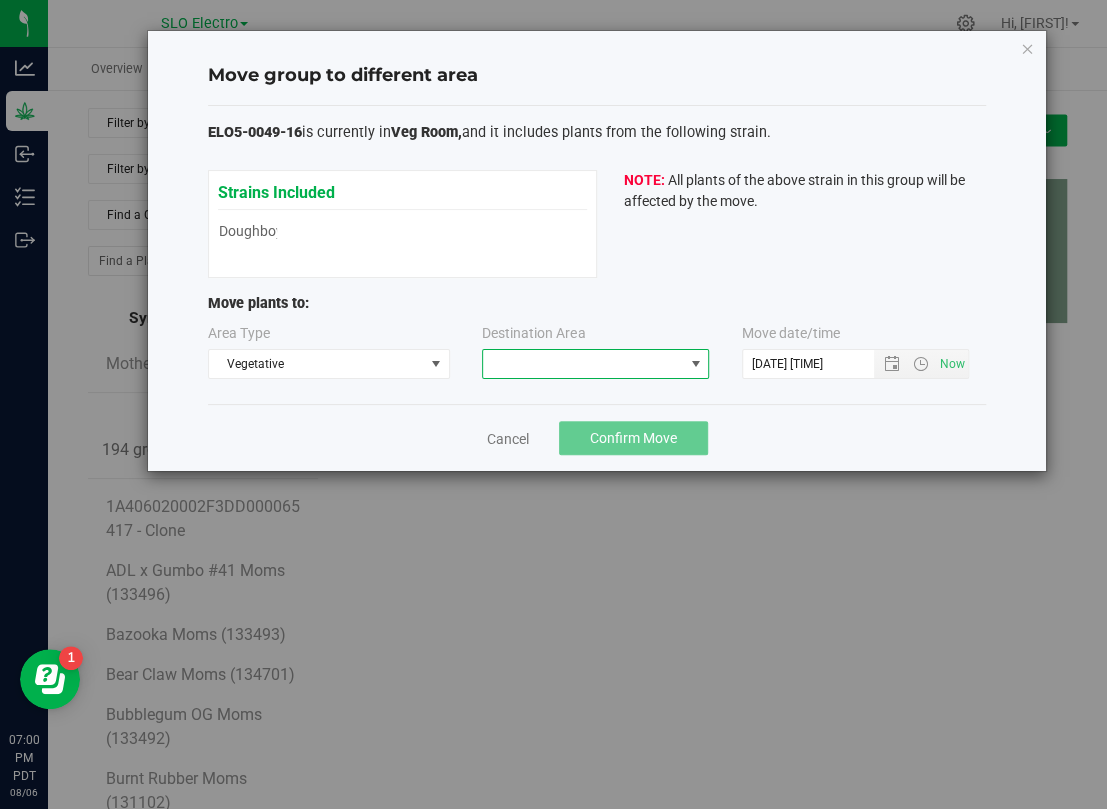 click at bounding box center [583, 364] 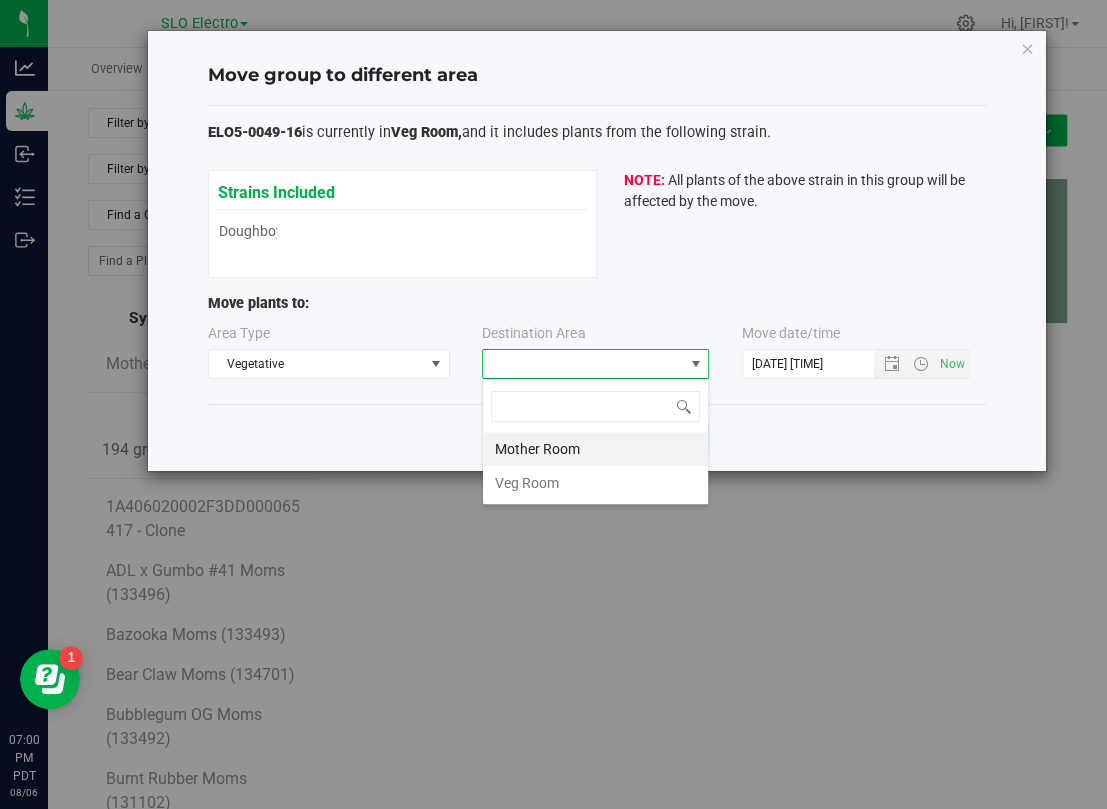 scroll, scrollTop: 99969, scrollLeft: 99773, axis: both 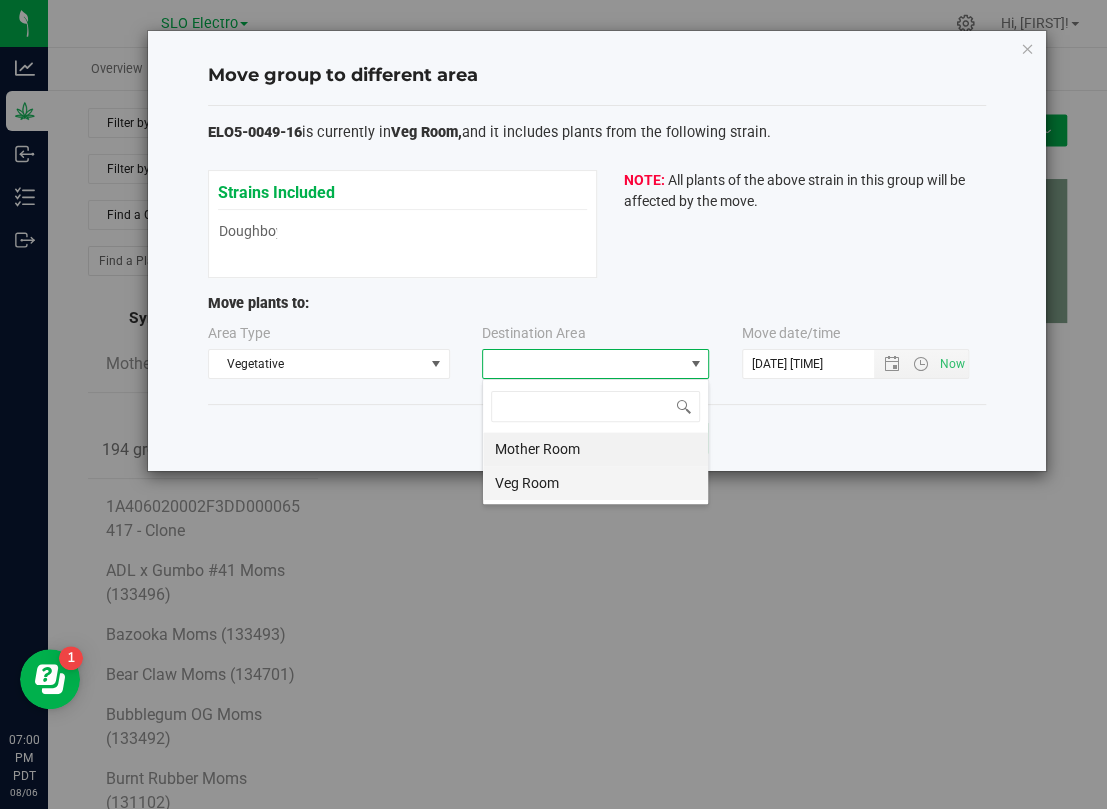 click on "Veg Room" at bounding box center [595, 483] 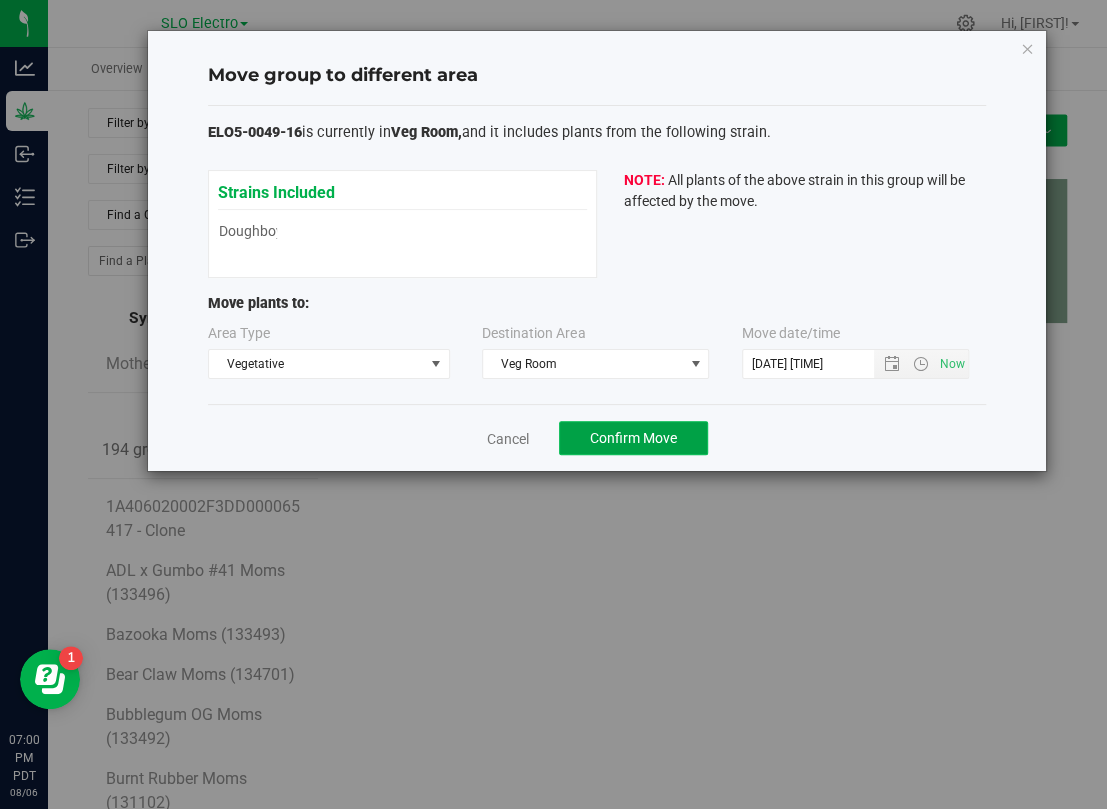 click on "Confirm Move" 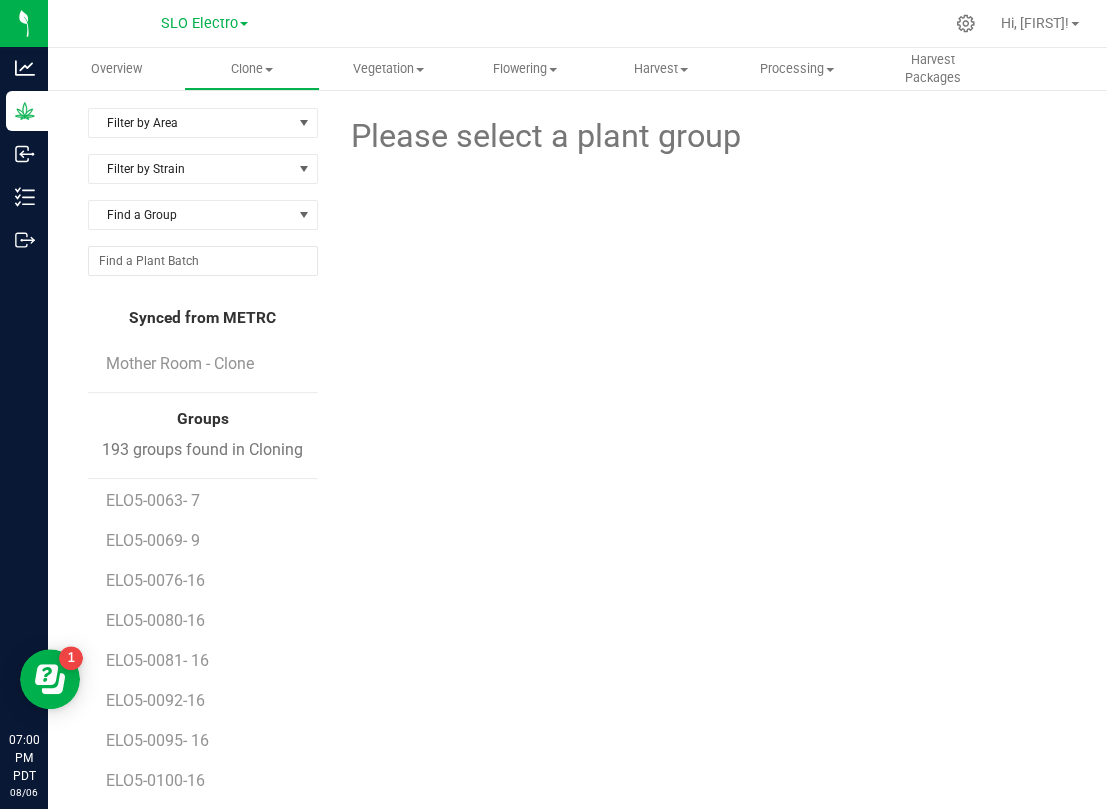 scroll, scrollTop: 2420, scrollLeft: 0, axis: vertical 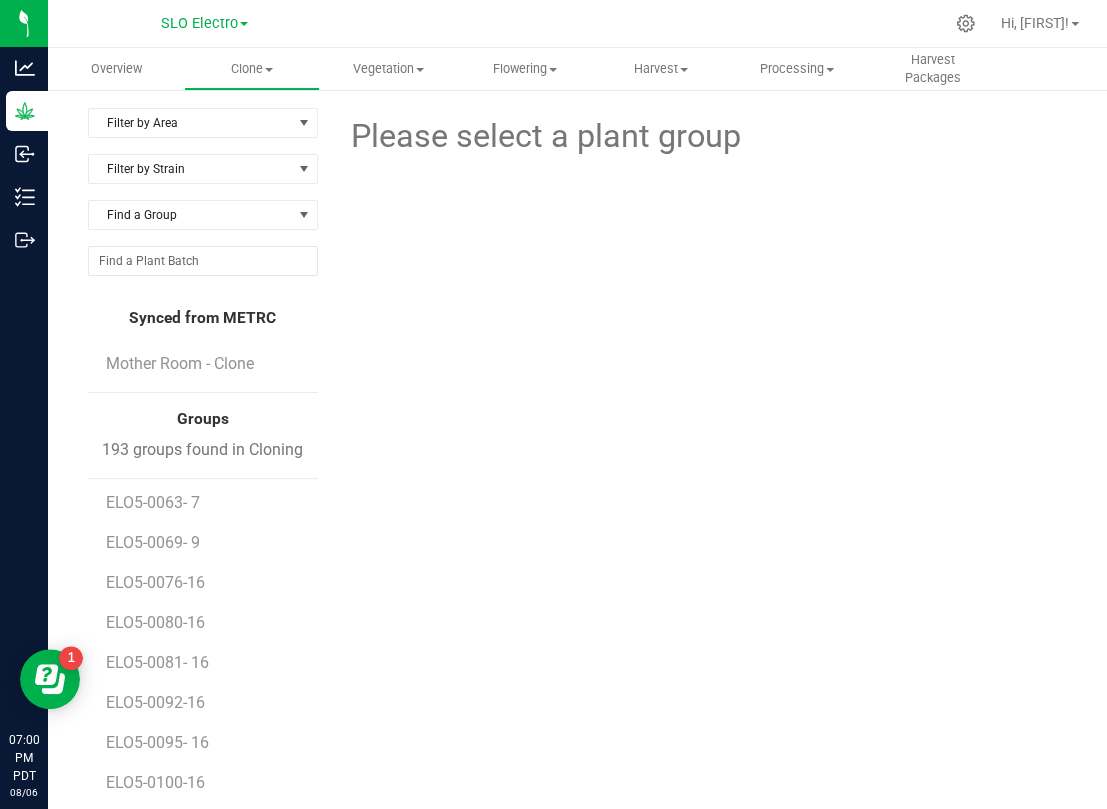 click on "ELO5-0053-16" at bounding box center [158, 462] 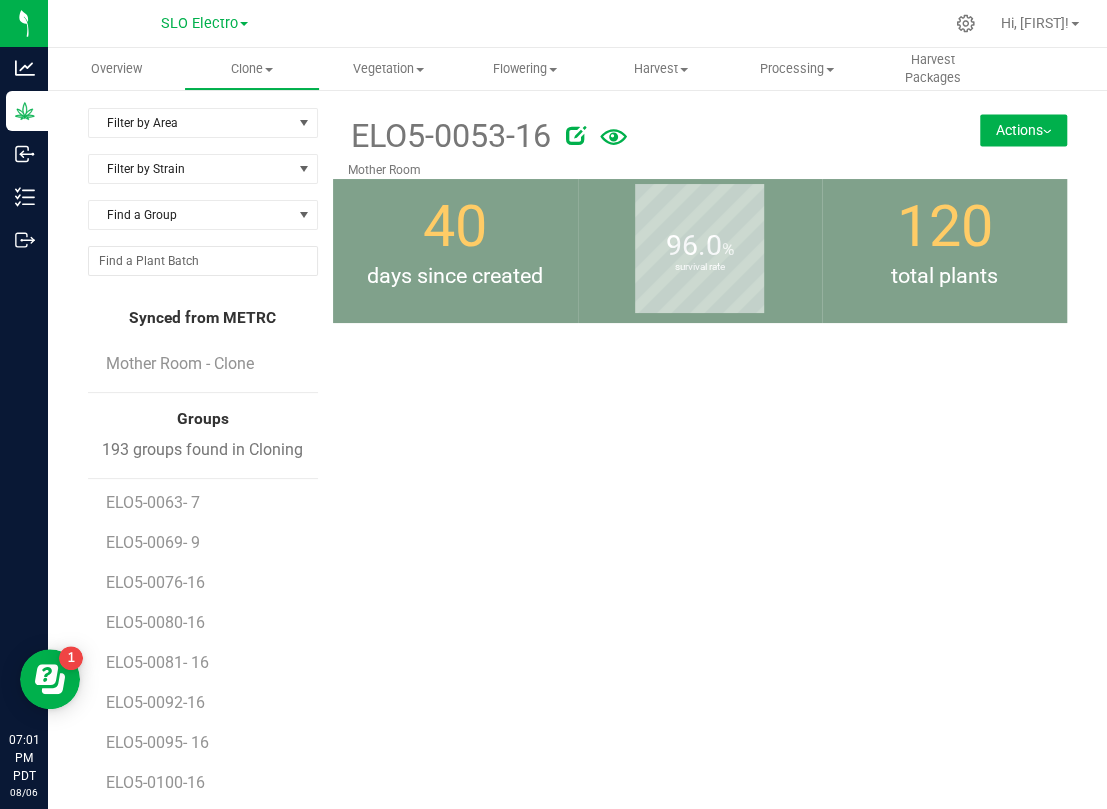 click on "Actions" at bounding box center [1023, 130] 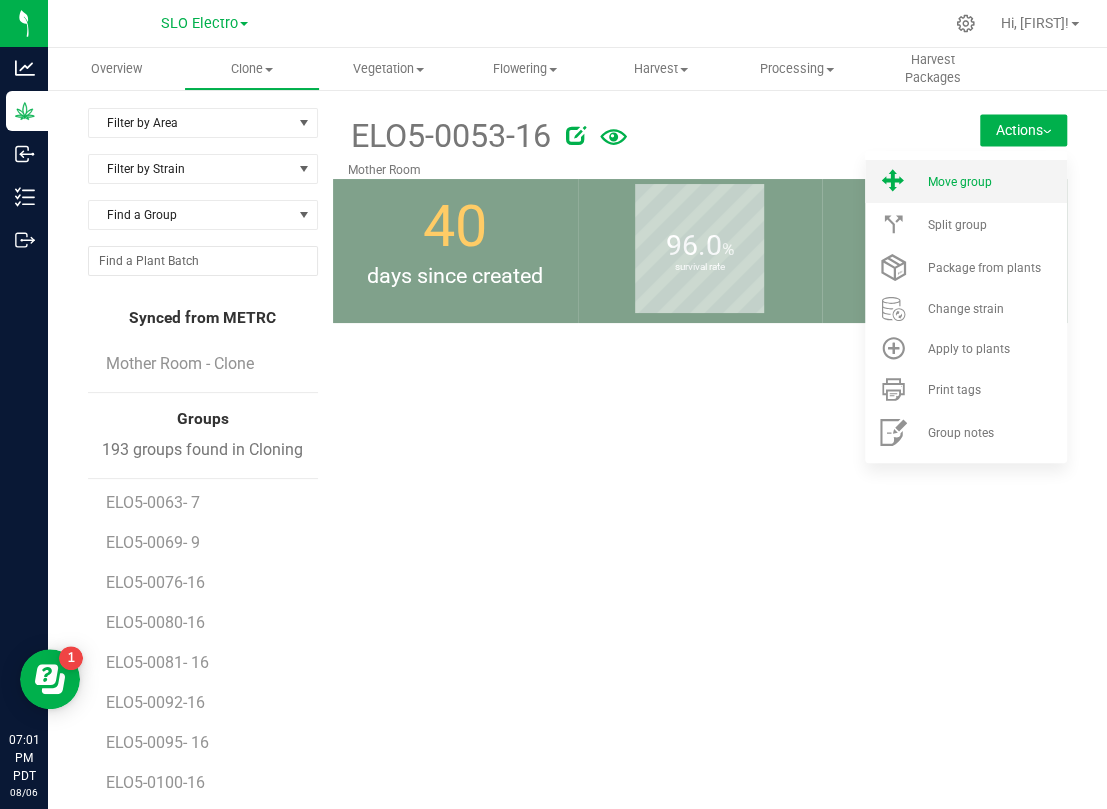 click on "Move group" at bounding box center [959, 182] 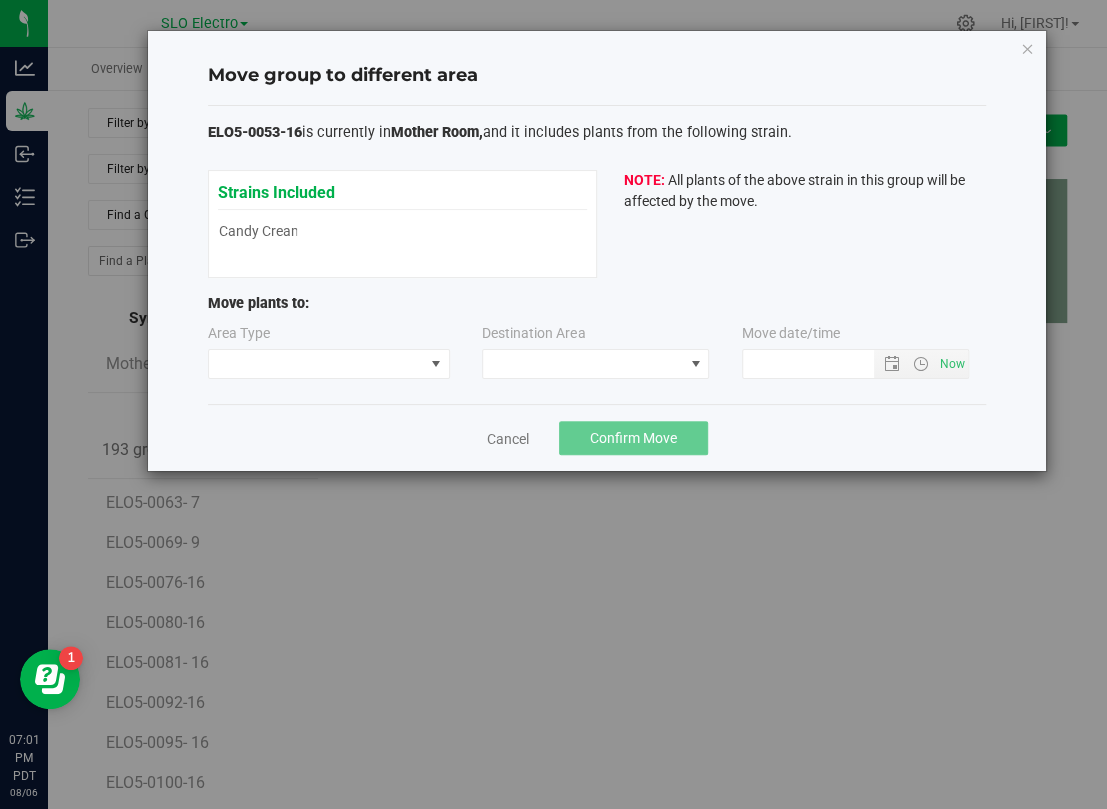 type on "[DATE] [TIME]" 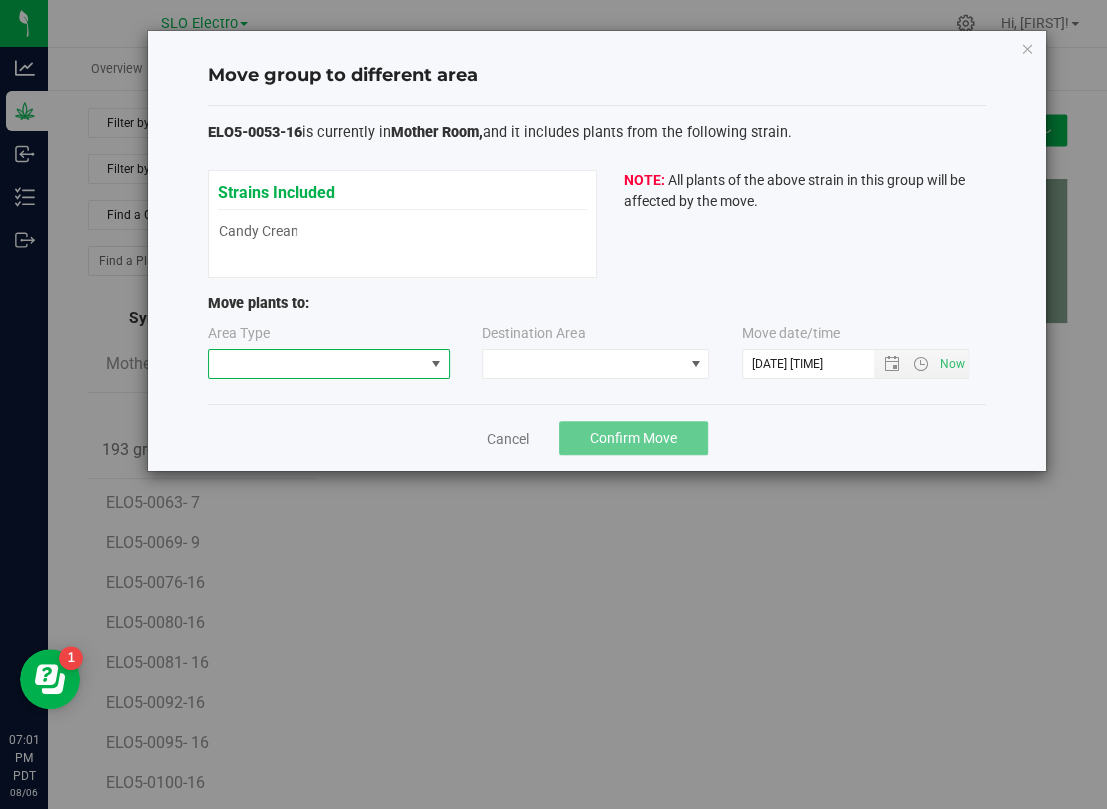 click at bounding box center [316, 364] 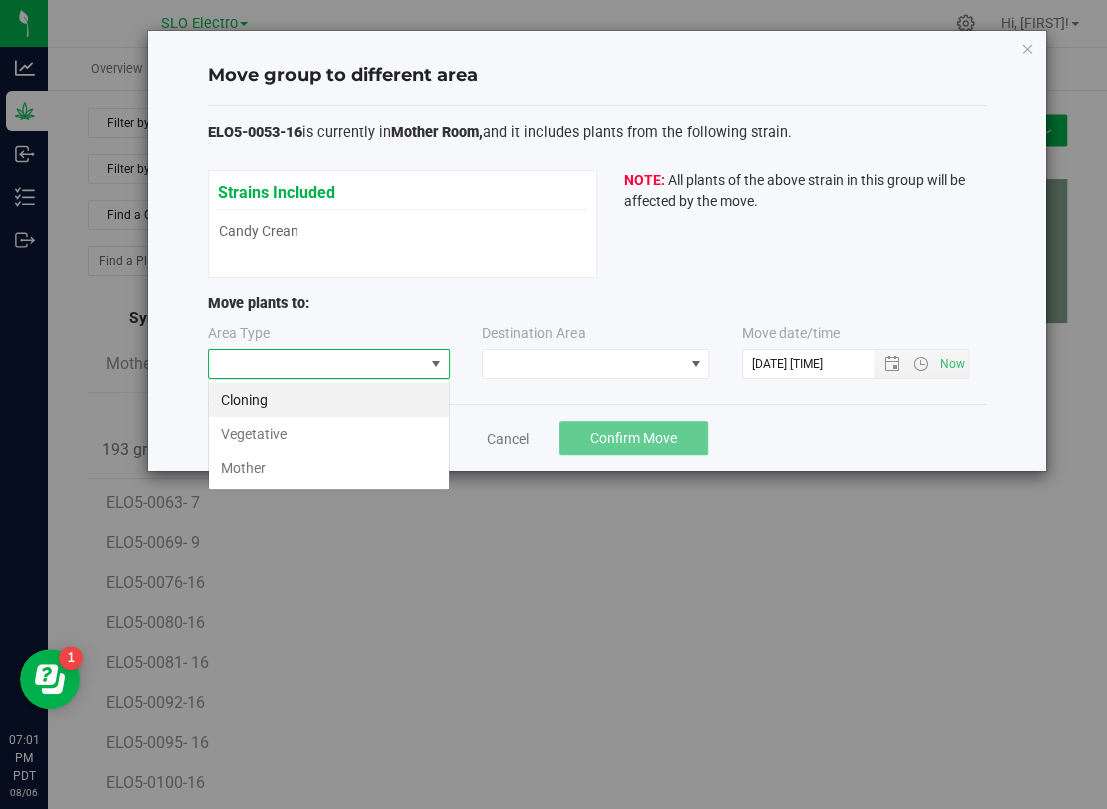 scroll, scrollTop: 99969, scrollLeft: 99758, axis: both 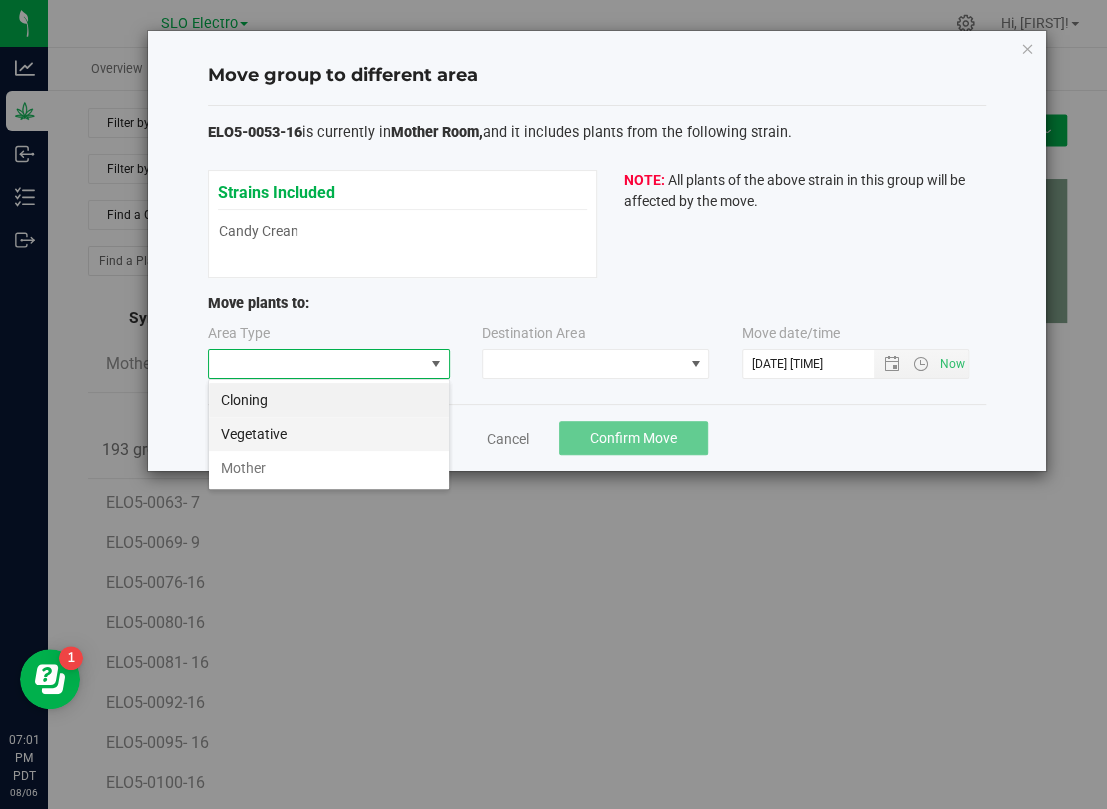 click on "Vegetative" at bounding box center (329, 434) 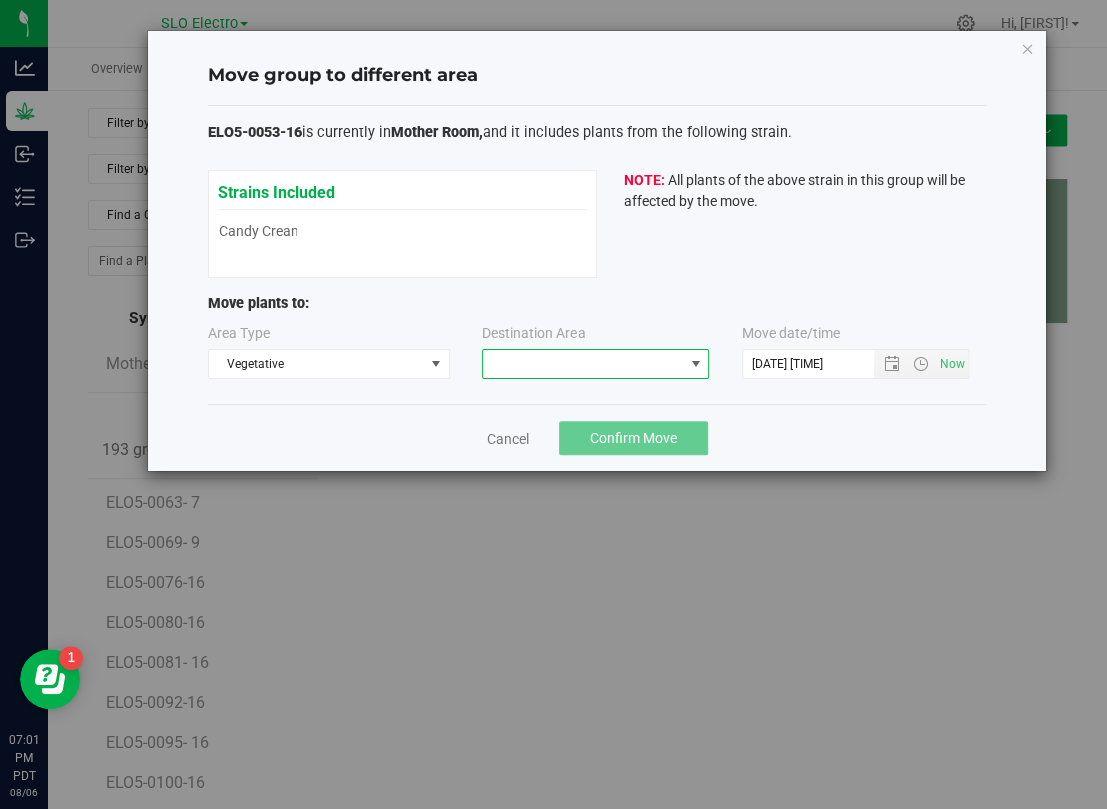 click at bounding box center (583, 364) 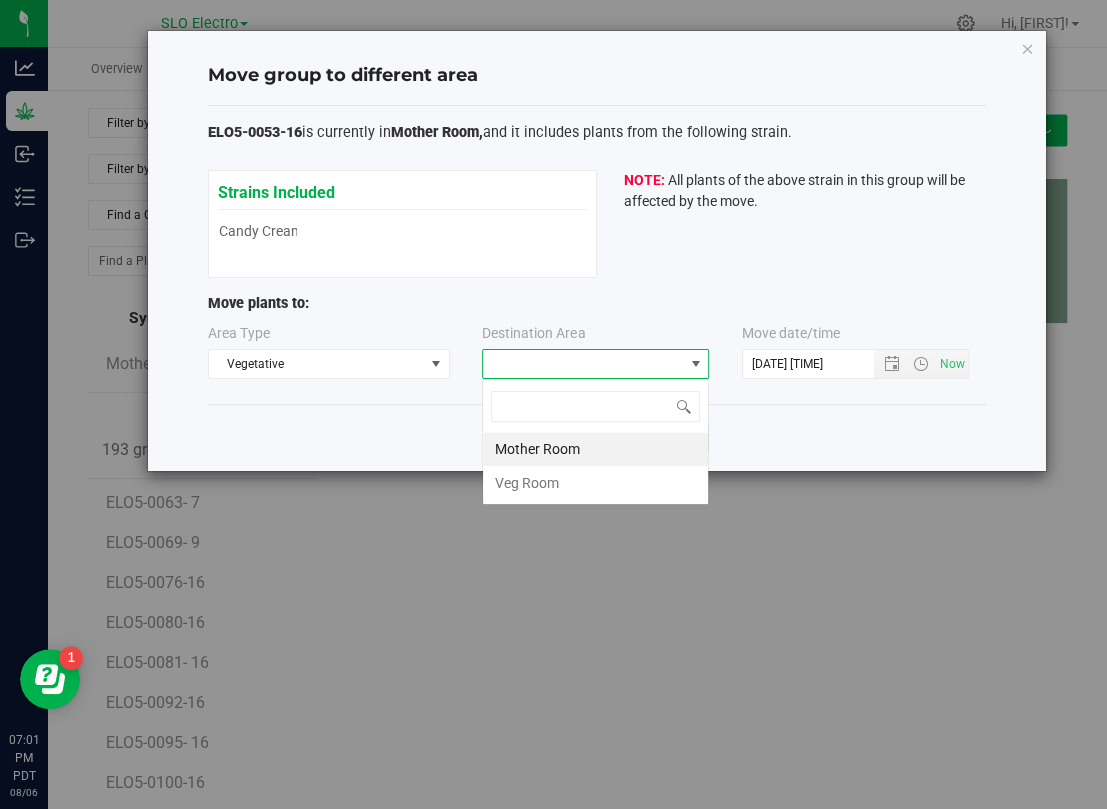 scroll, scrollTop: 99969, scrollLeft: 99773, axis: both 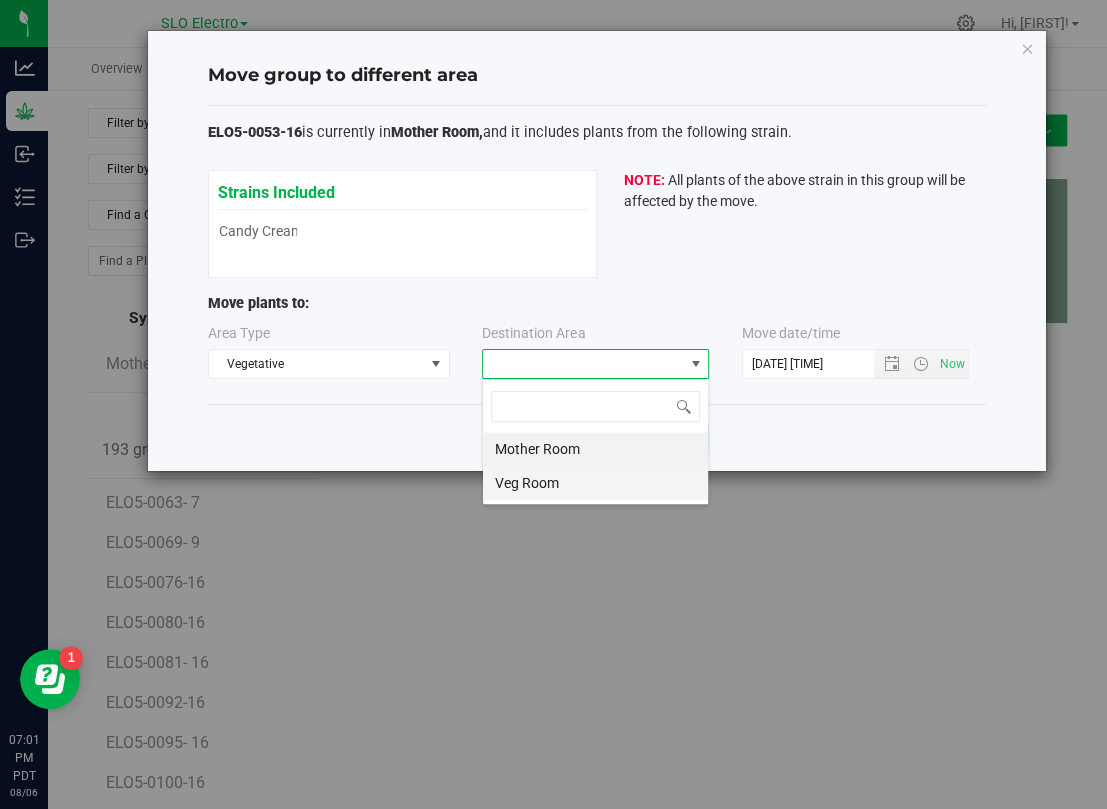 click on "Veg Room" at bounding box center [595, 483] 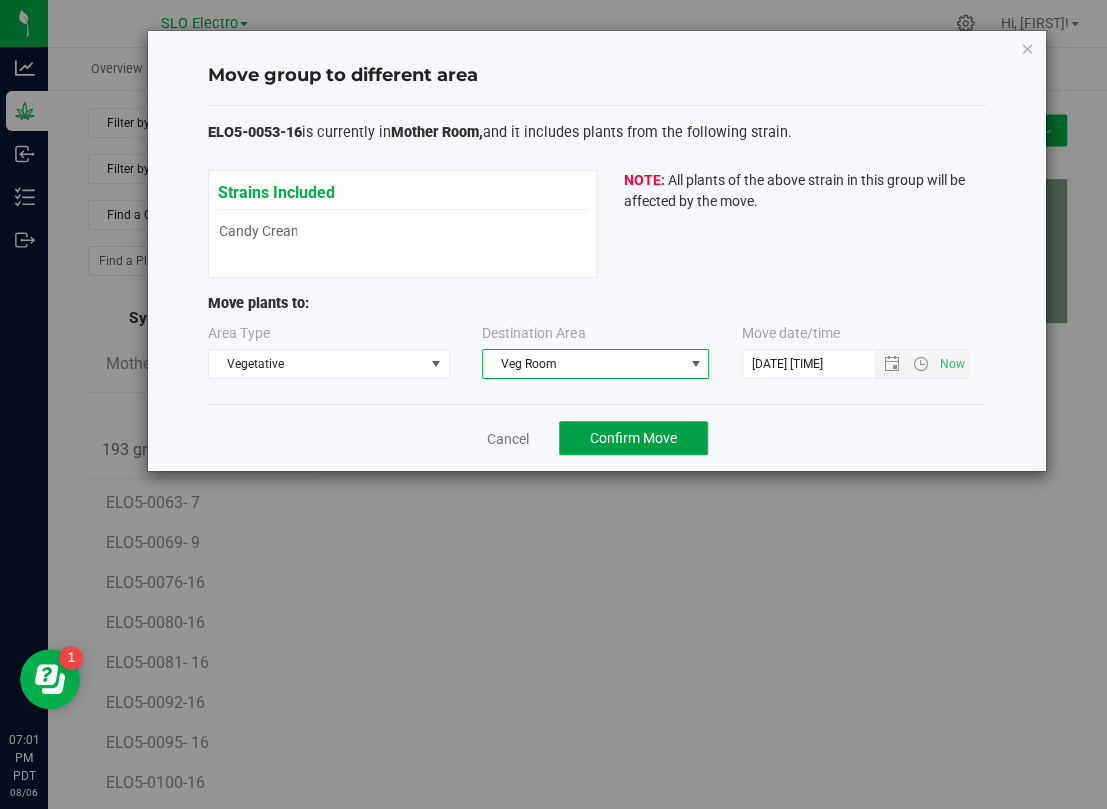 click on "Confirm Move" 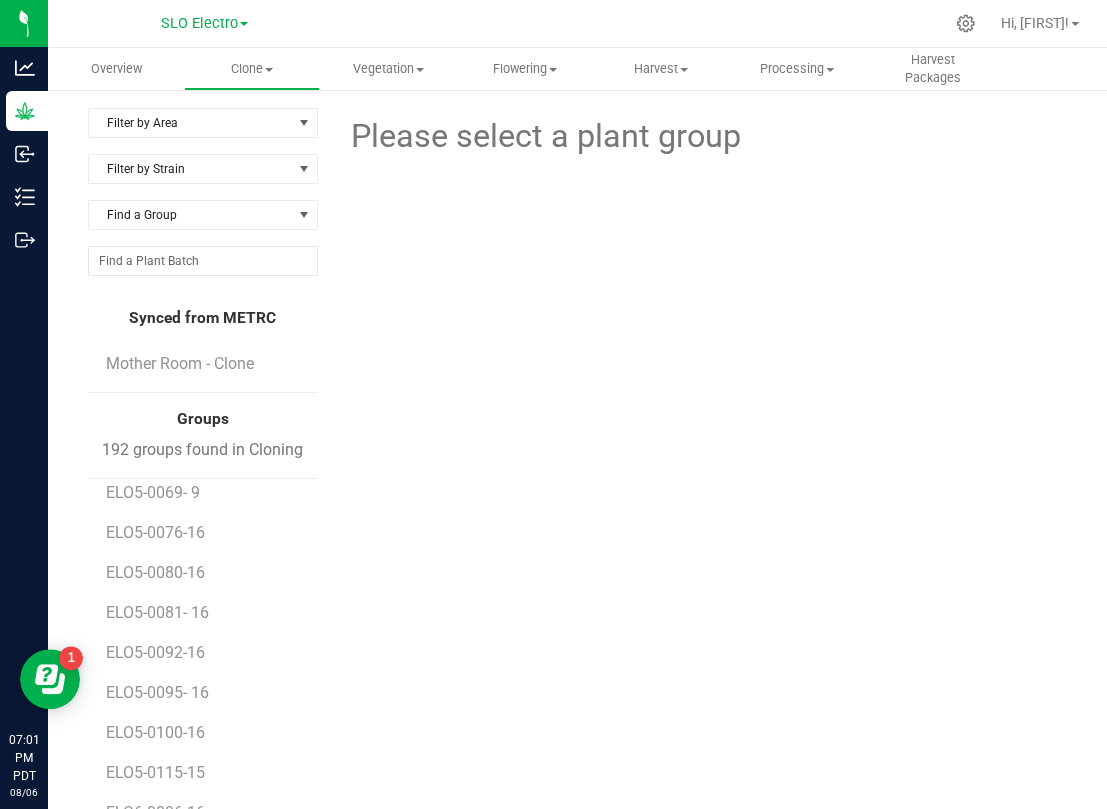 scroll, scrollTop: 2448, scrollLeft: 0, axis: vertical 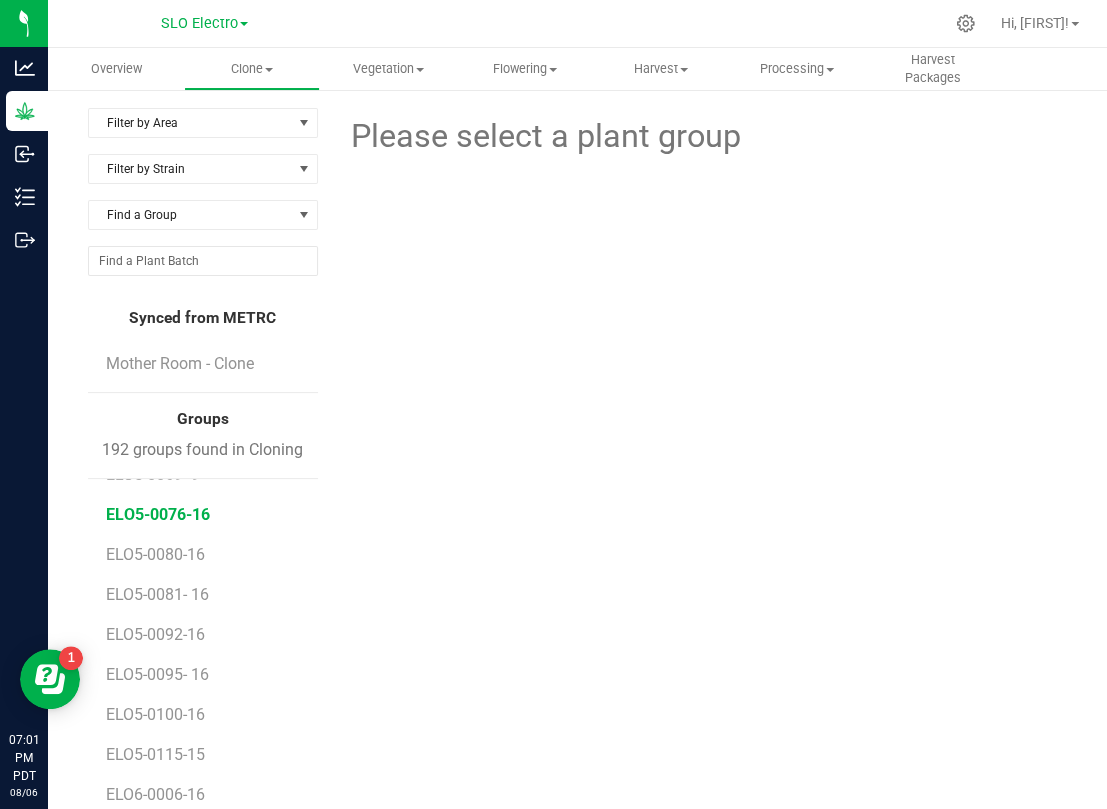 click on "ELO5-0076-16" at bounding box center (158, 514) 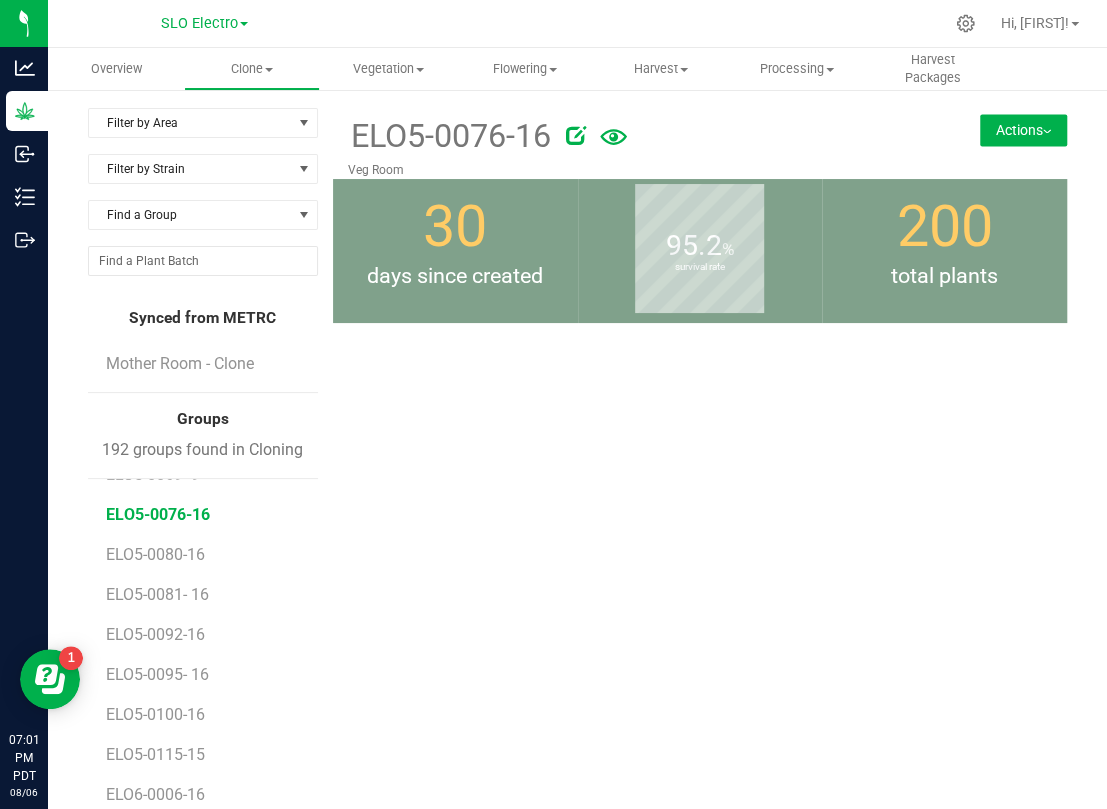 click on "Actions" at bounding box center [1023, 130] 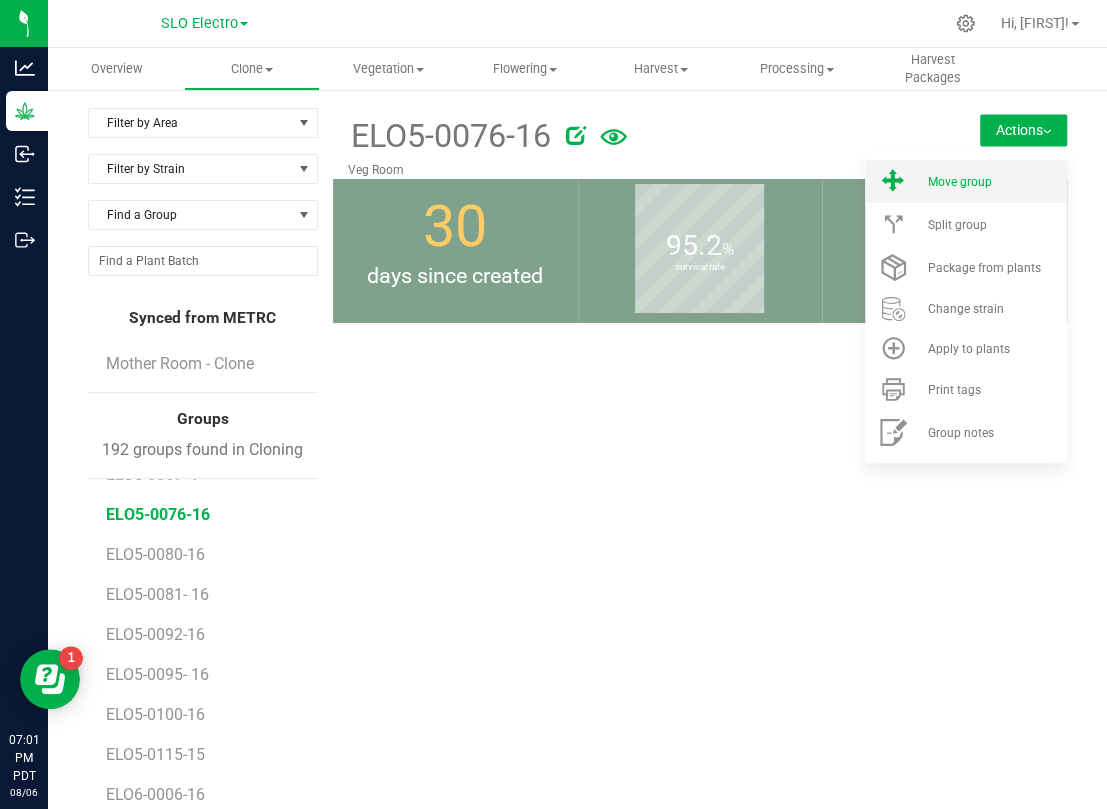click on "Move group" at bounding box center (959, 182) 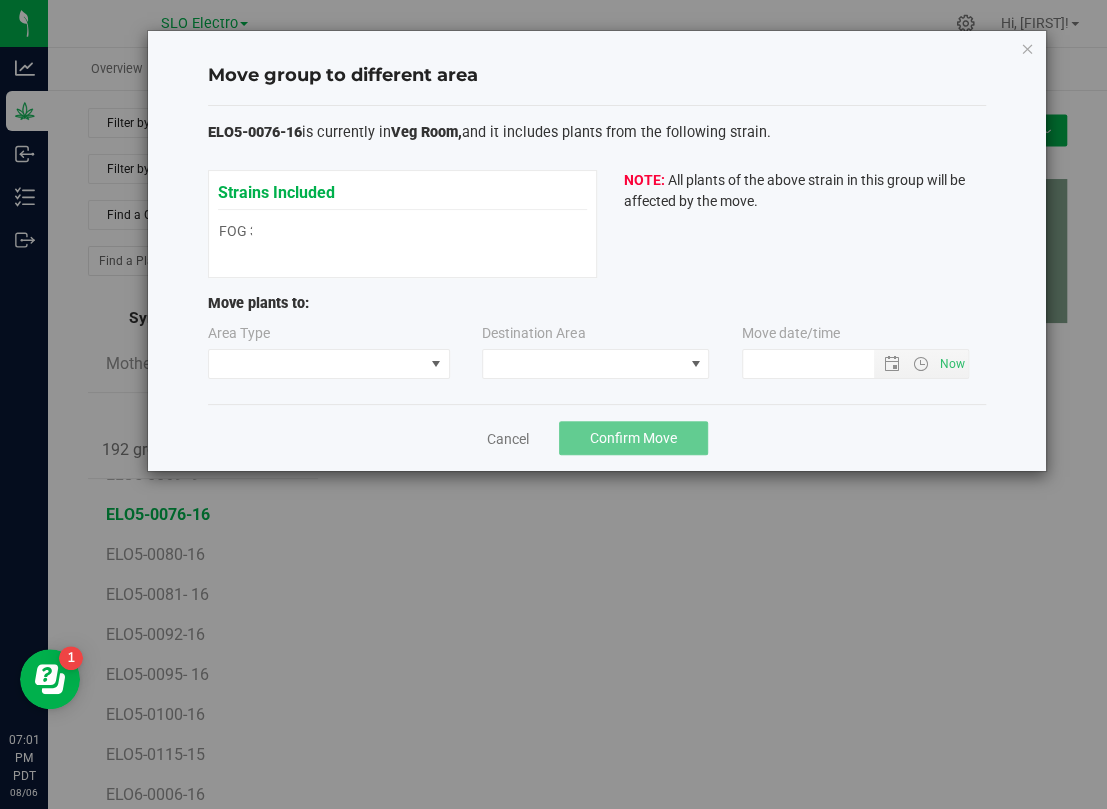 type on "8/6/2025 7:01 PM" 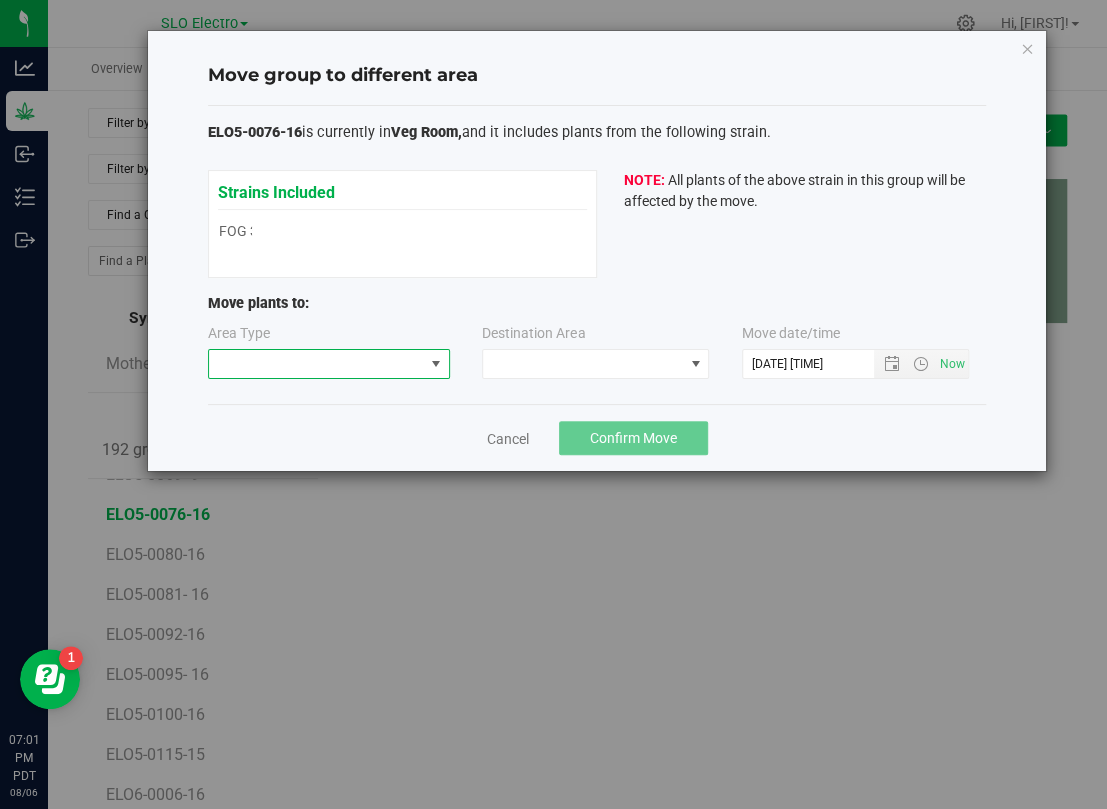 click at bounding box center (316, 364) 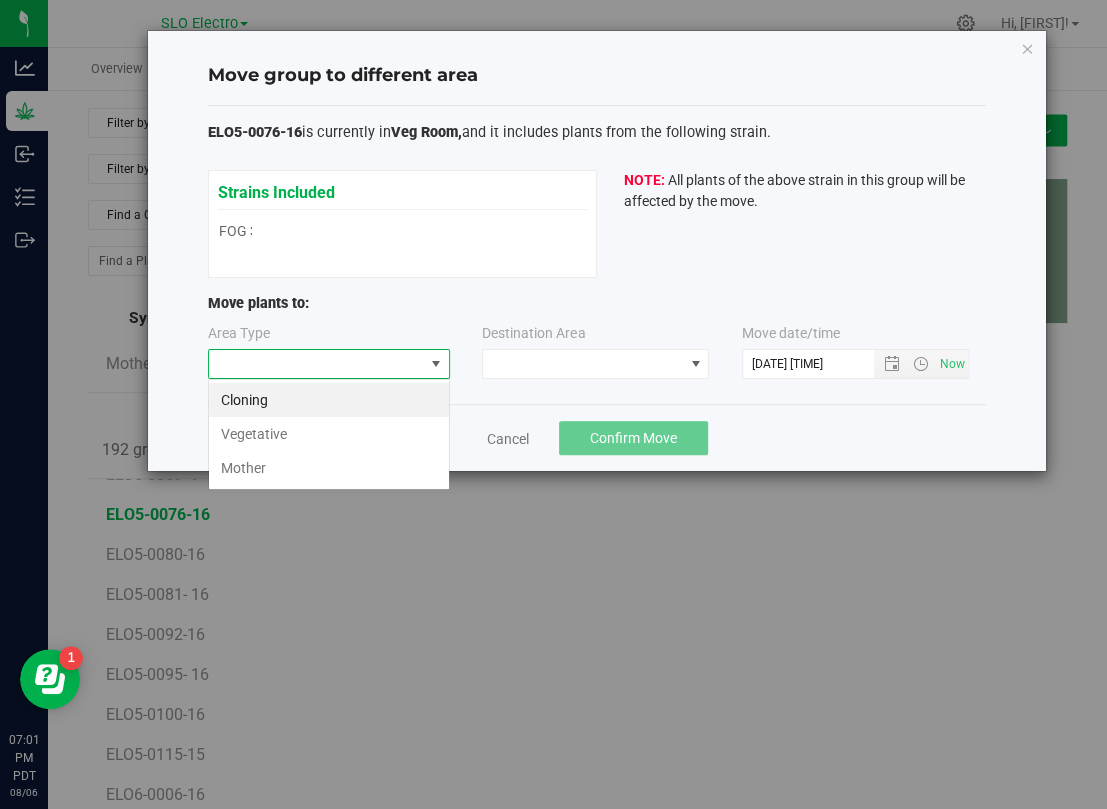 scroll, scrollTop: 99969, scrollLeft: 99758, axis: both 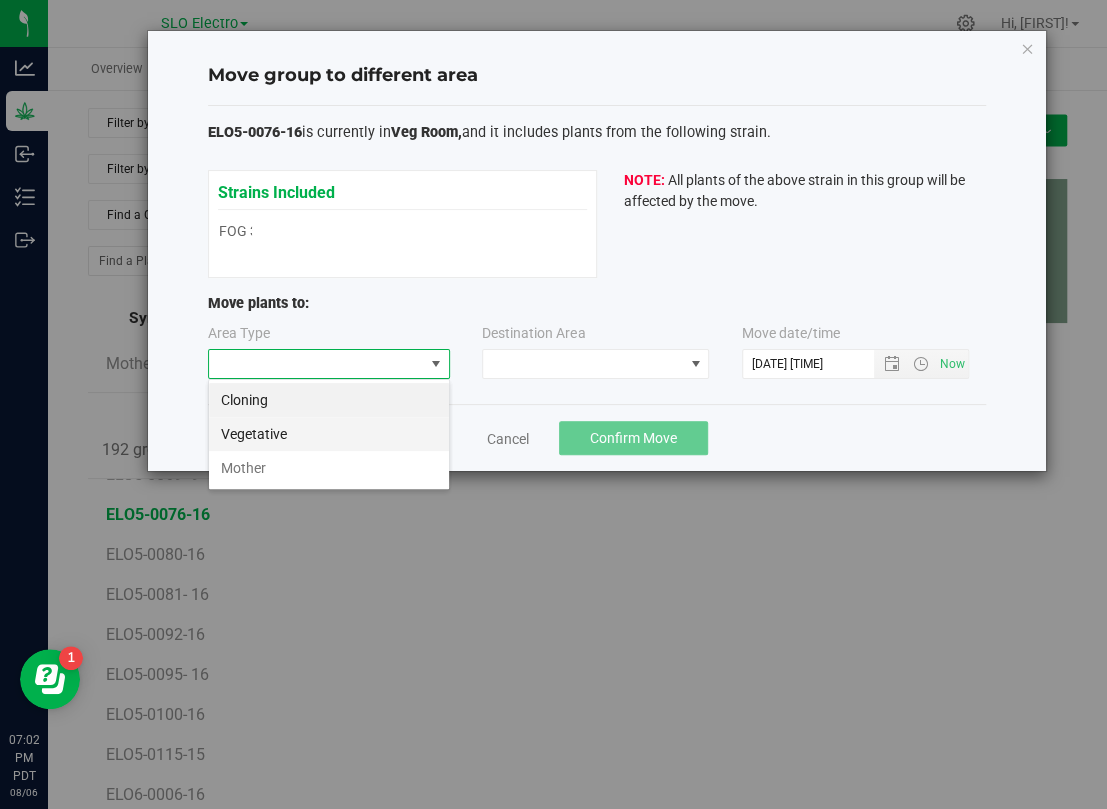 click on "Vegetative" at bounding box center [329, 434] 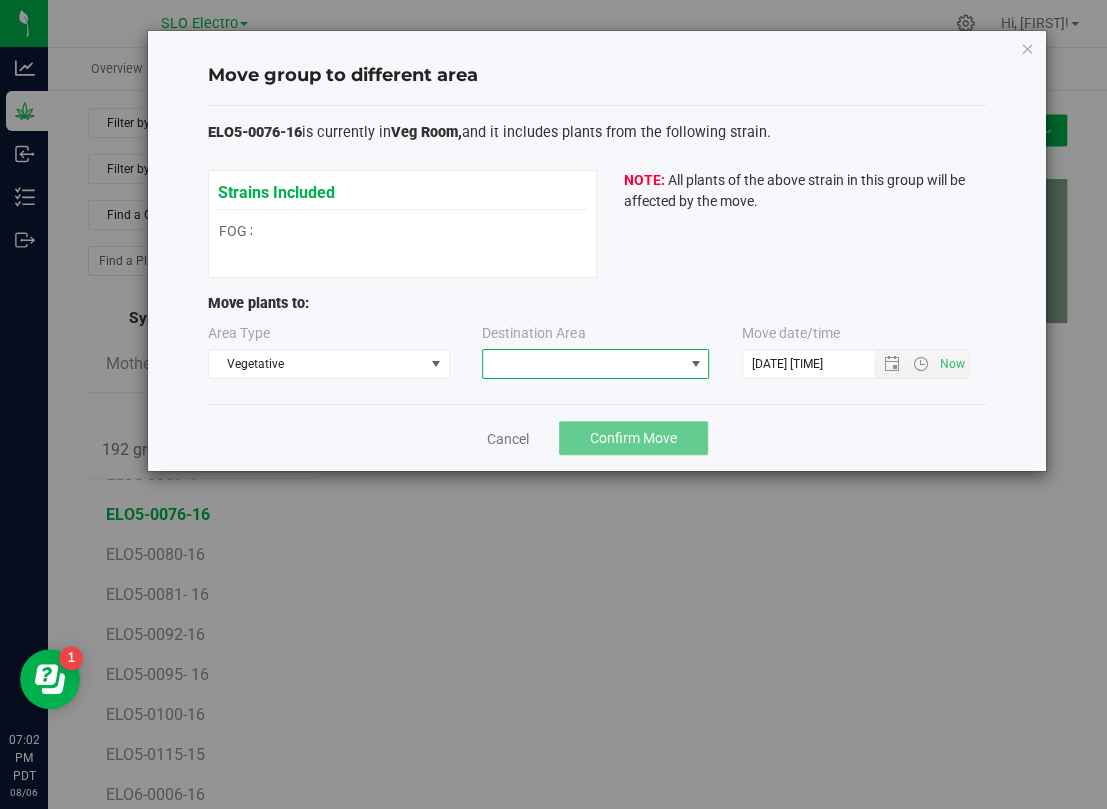 click at bounding box center [583, 364] 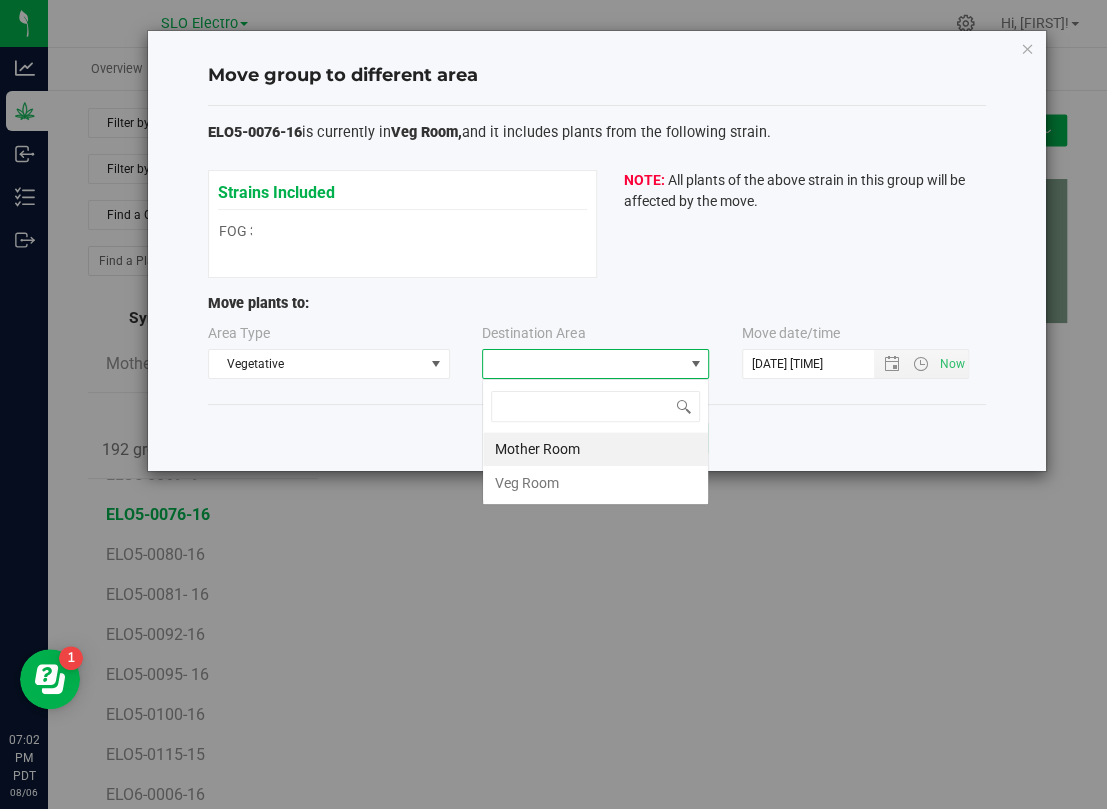 scroll, scrollTop: 99969, scrollLeft: 99773, axis: both 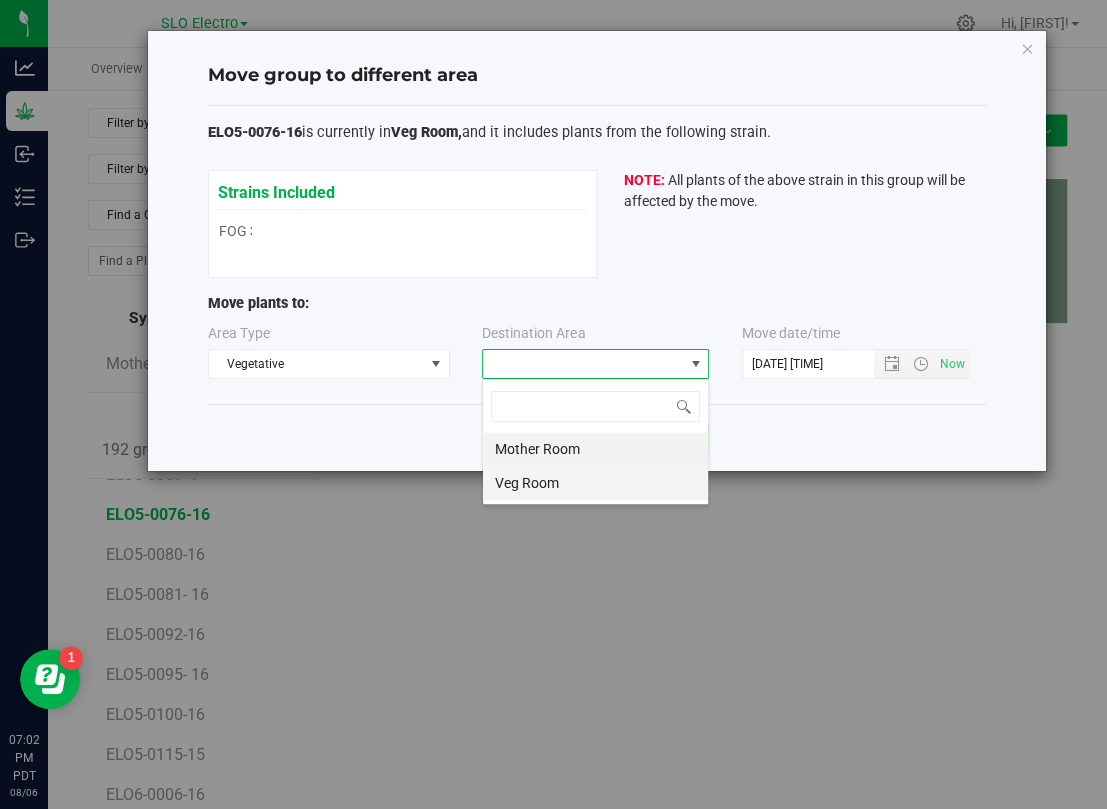 click on "Veg Room" at bounding box center (595, 483) 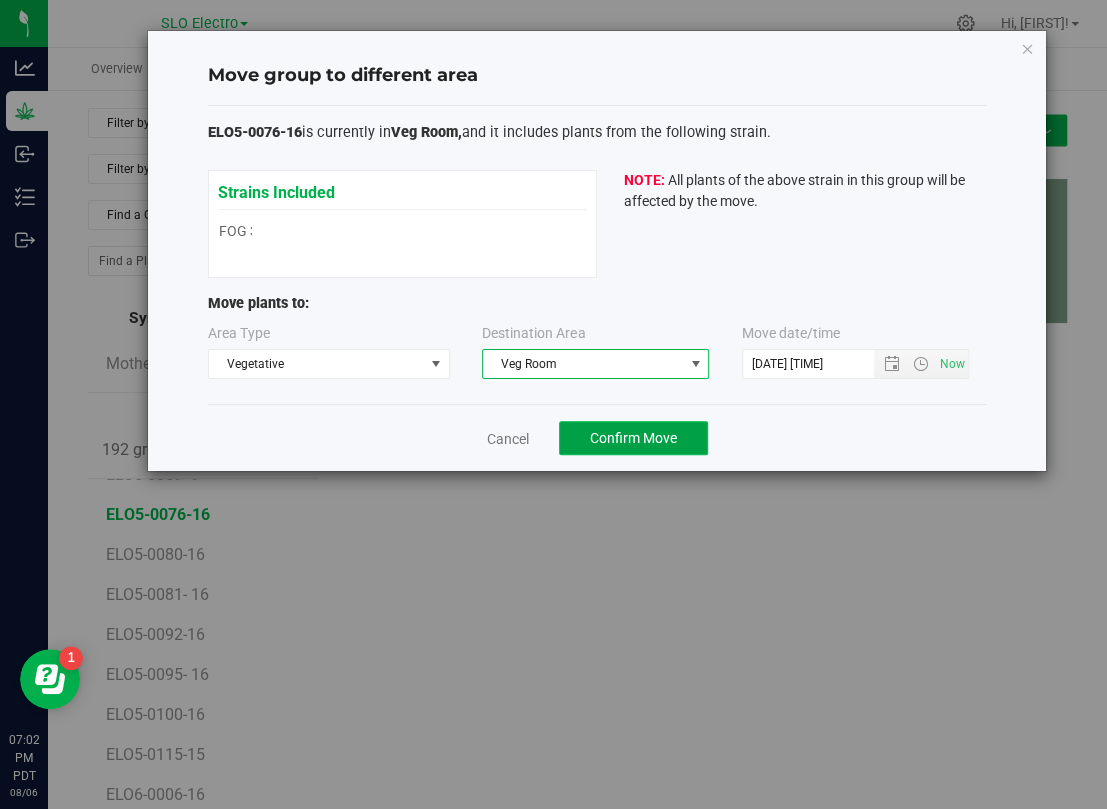 click on "Confirm Move" 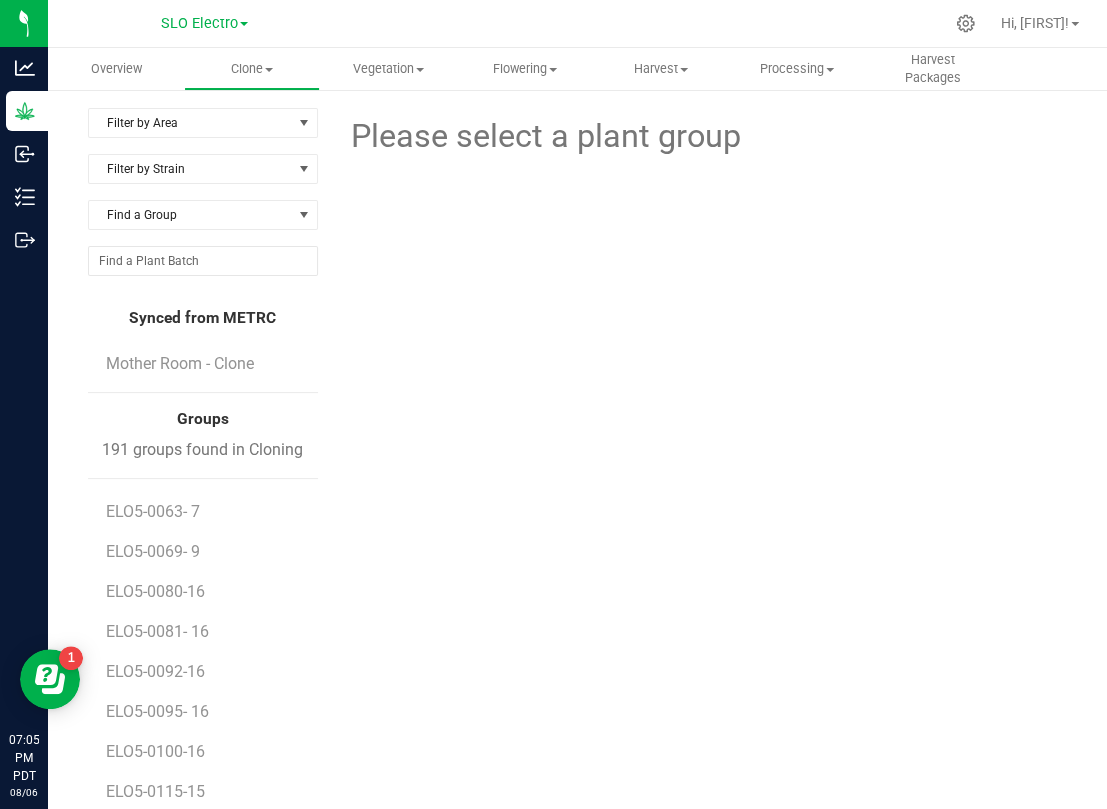 scroll, scrollTop: 2369, scrollLeft: 0, axis: vertical 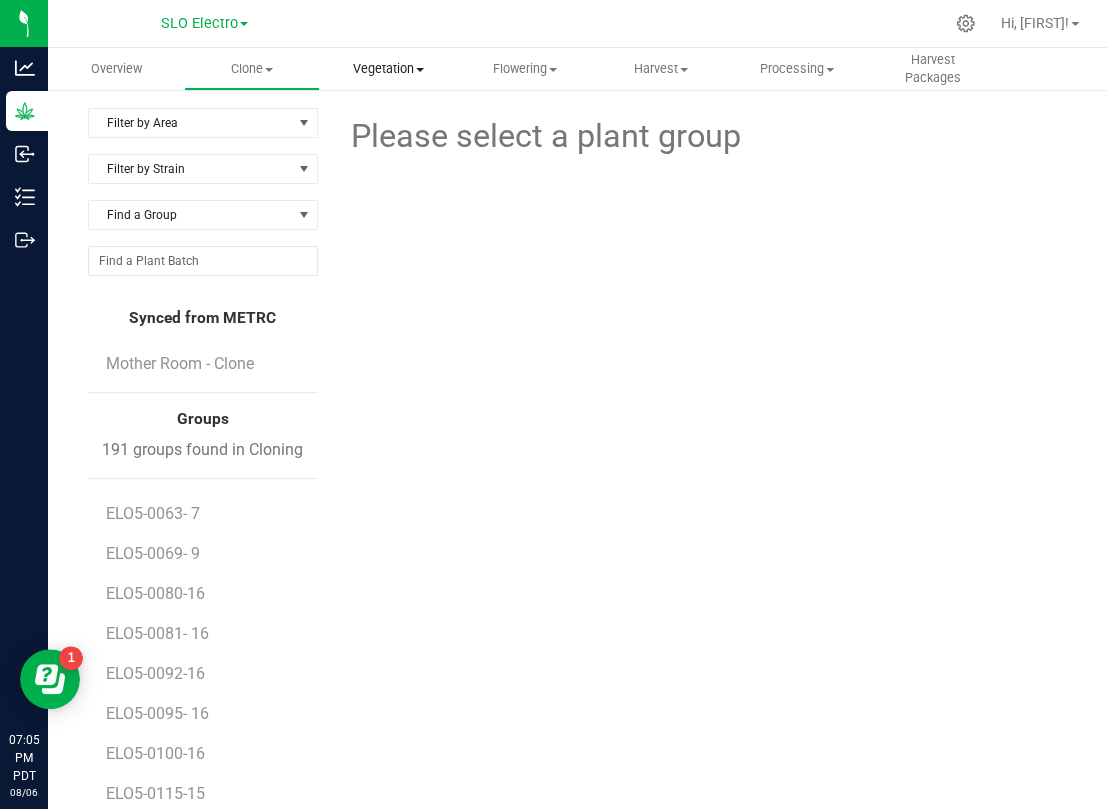 click on "Vegetation" at bounding box center [388, 69] 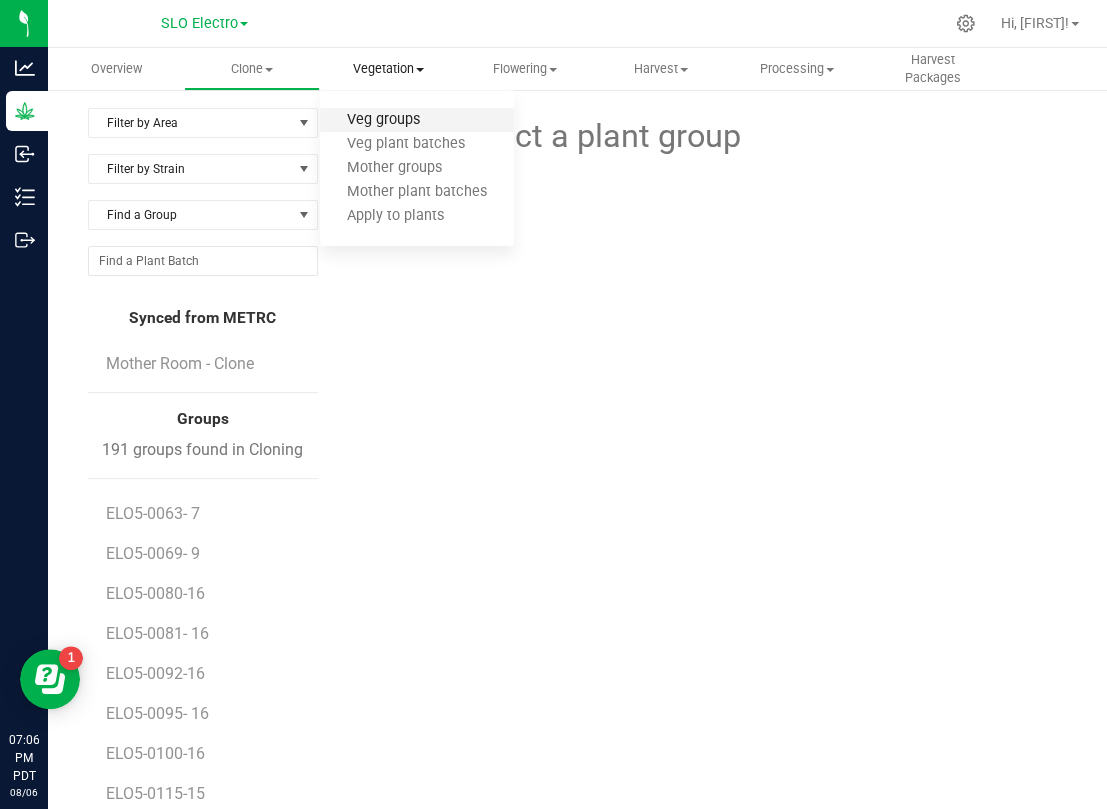 click on "Veg groups" at bounding box center (383, 120) 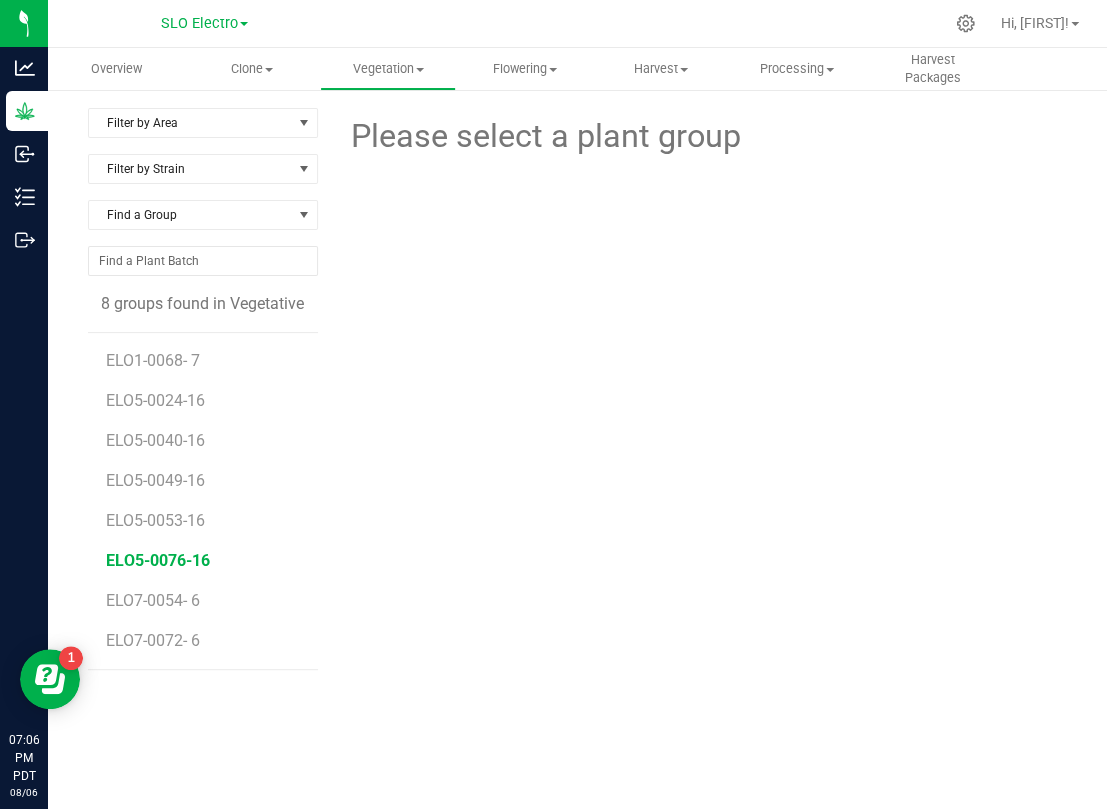 click on "ELO5-0076-16" at bounding box center [158, 560] 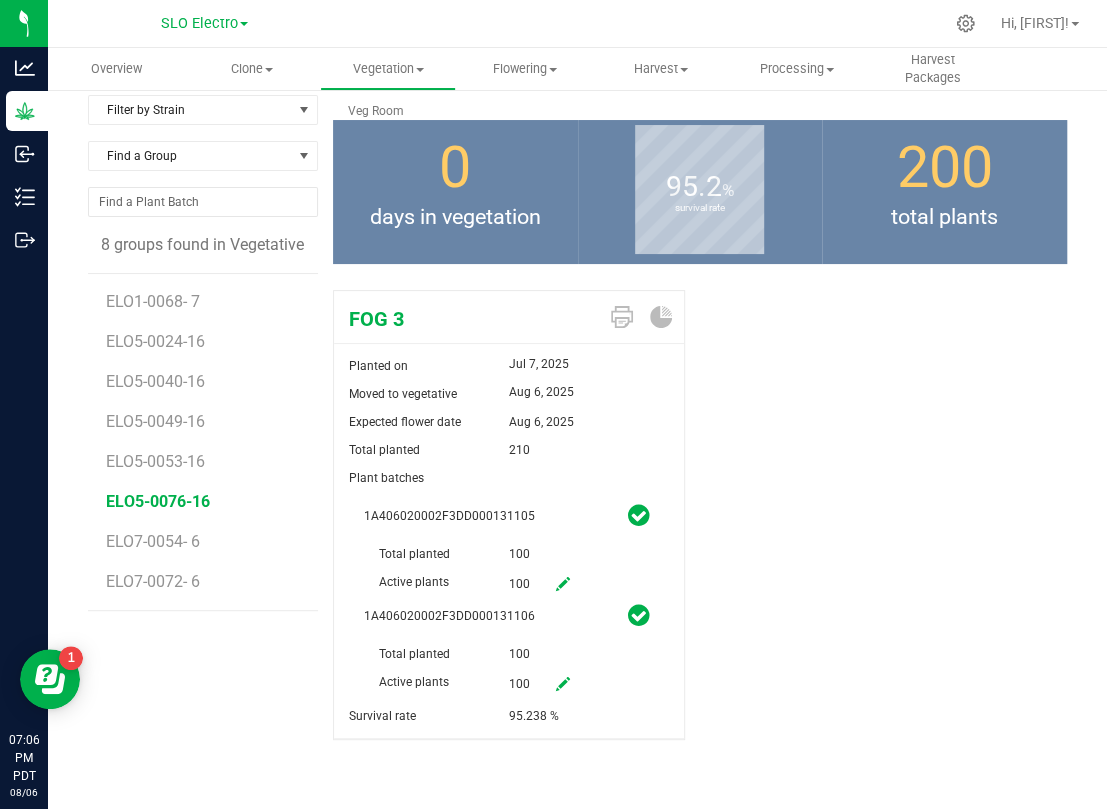 scroll, scrollTop: 0, scrollLeft: 0, axis: both 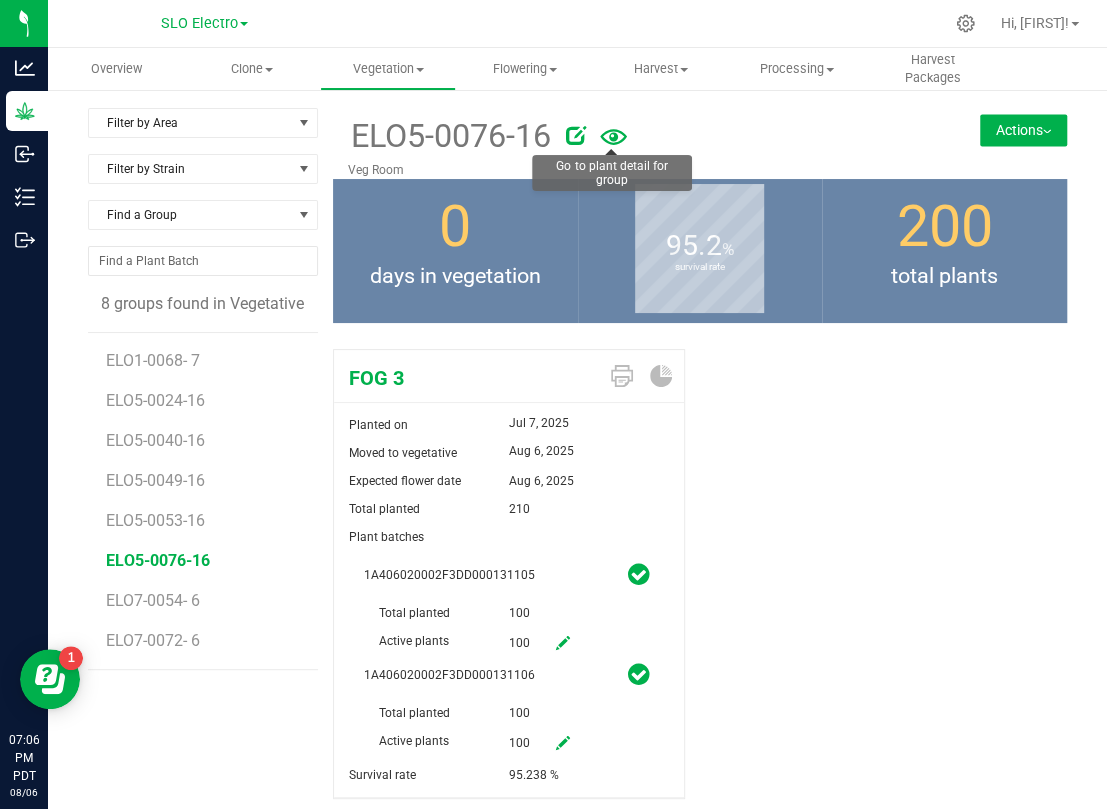 click 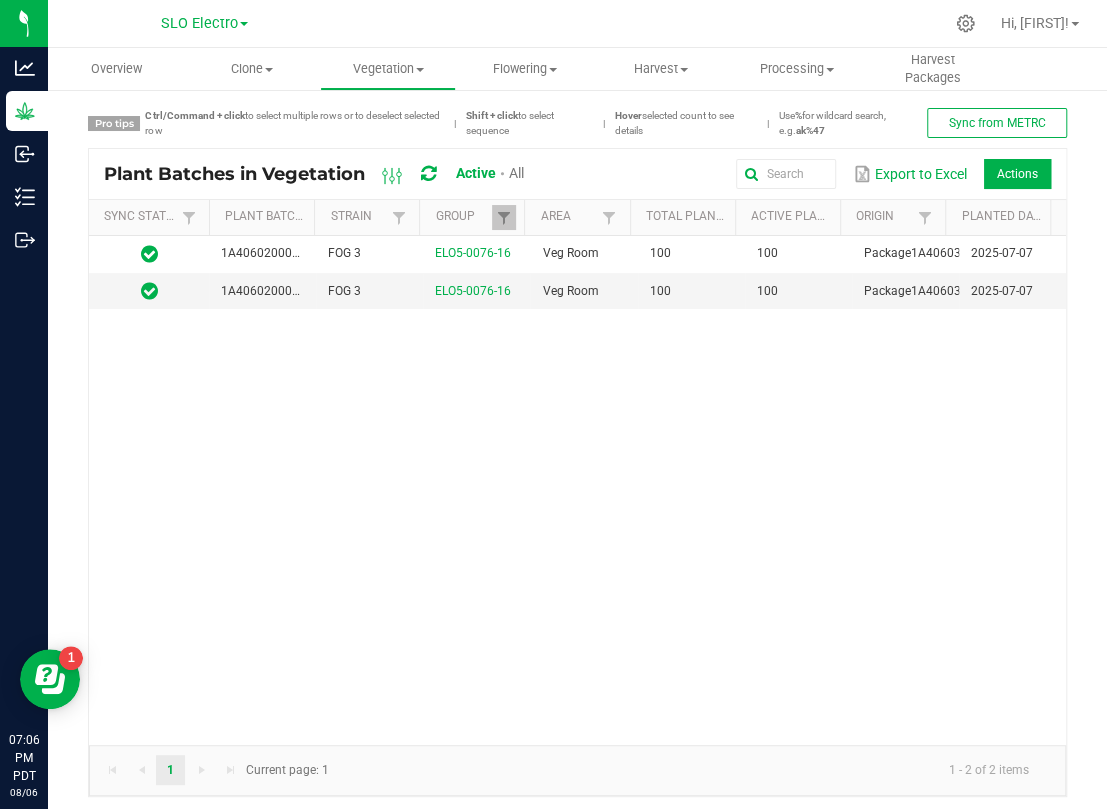 click on "All" at bounding box center (516, 173) 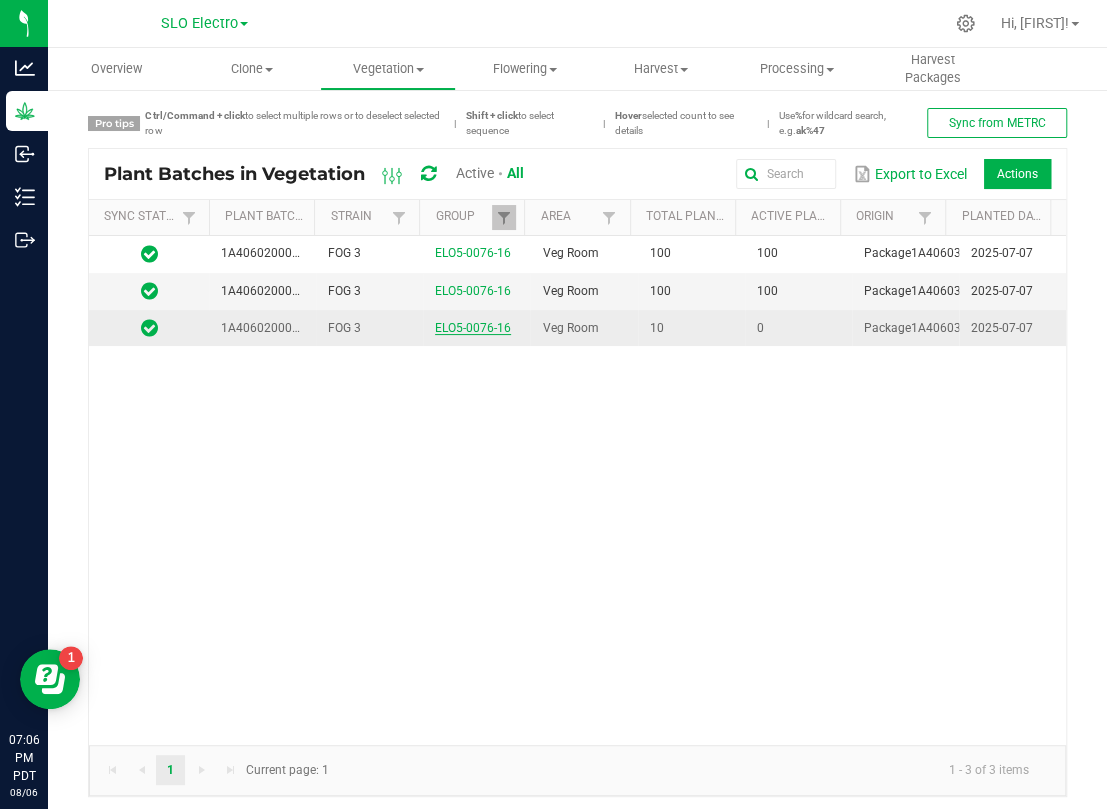 click on "ELO5-0076-16" at bounding box center [473, 328] 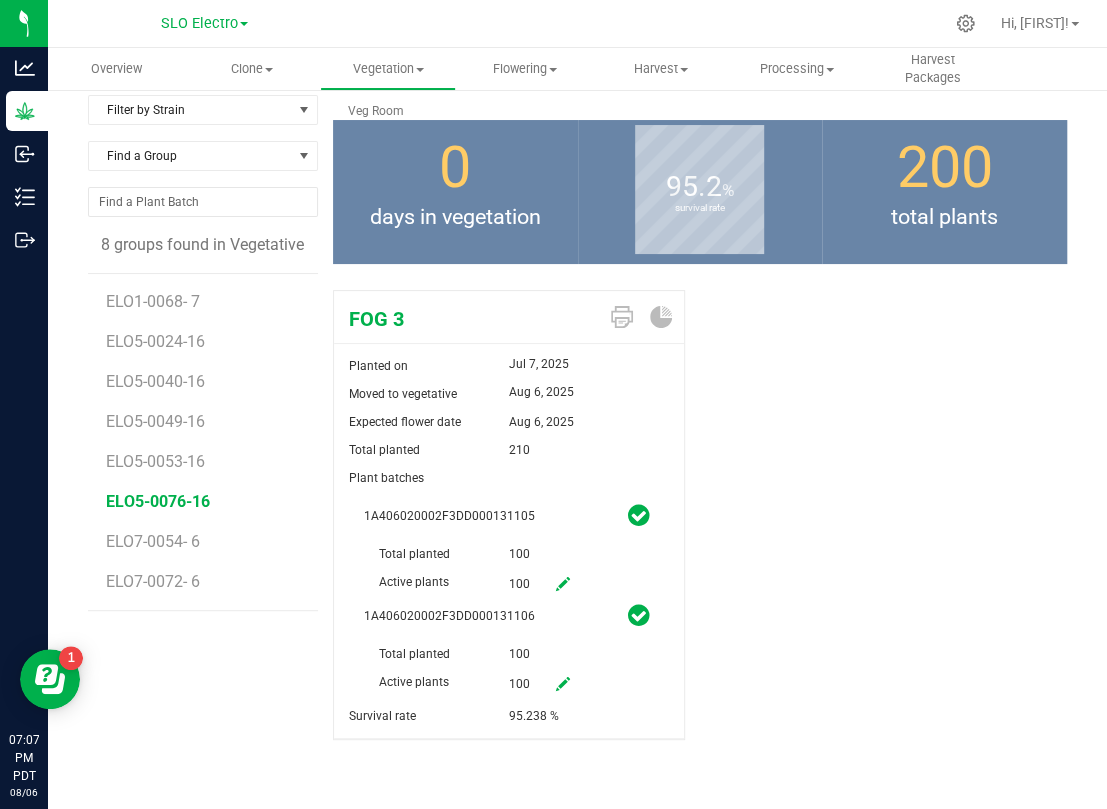 scroll, scrollTop: 0, scrollLeft: 0, axis: both 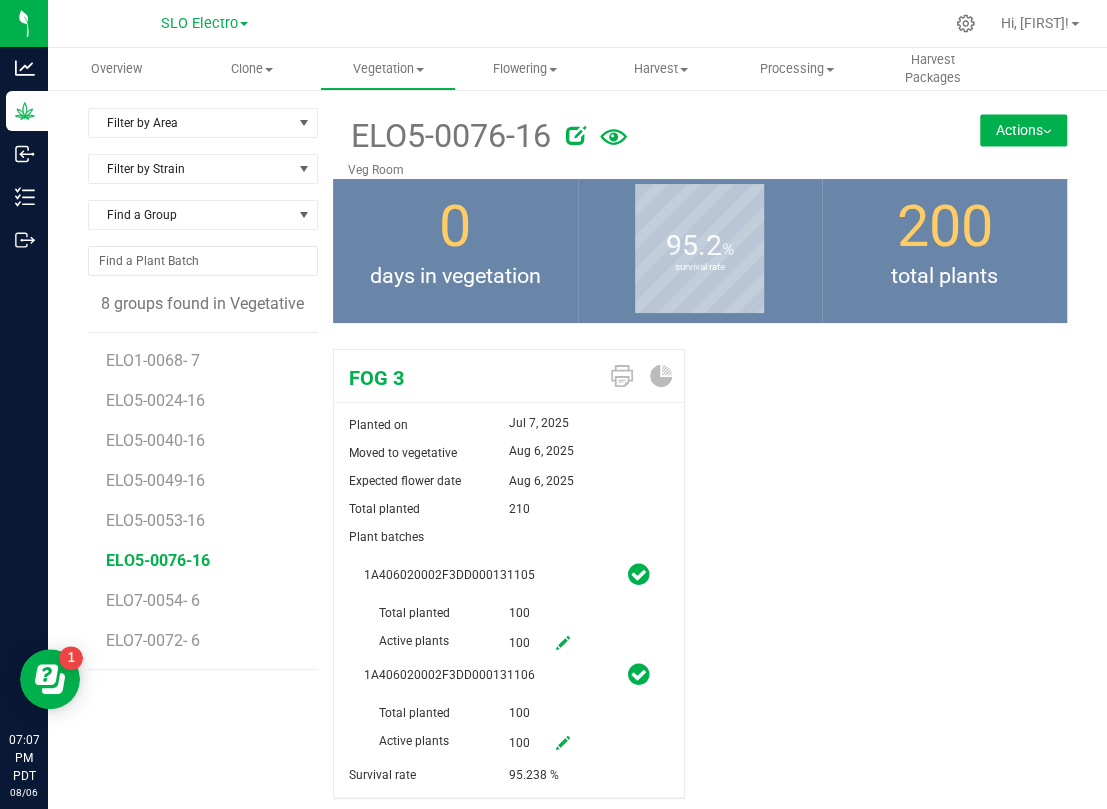 click 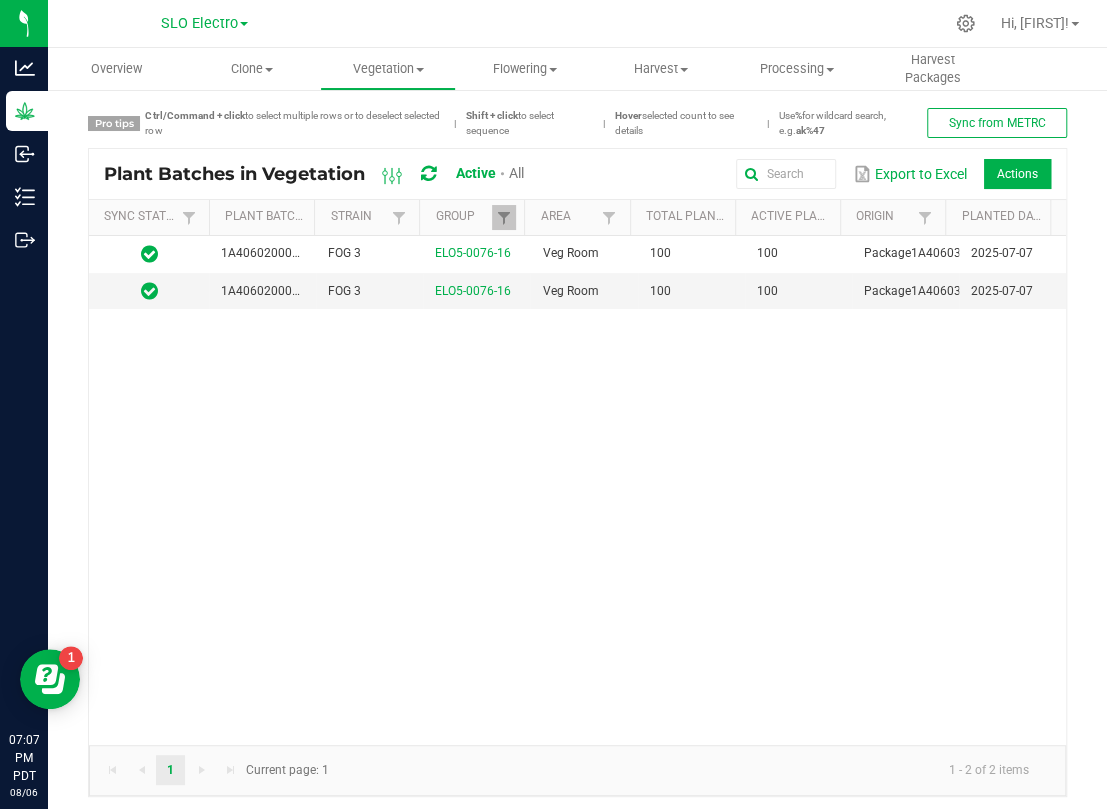 click on "All" at bounding box center [516, 173] 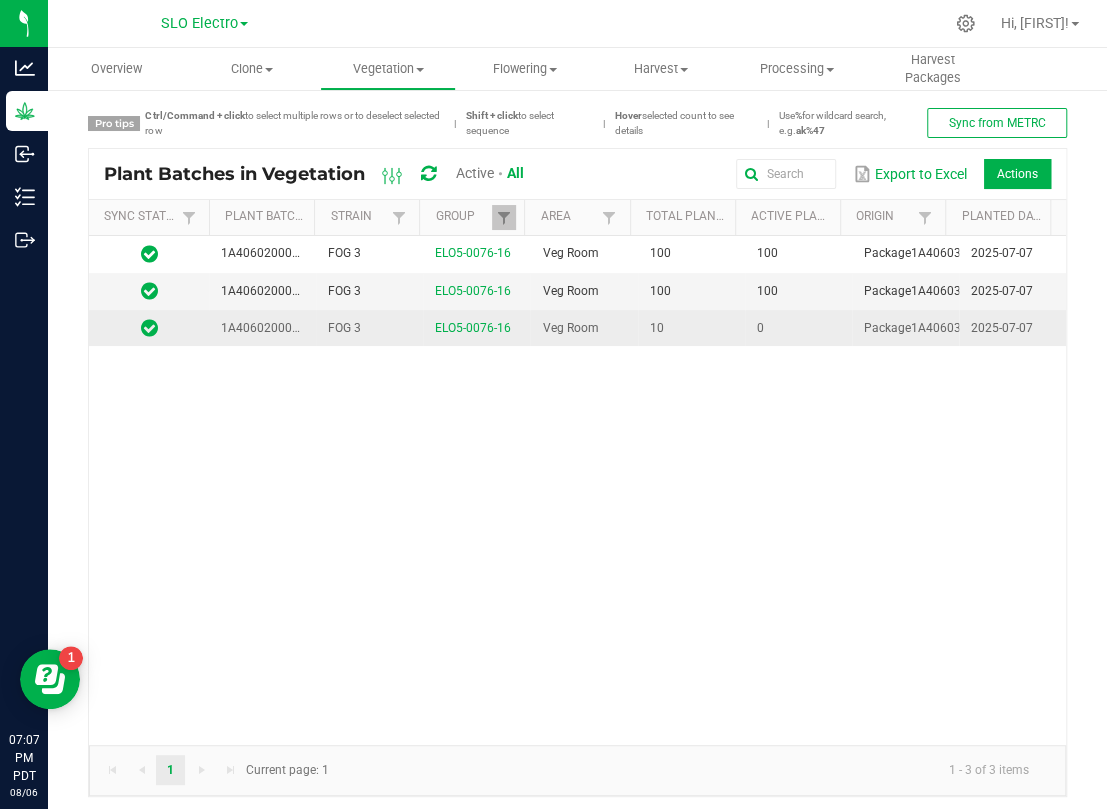 click at bounding box center [149, 328] 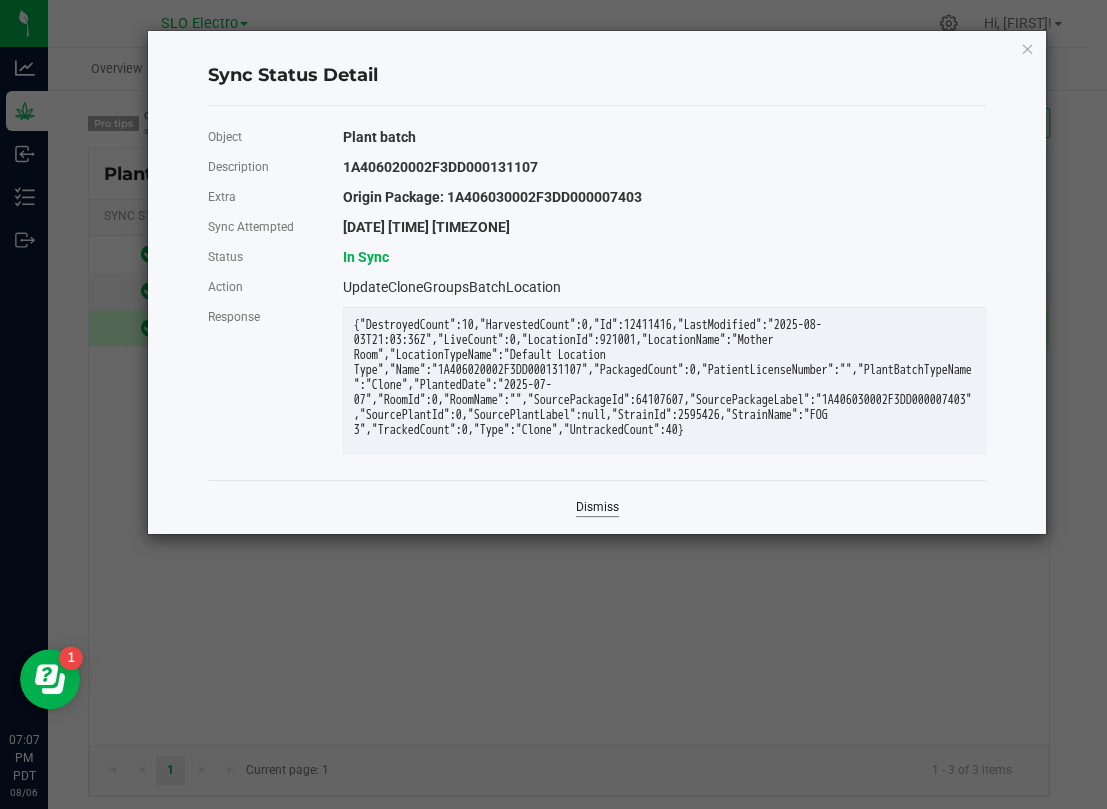 click on "Dismiss" 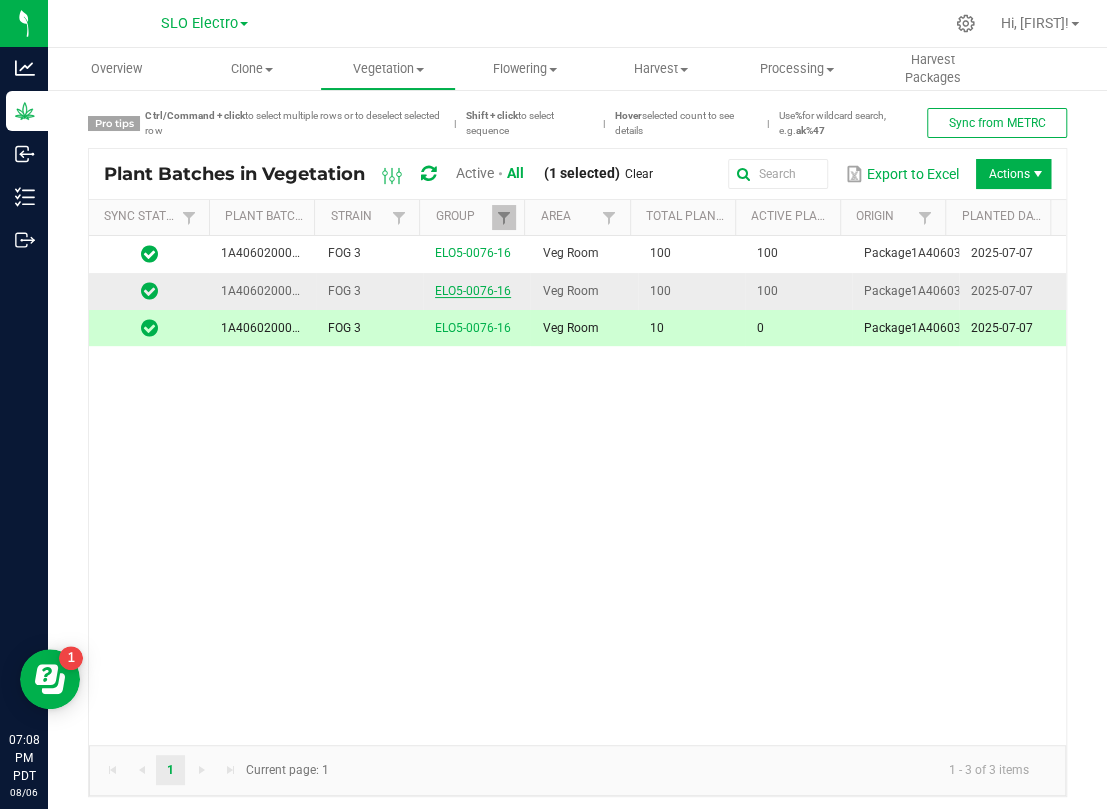 click on "ELO5-0076-16" at bounding box center [473, 291] 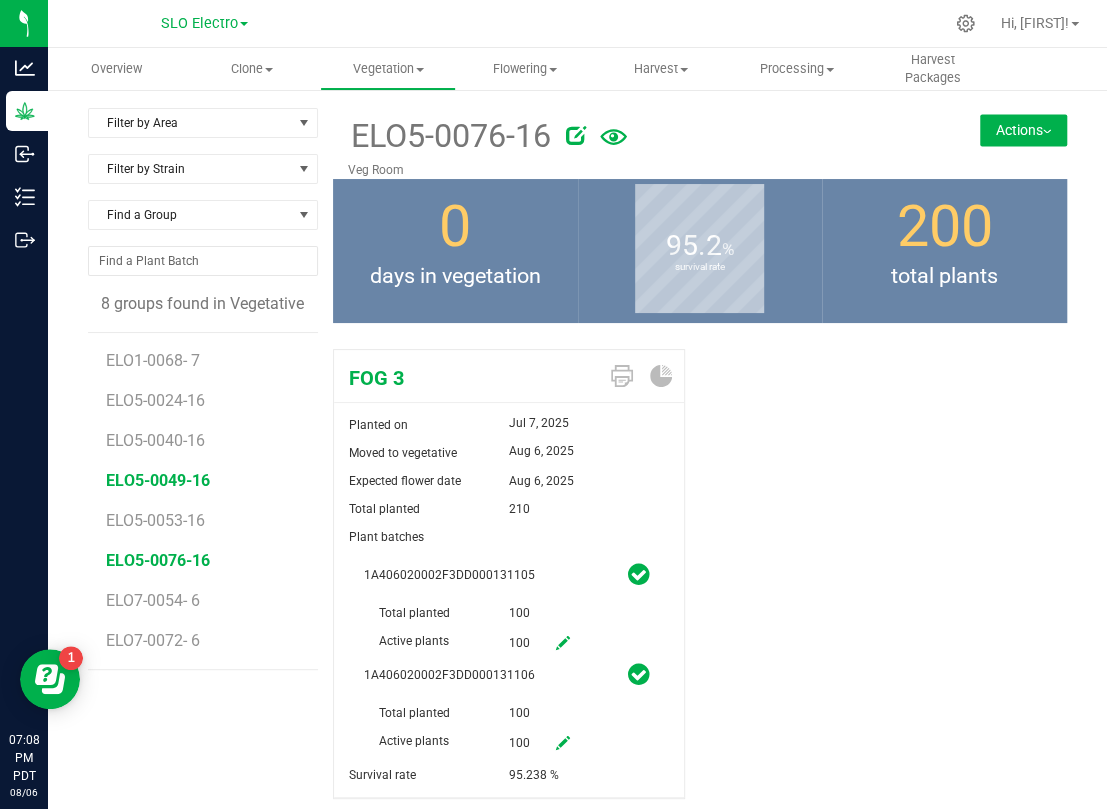 click on "ELO5-0049-16" at bounding box center [158, 480] 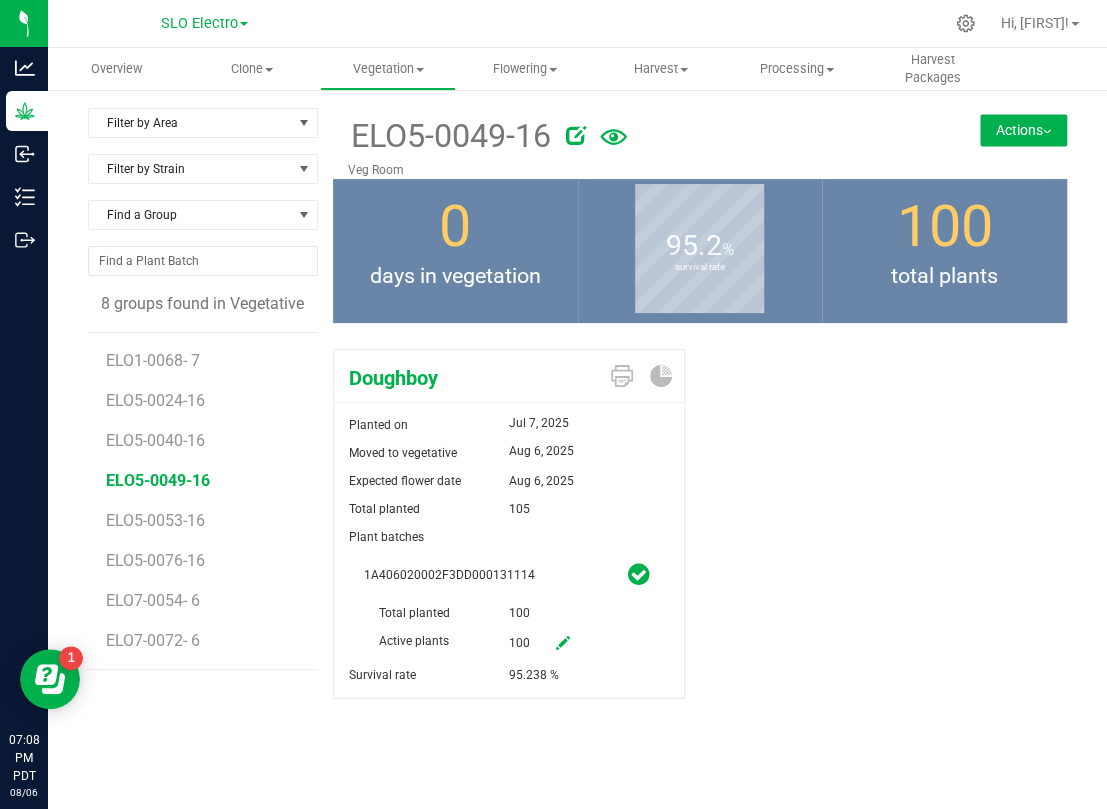 click 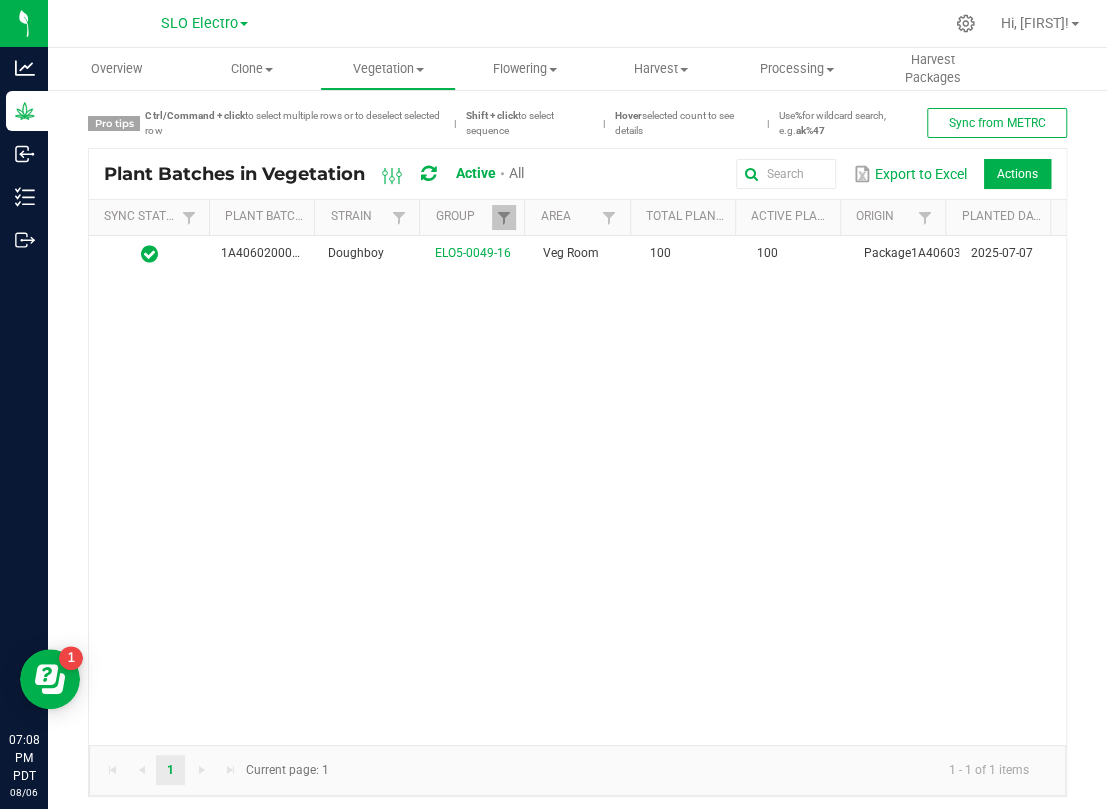 click on "All" at bounding box center [516, 173] 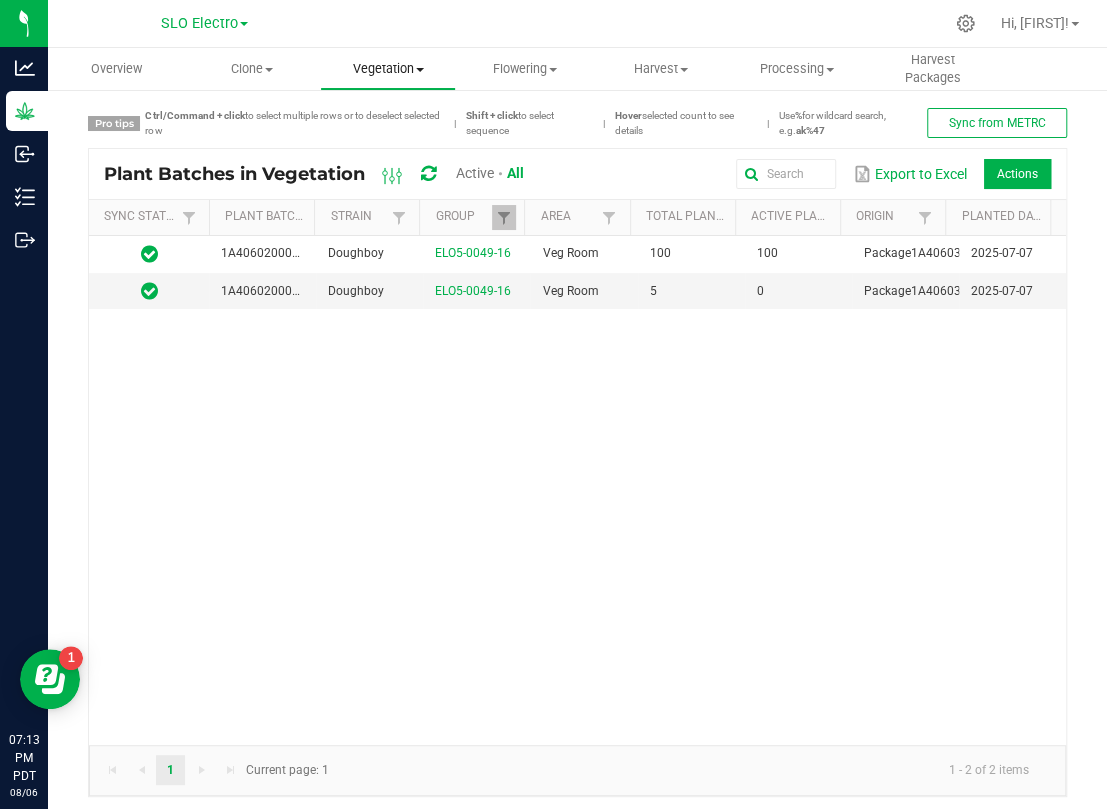 click on "Vegetation
Veg groups
Veg plant batches
Mother groups
Mother plant batches
Apply to plants" at bounding box center (388, 69) 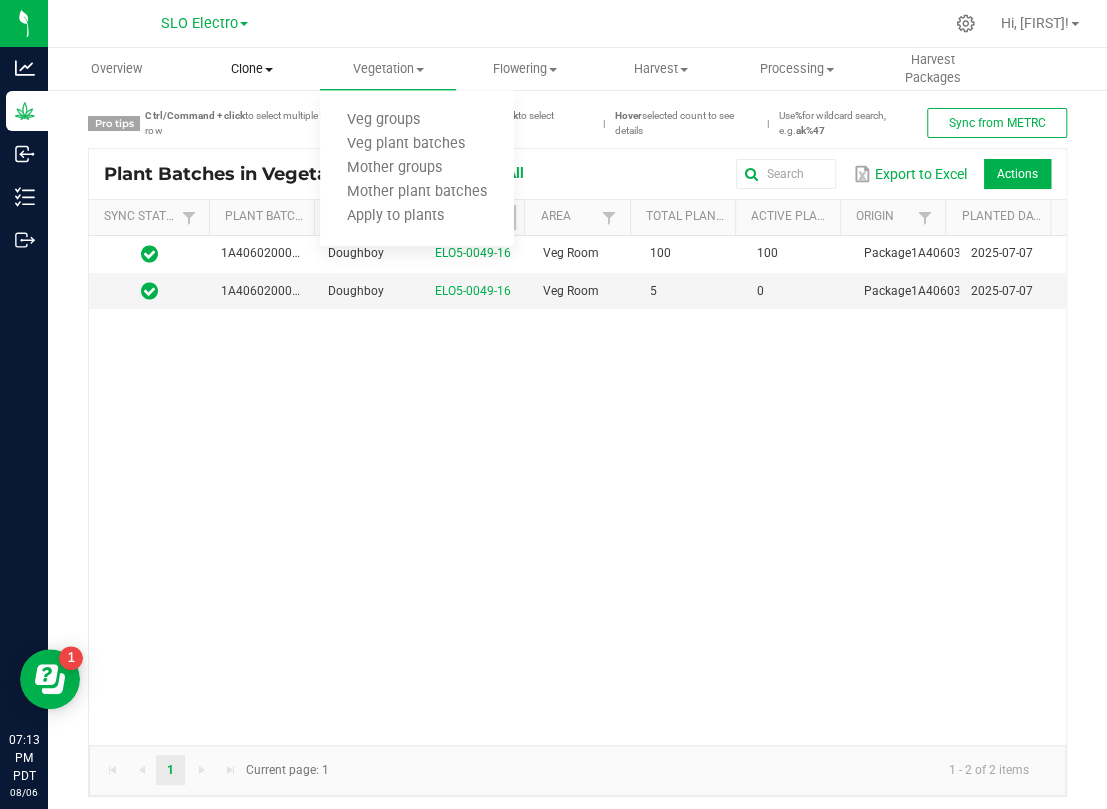 click on "Clone
Create plants
Cloning groups
Cloning plant batches
Apply to plants" at bounding box center (252, 69) 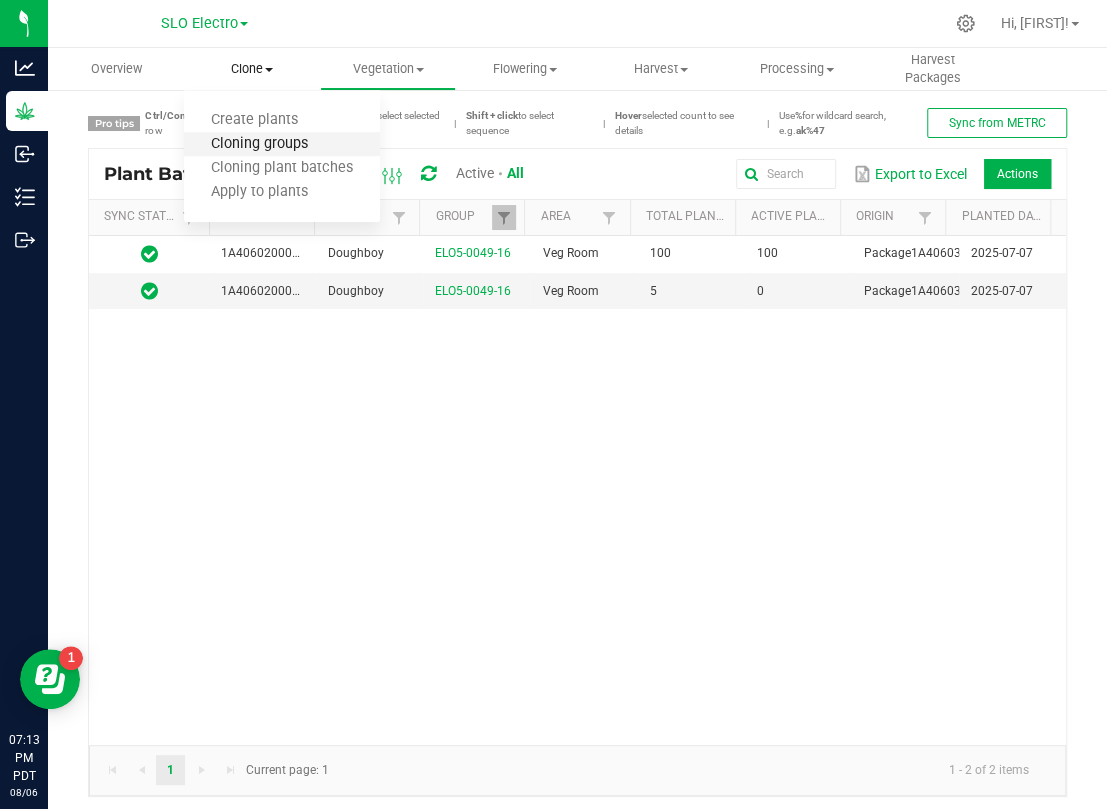 click on "Cloning groups" at bounding box center [259, 144] 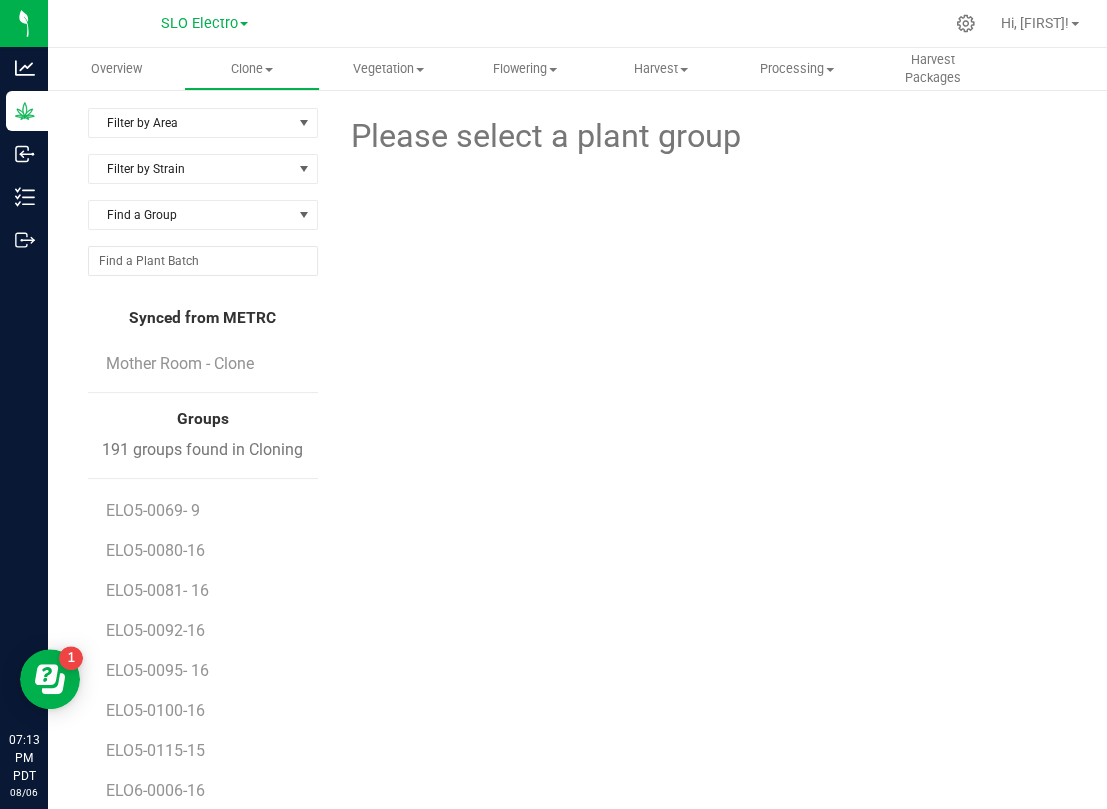 scroll, scrollTop: 2408, scrollLeft: 0, axis: vertical 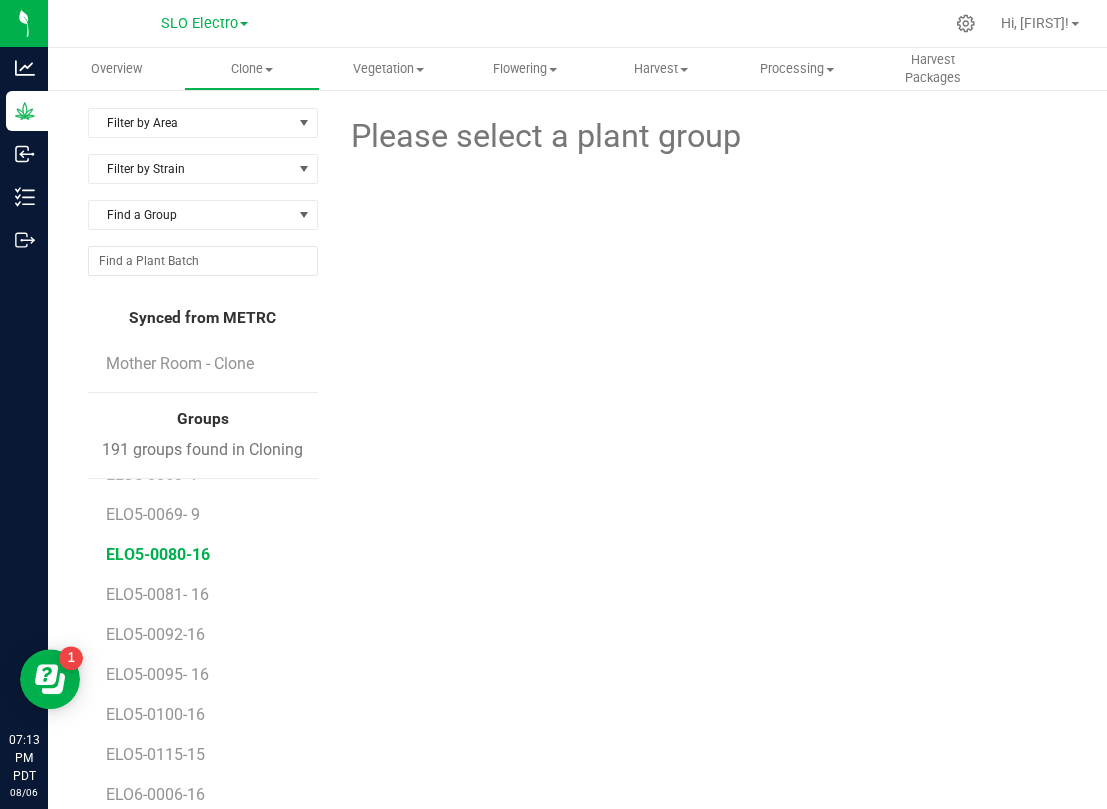 click on "ELO5-0080-16" at bounding box center (158, 554) 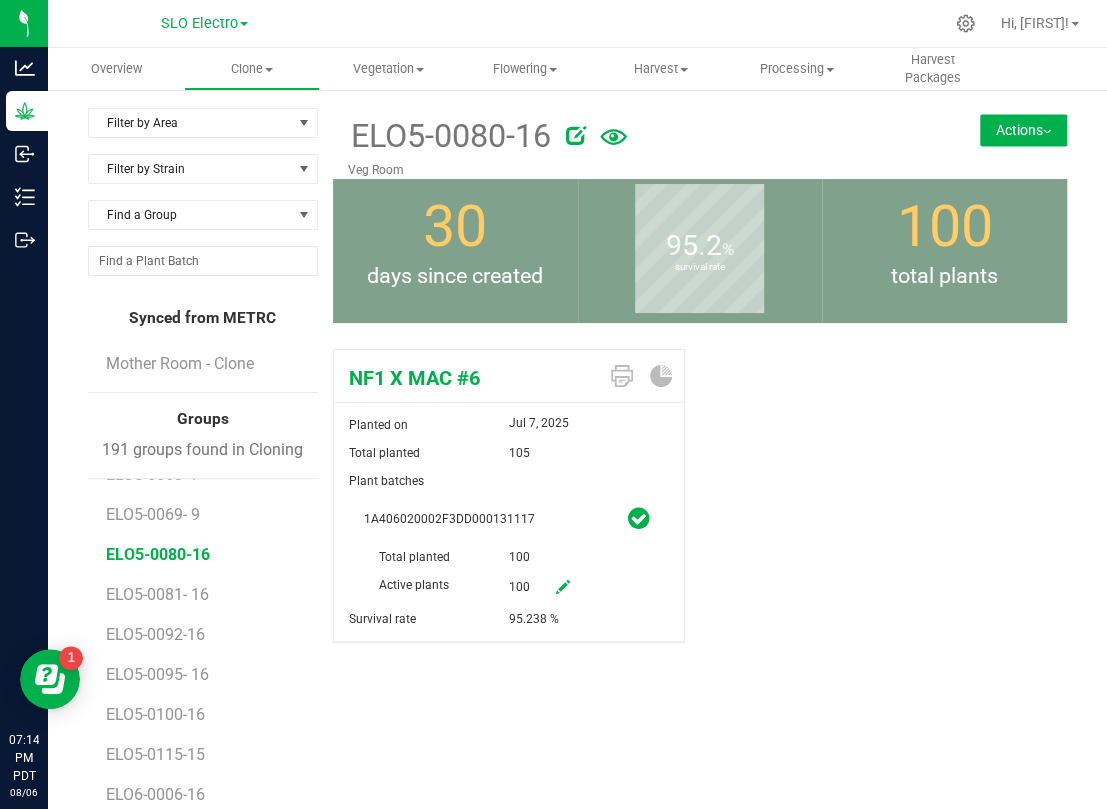 click on "NF1 X MAC #6
Planted on
Jul 7, 2025
Total planted
105
Plant batches
1A406020002F3DD000131117
Total planted" at bounding box center (700, 517) 